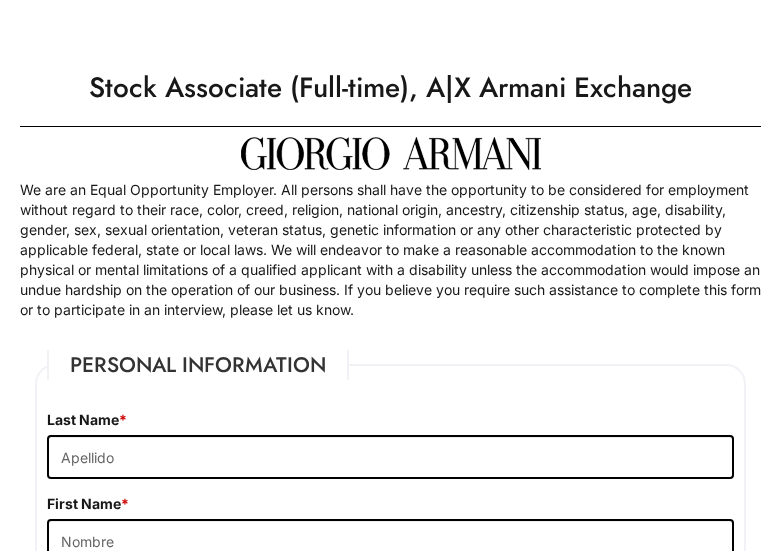 scroll, scrollTop: 0, scrollLeft: 0, axis: both 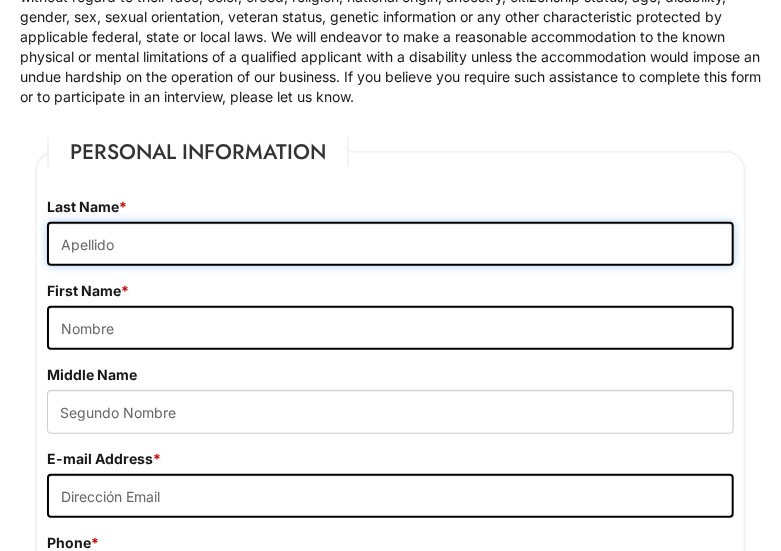 click at bounding box center [390, 244] 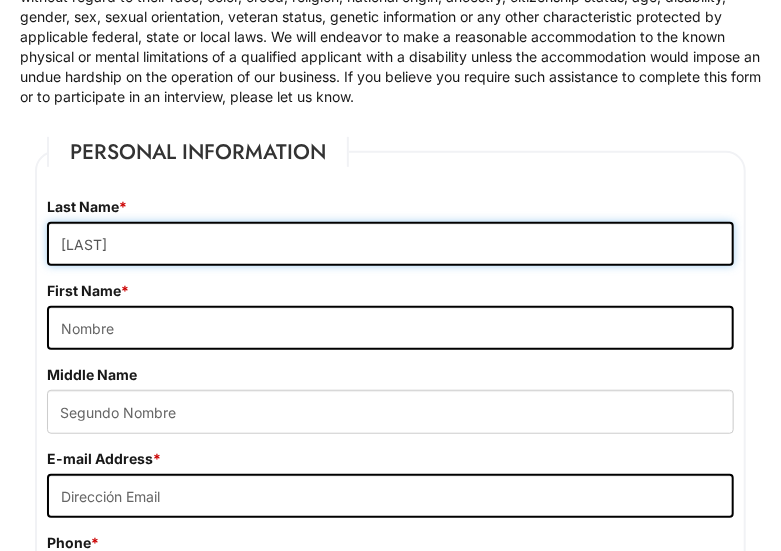 type on "l" 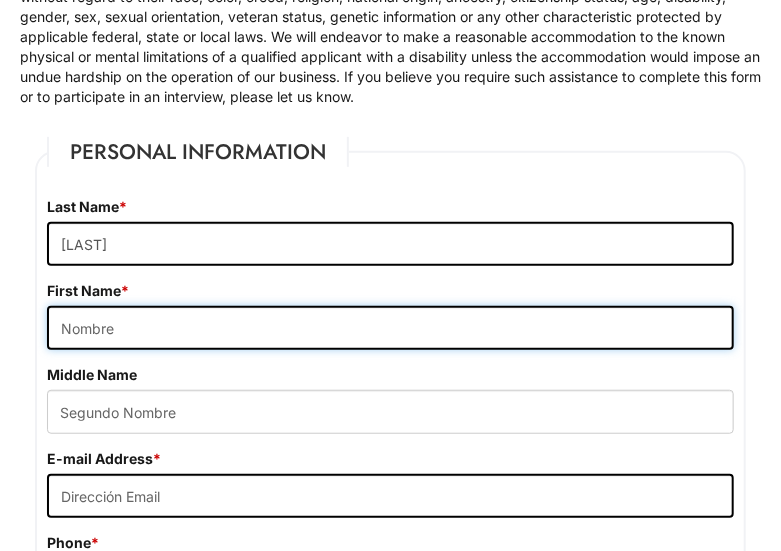 click at bounding box center (390, 328) 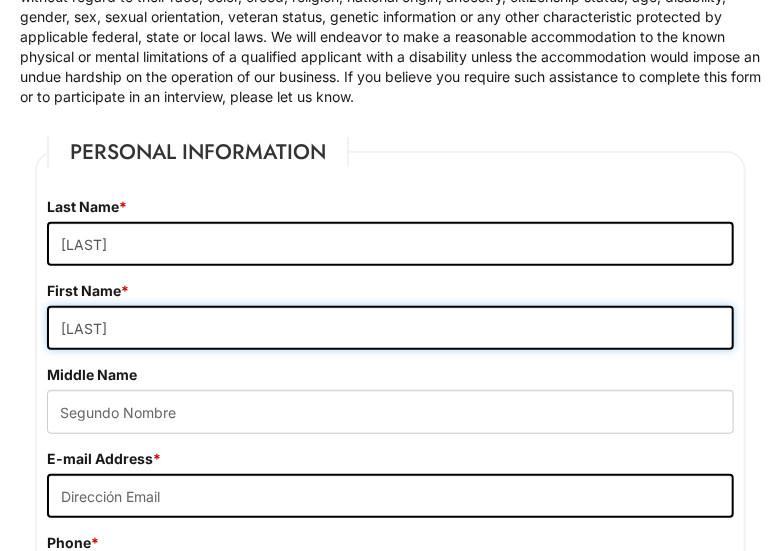 type on "[LAST]" 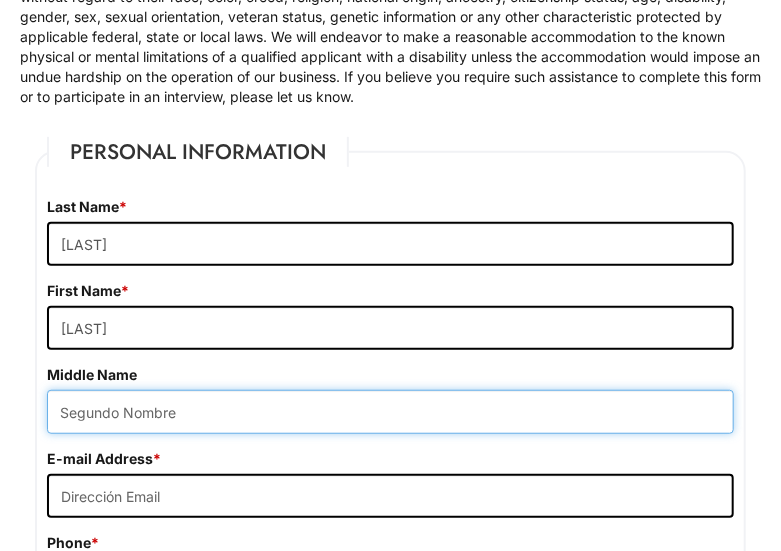 click at bounding box center [390, 412] 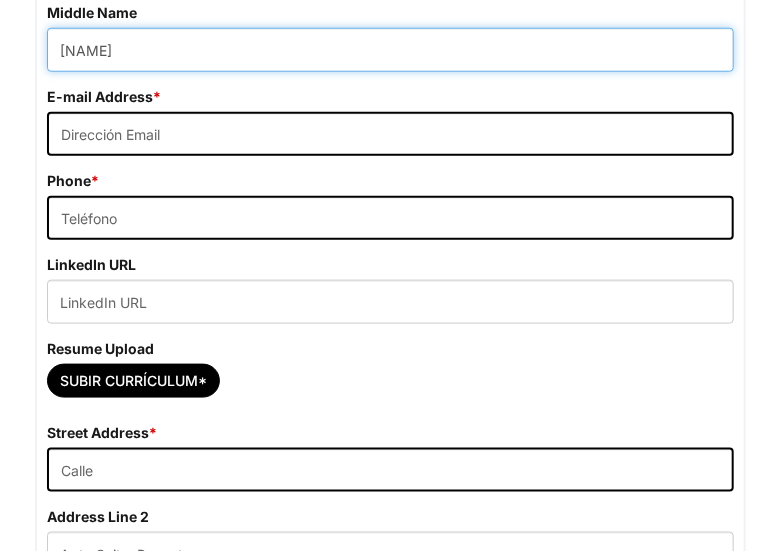 scroll, scrollTop: 582, scrollLeft: 0, axis: vertical 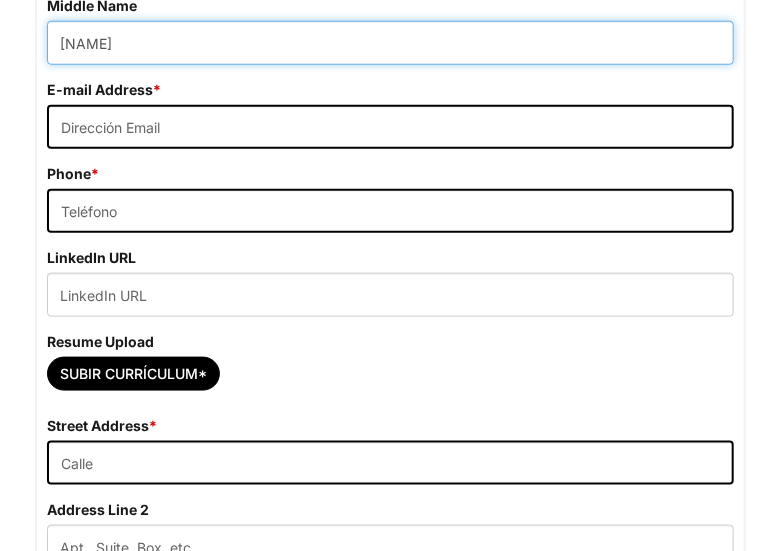 type on "[NAME]" 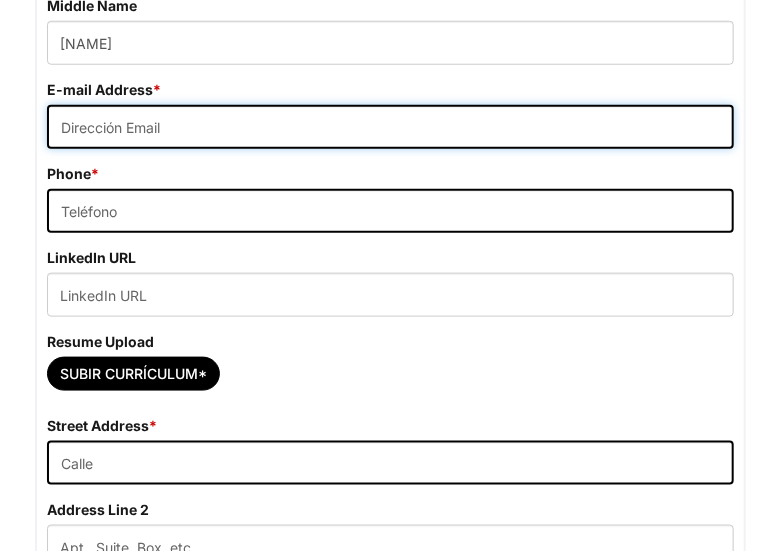 click at bounding box center (390, 127) 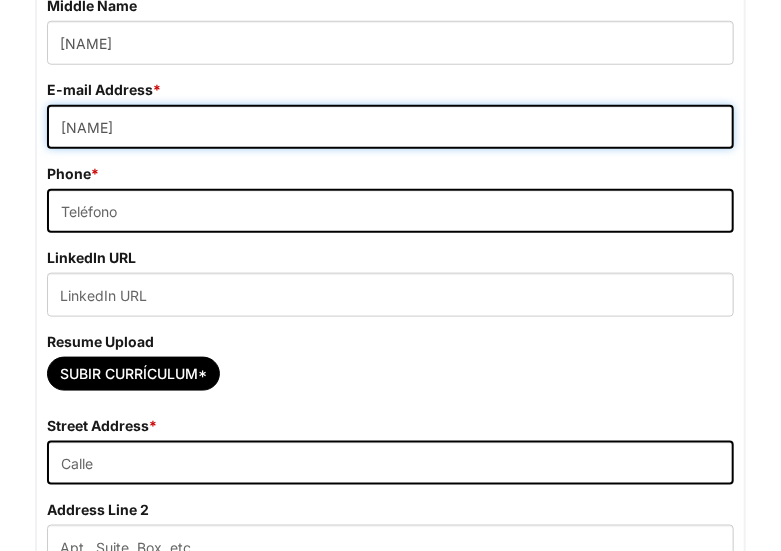 paste on "@" 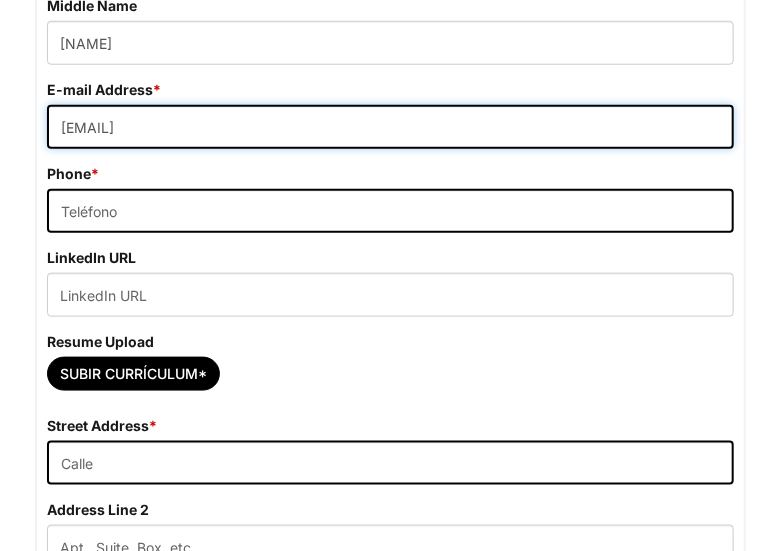 type on "[USERNAME]@[DOMAIN].com" 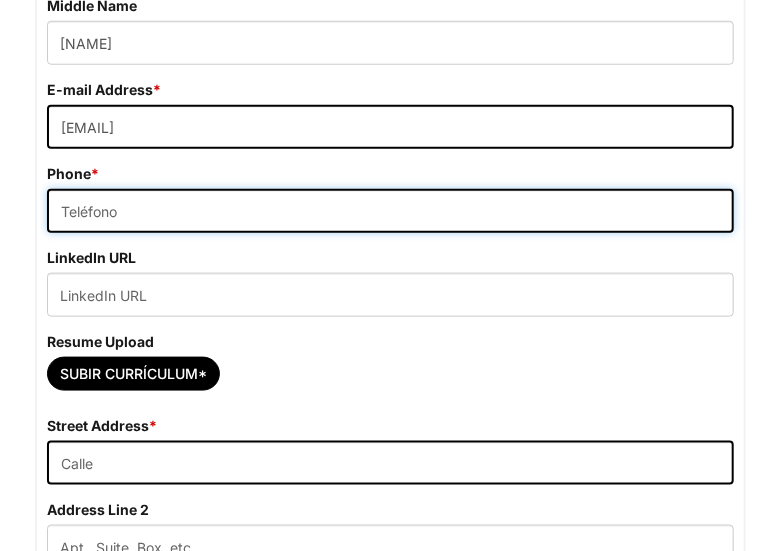 click at bounding box center (390, 211) 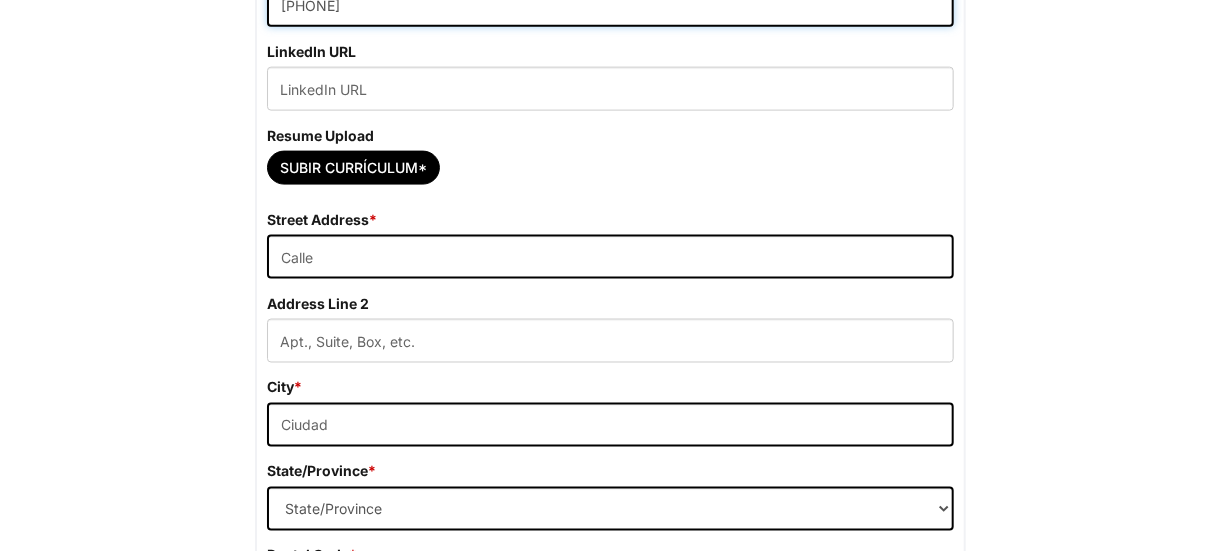 scroll, scrollTop: 761, scrollLeft: 0, axis: vertical 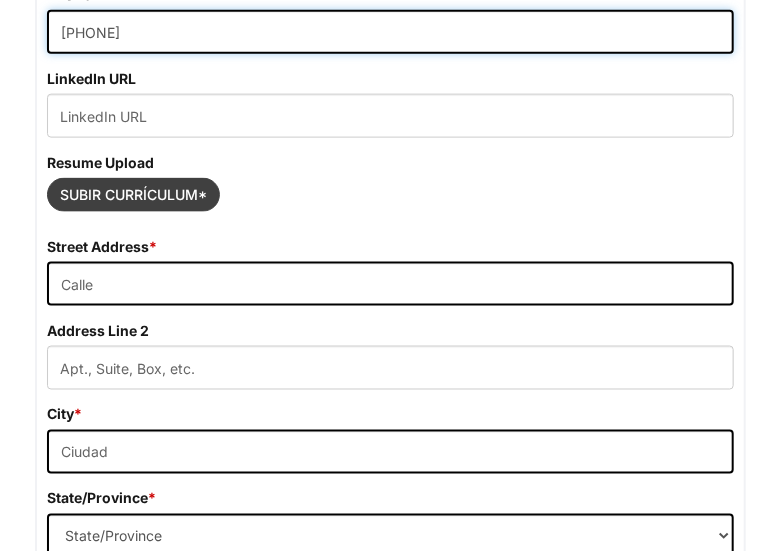type on "[PHONE]" 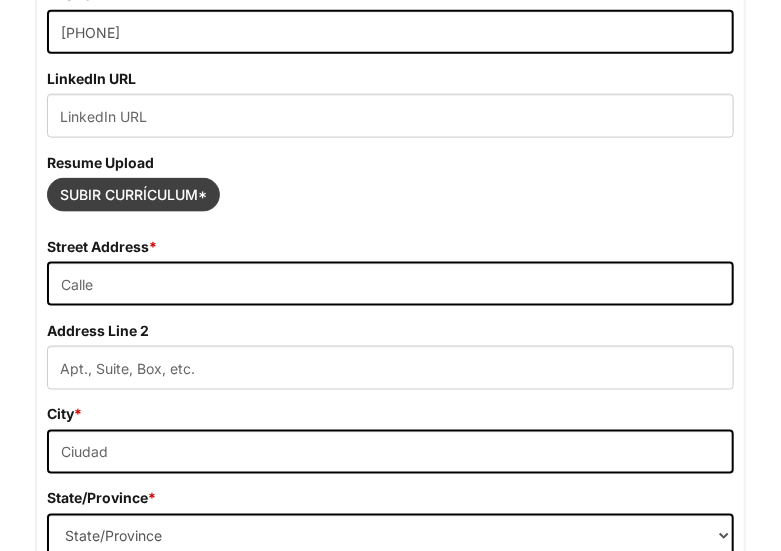 click at bounding box center (133, 195) 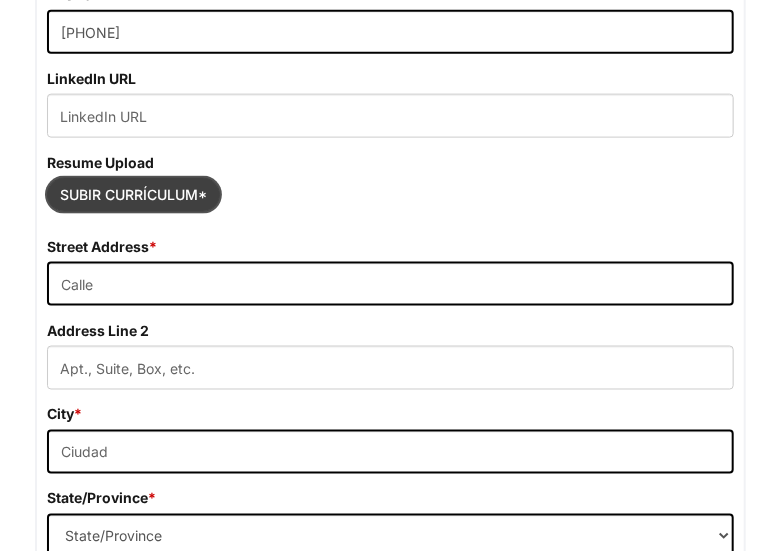 click at bounding box center (133, 195) 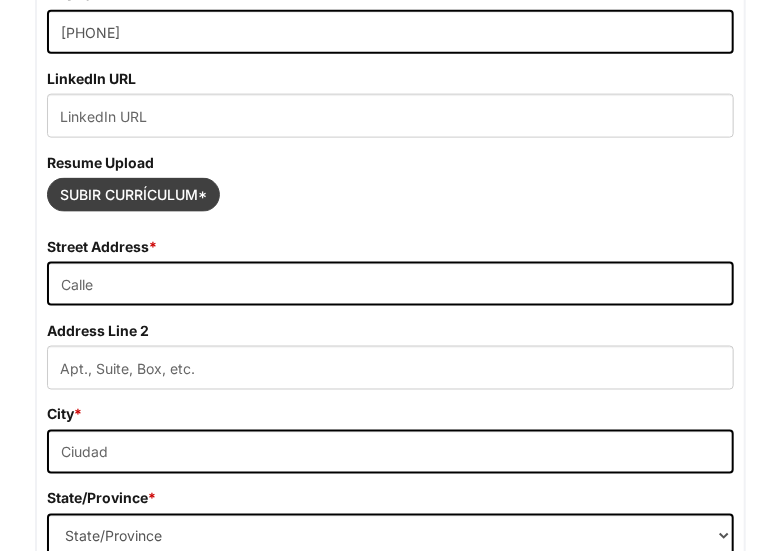 type on "C:\fakepath\Violeta Llerena. Resume.docx" 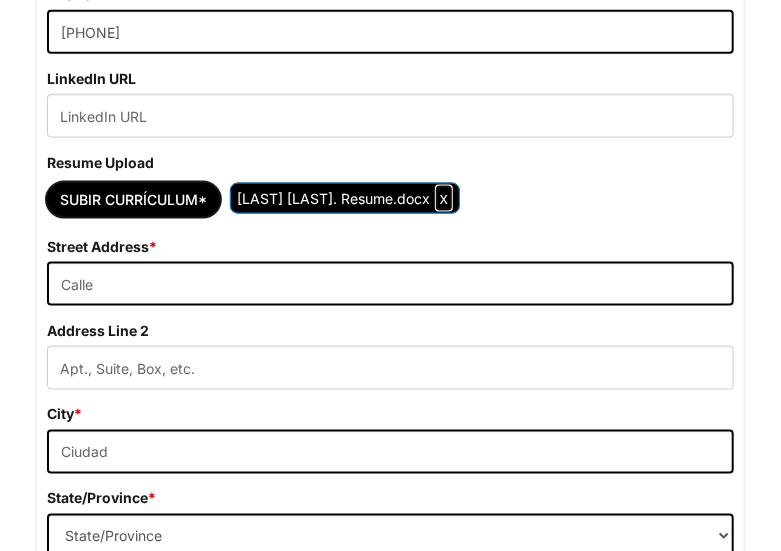 click at bounding box center [444, 198] 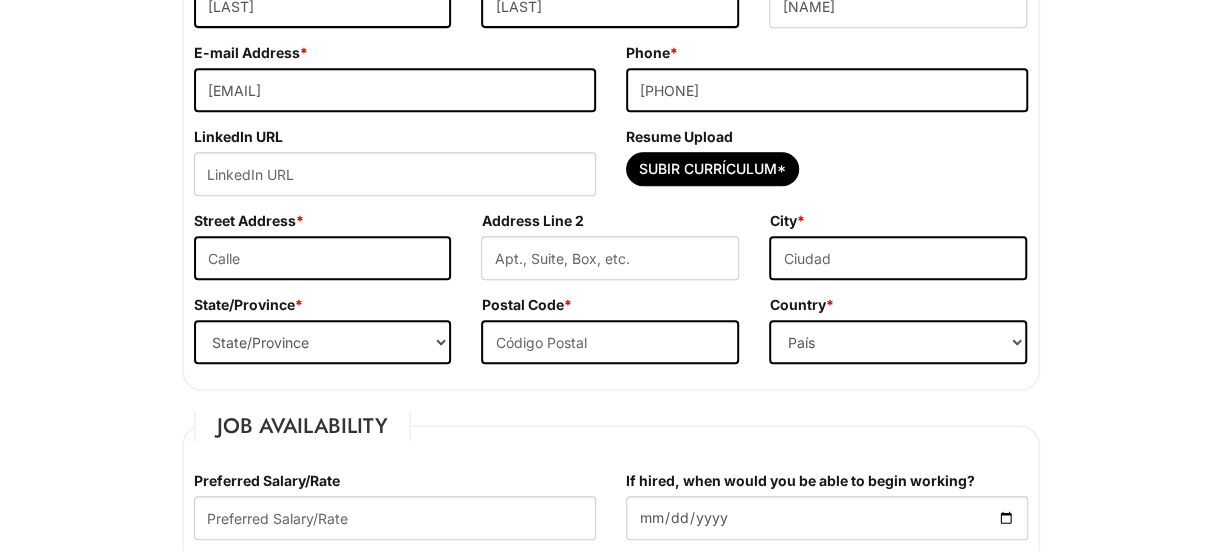 scroll, scrollTop: 421, scrollLeft: 0, axis: vertical 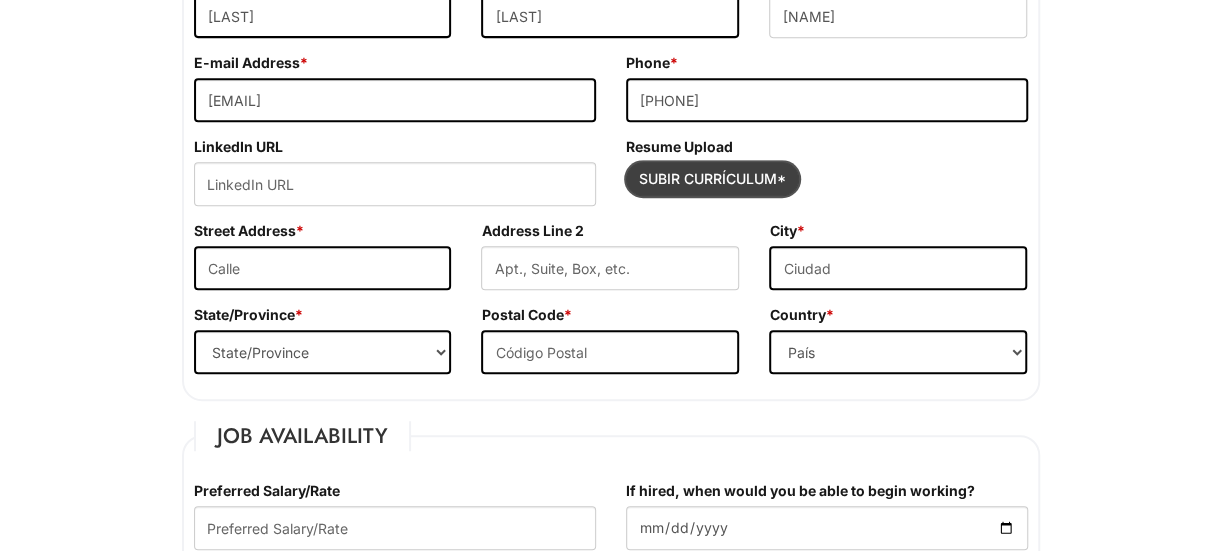click at bounding box center (712, 179) 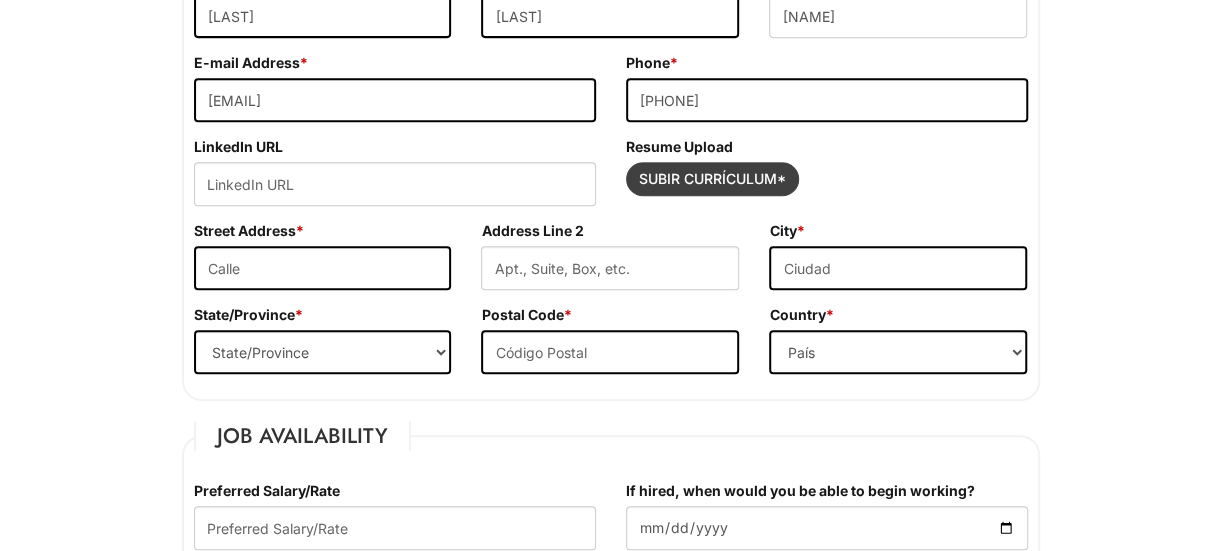 type on "C:\fakepath\Resume.pdf" 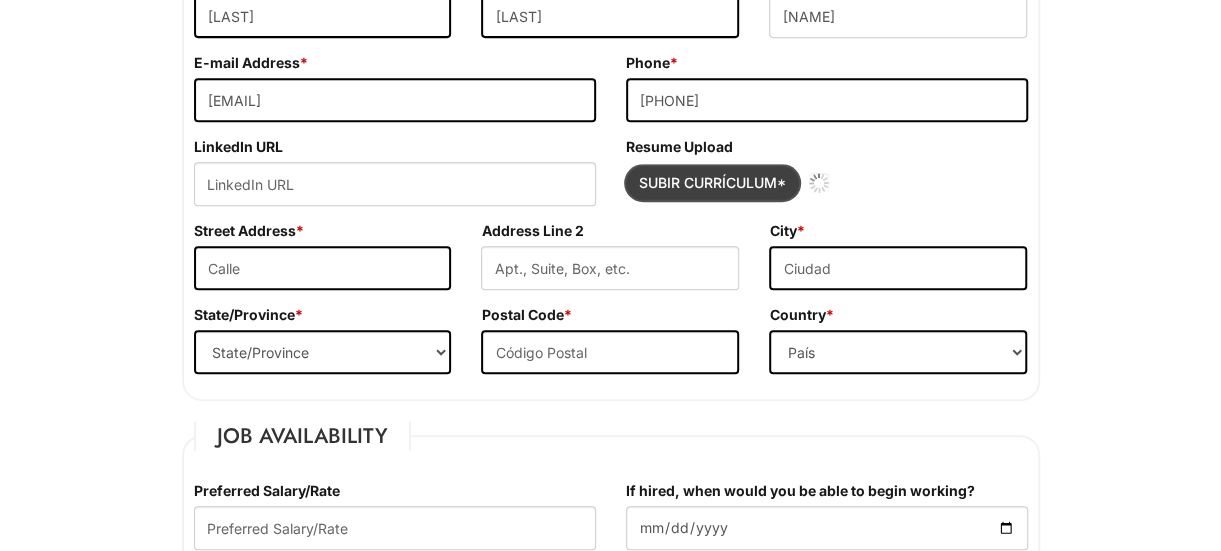 type 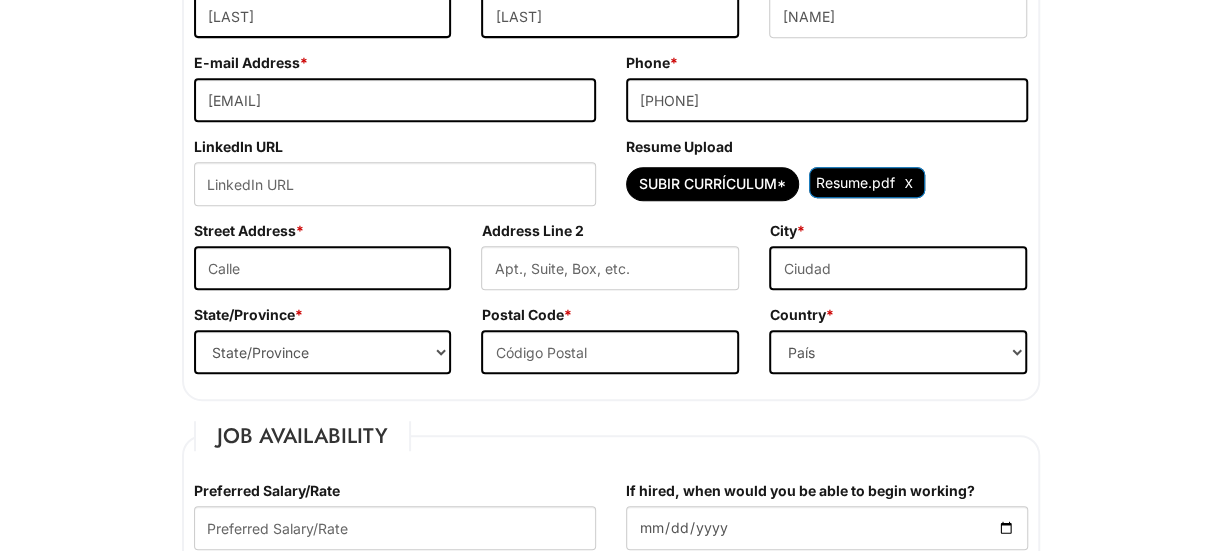 click on "Resume.pdf" at bounding box center (867, 182) 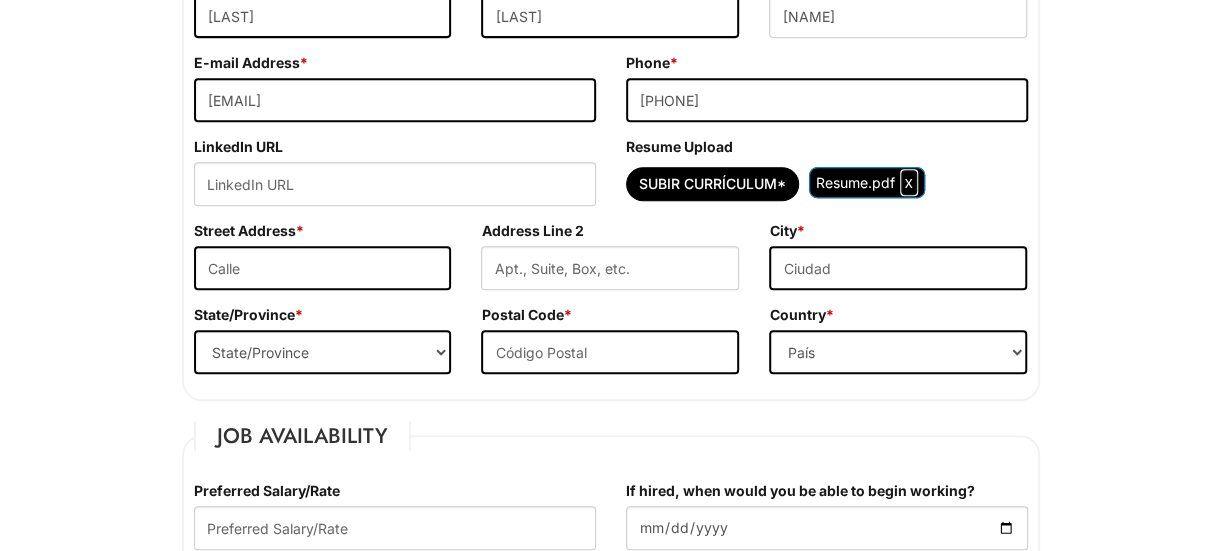 click at bounding box center (909, 182) 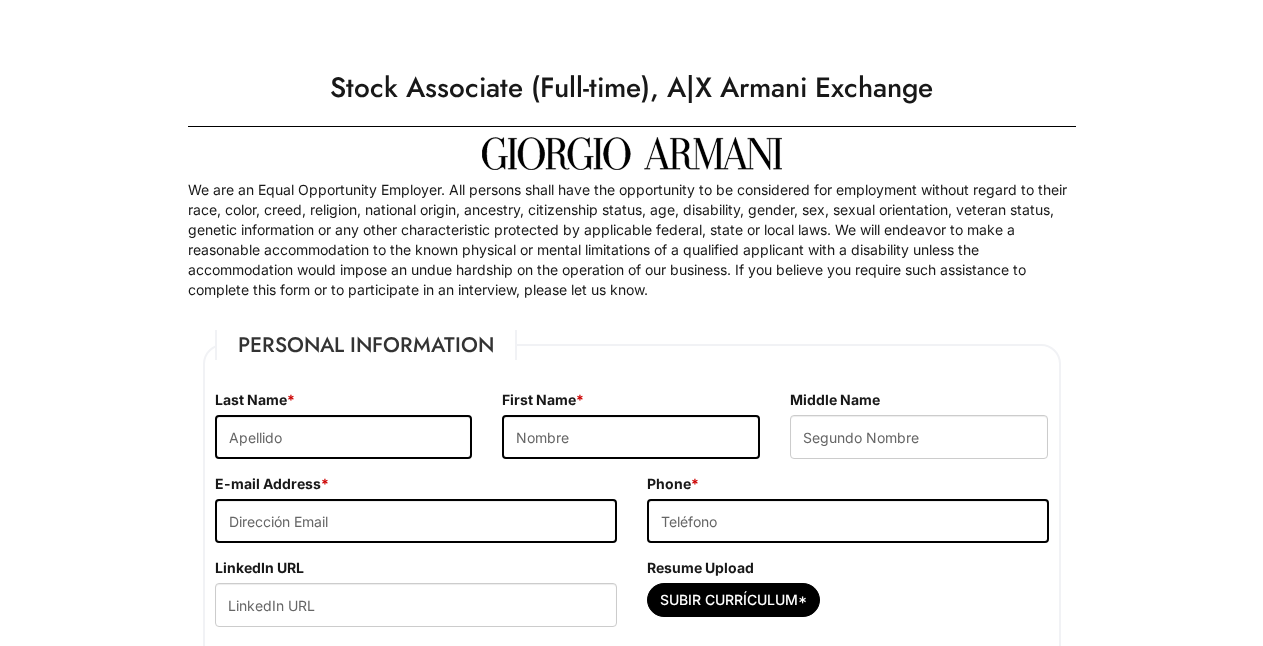scroll, scrollTop: 0, scrollLeft: 0, axis: both 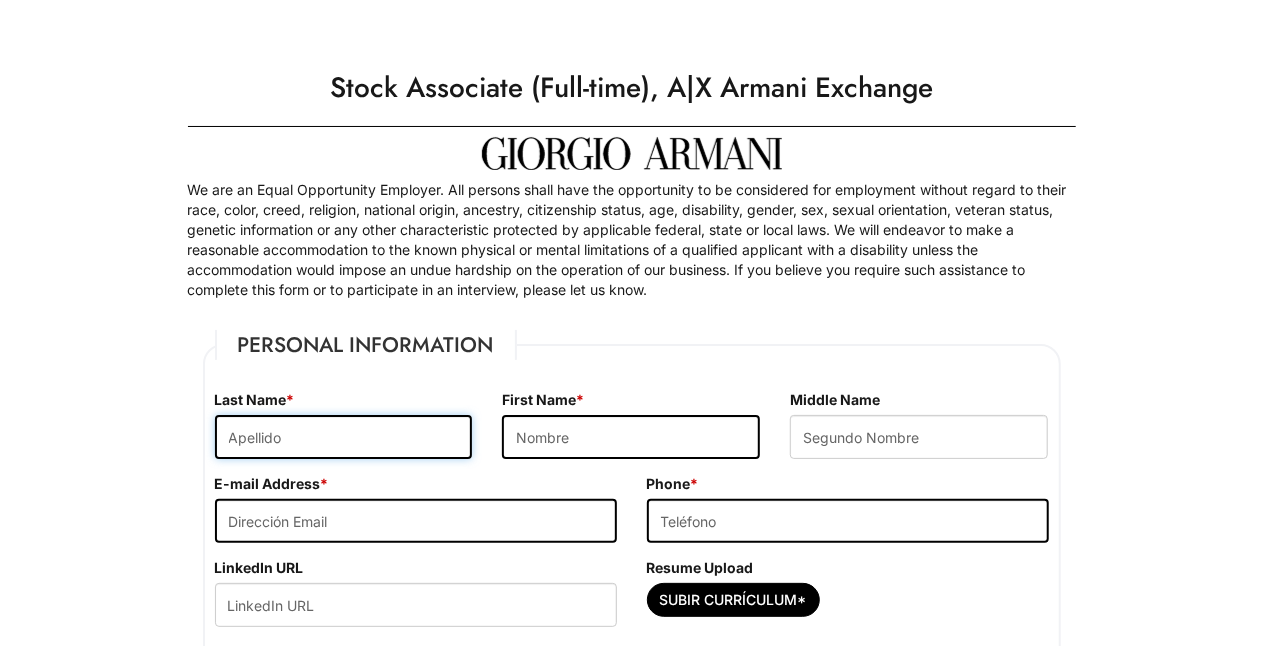 click at bounding box center [344, 437] 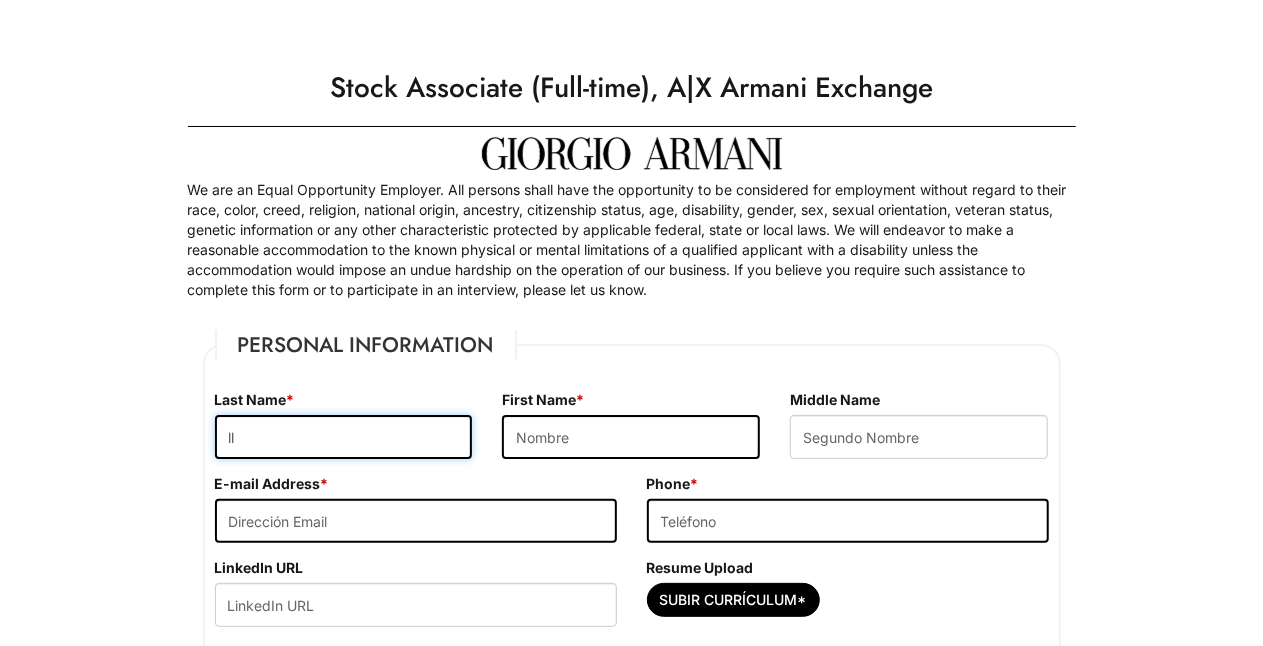 type on "l" 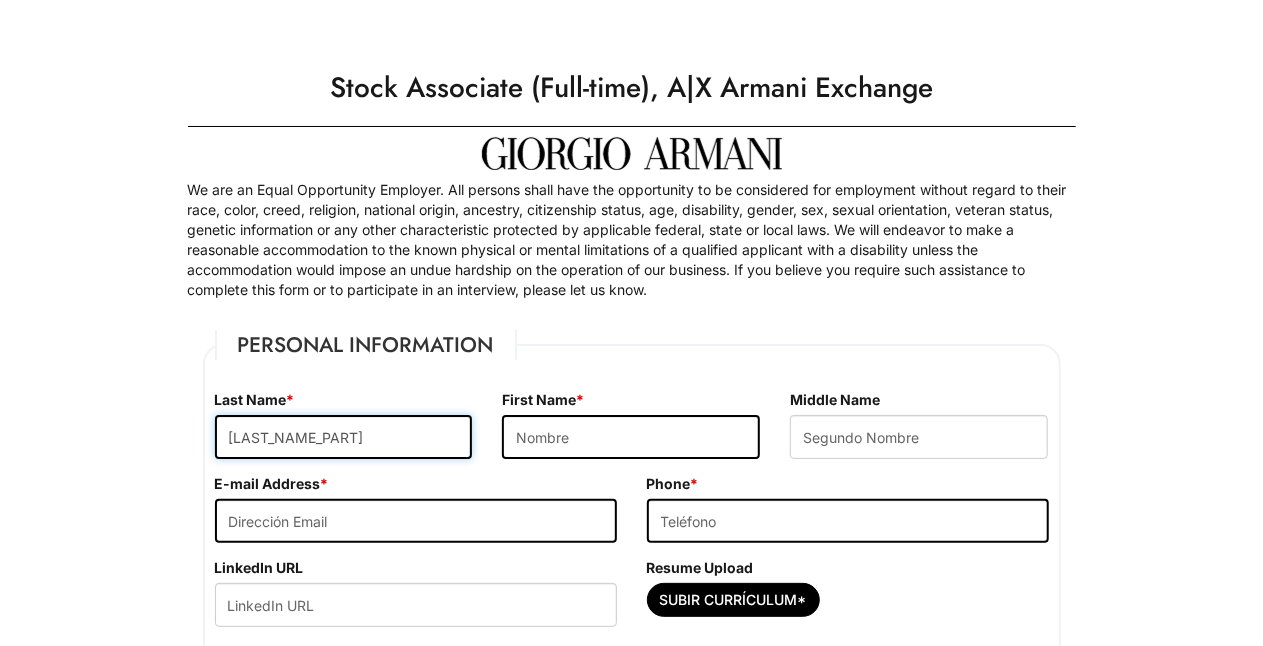 type on "[LAST_NAME_PART]" 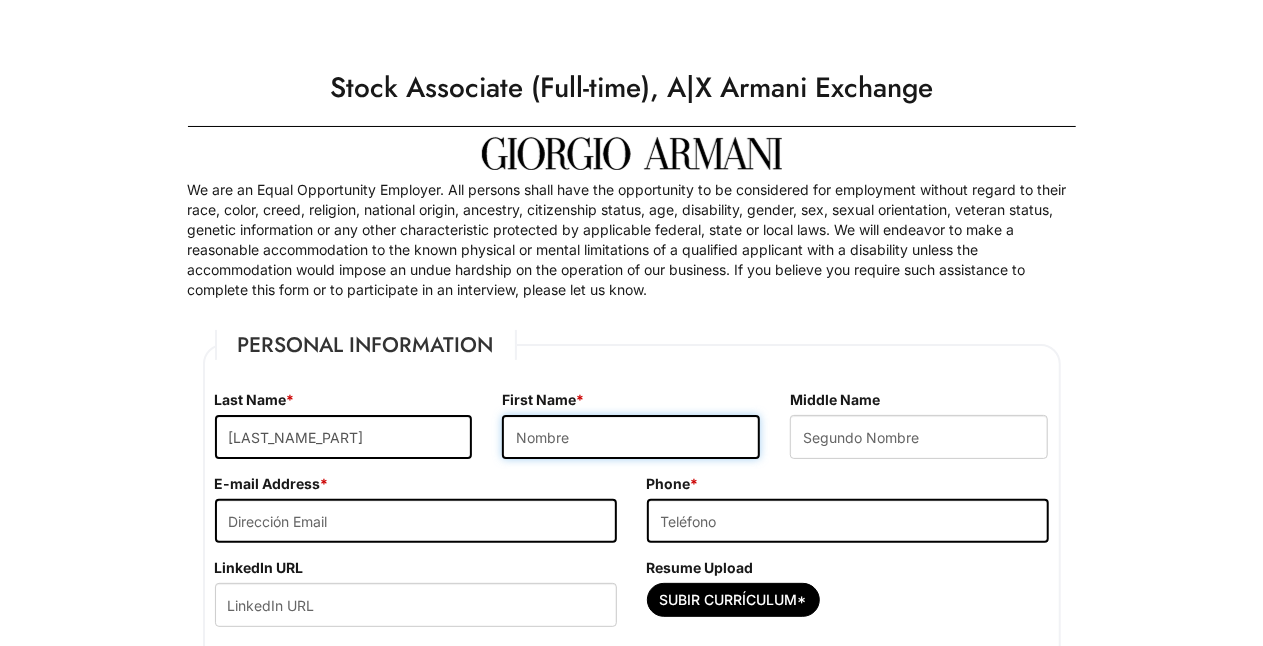 click at bounding box center (631, 437) 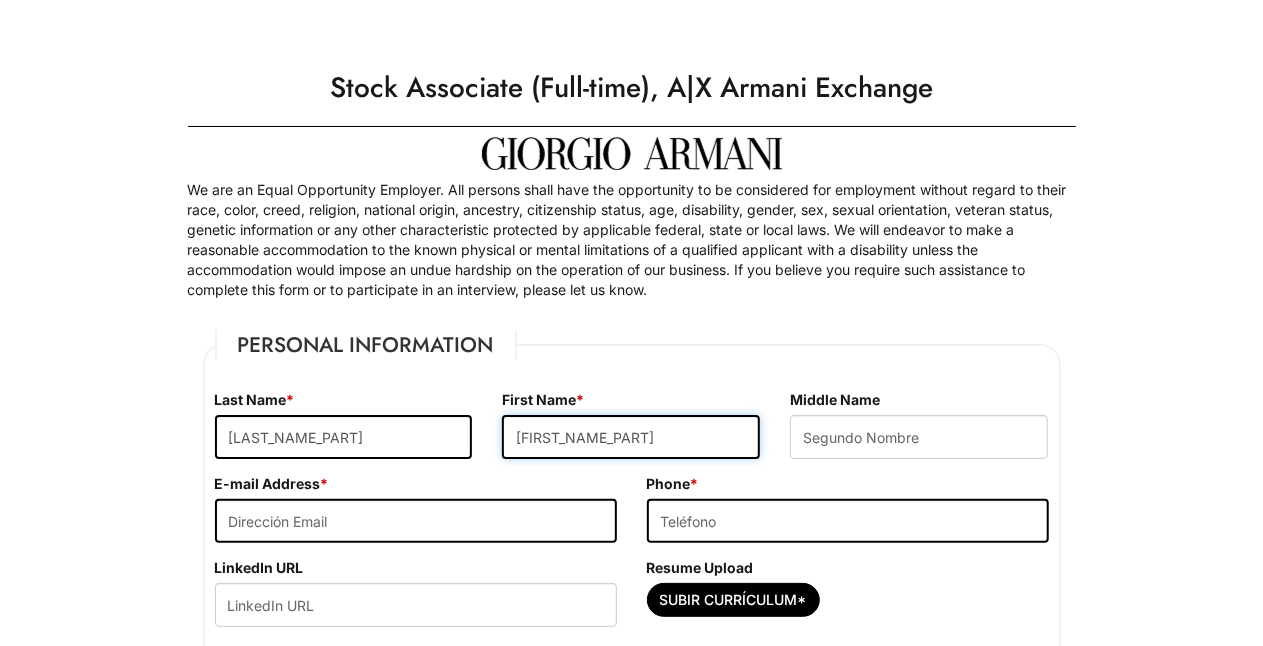 type on "[FIRST_NAME_PART]" 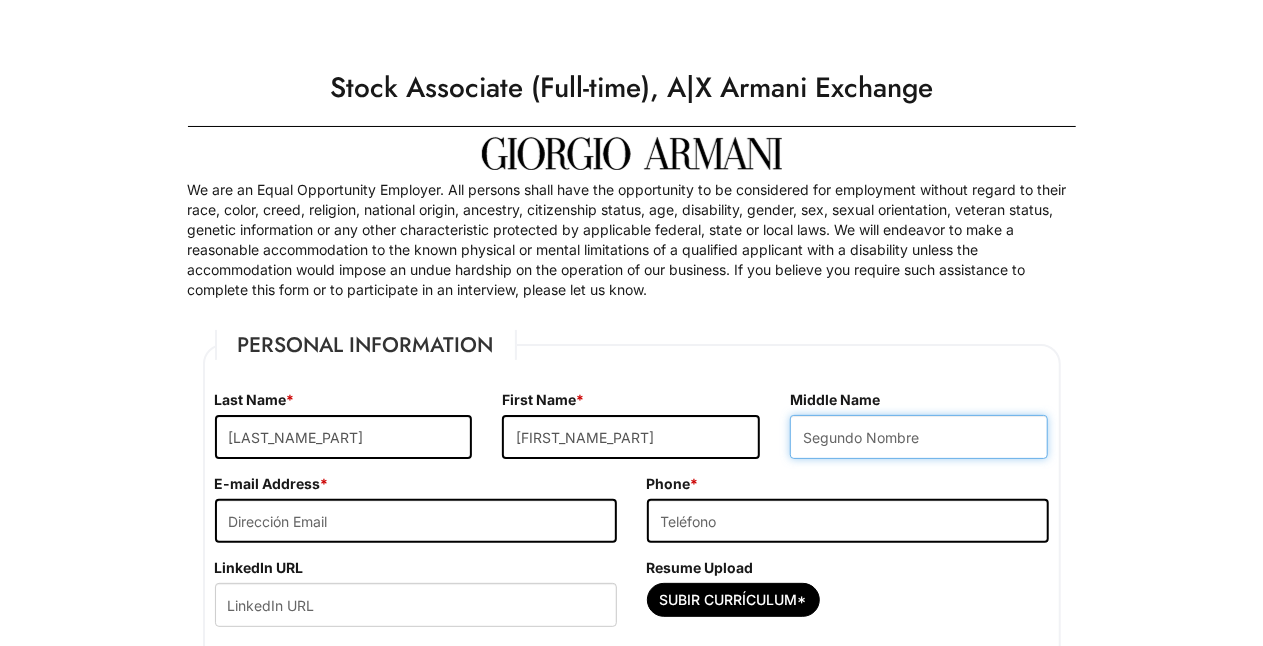 click at bounding box center [919, 437] 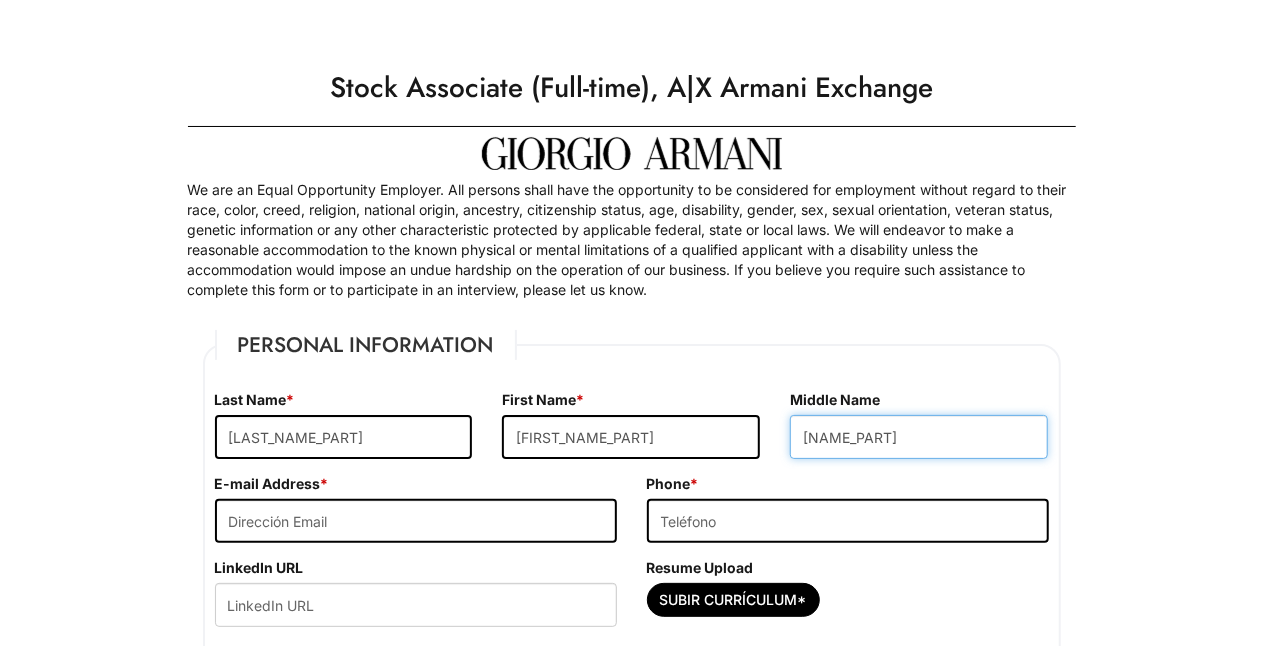 type on "[NAME_PART]" 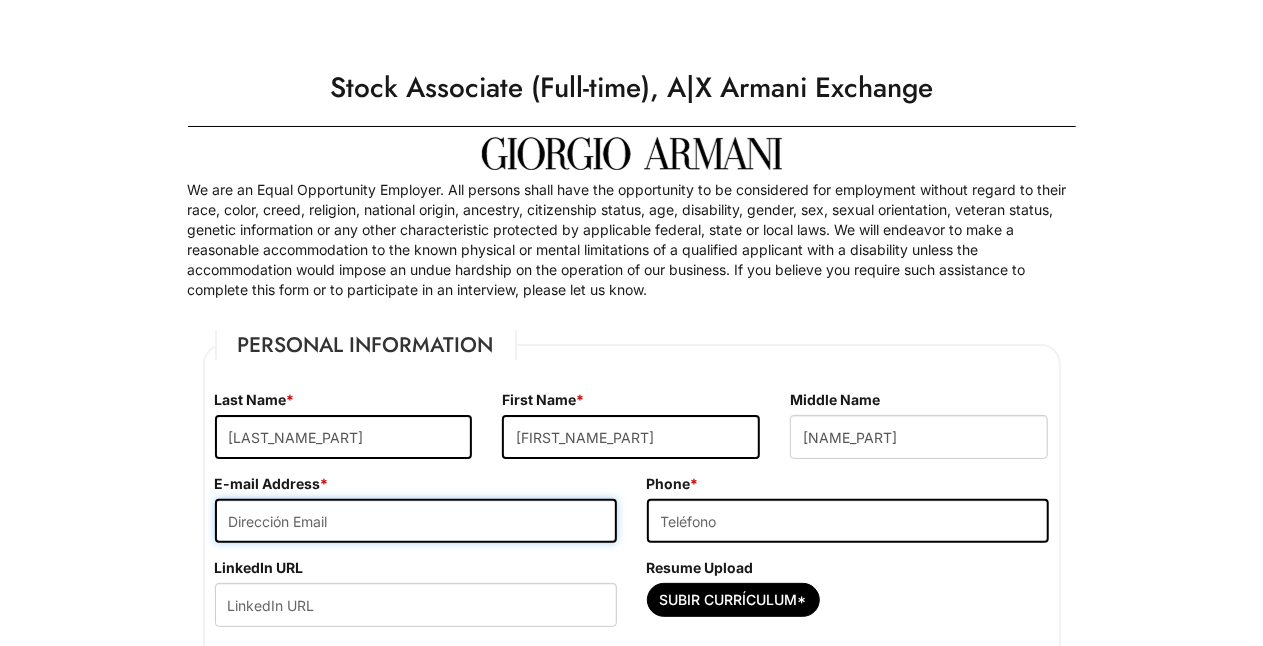 click at bounding box center [416, 521] 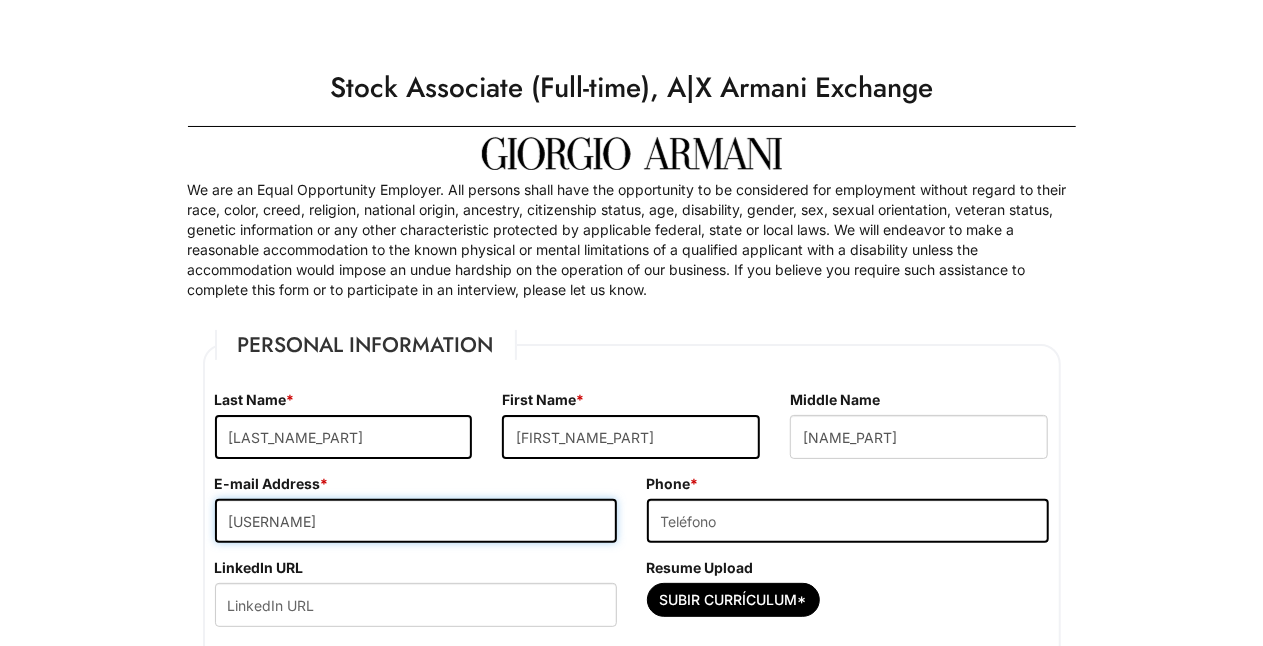 click on "[USERNAME]" at bounding box center (416, 521) 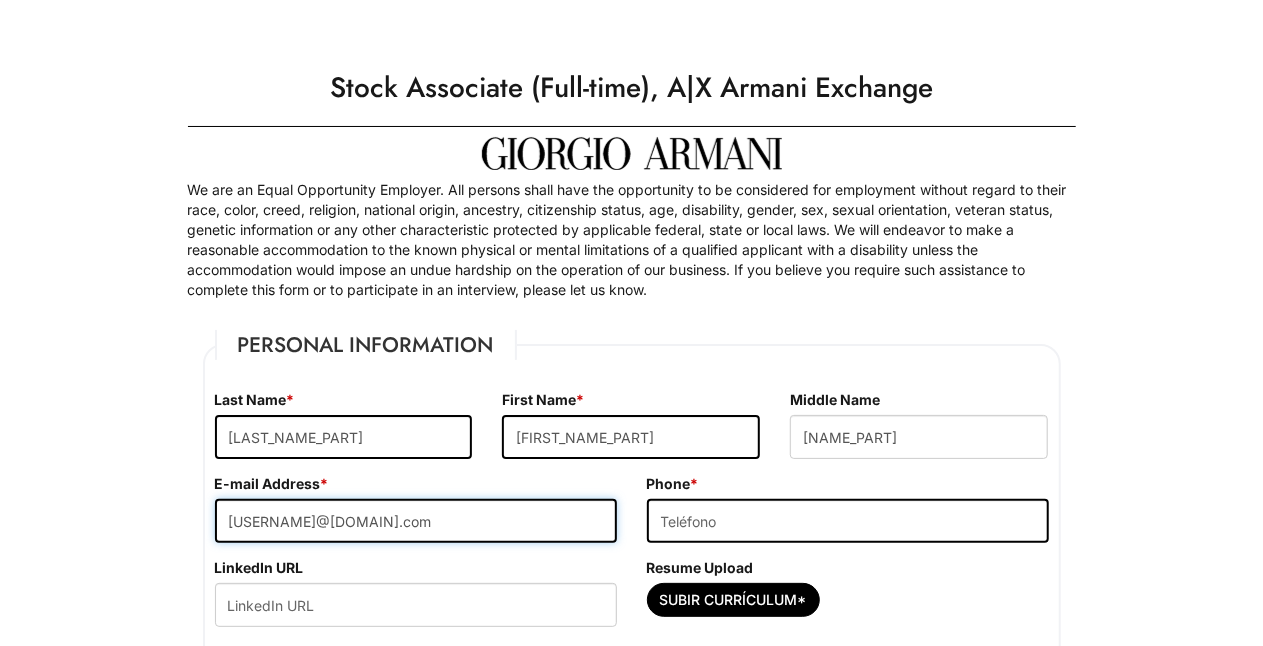 type on "[USERNAME]@[DOMAIN].com" 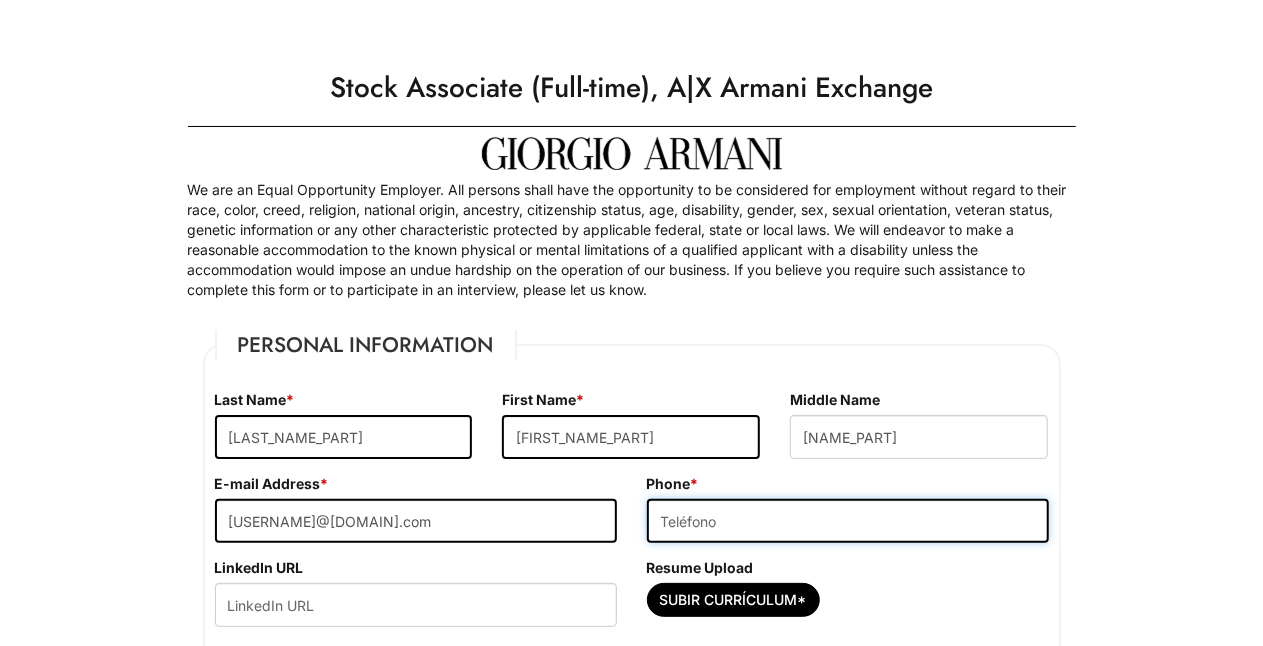 click at bounding box center (848, 521) 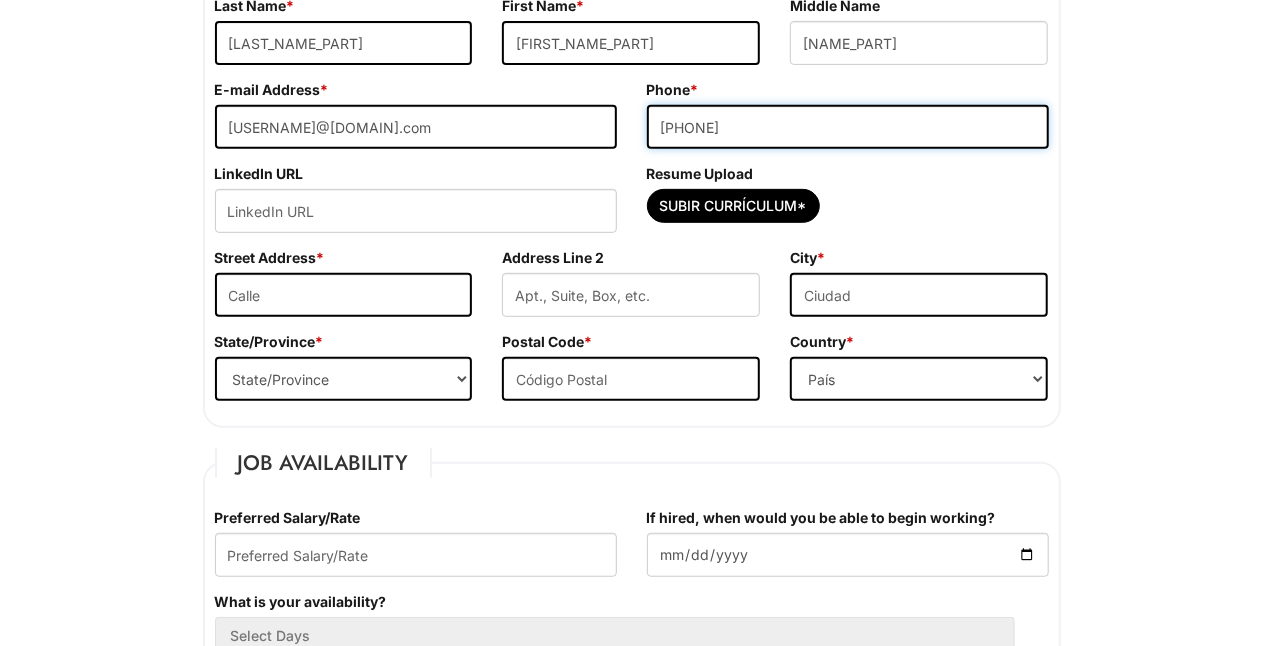 scroll, scrollTop: 380, scrollLeft: 0, axis: vertical 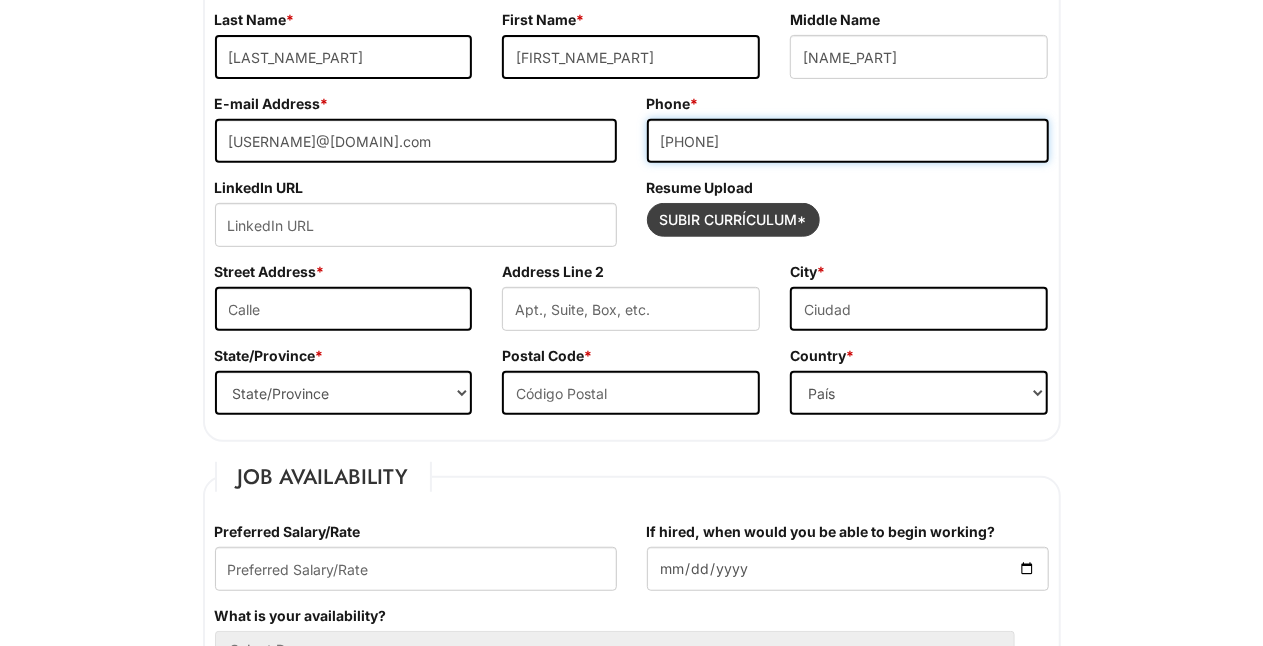 type on "[PHONE]" 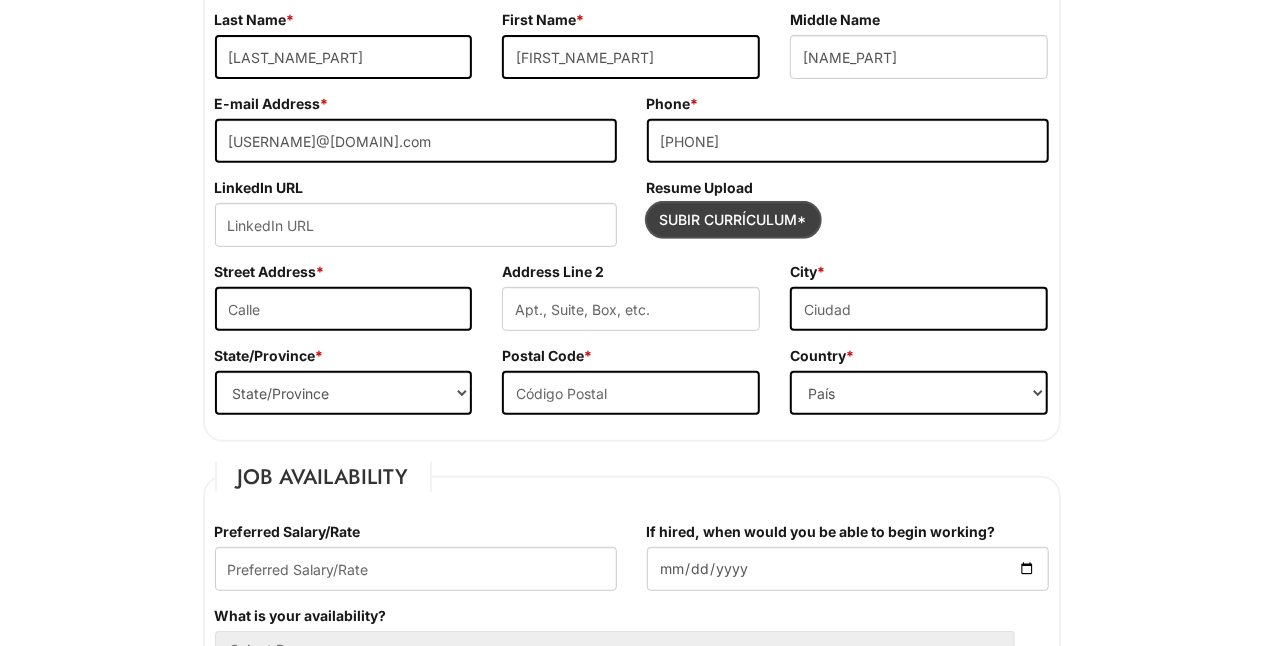 click at bounding box center [733, 220] 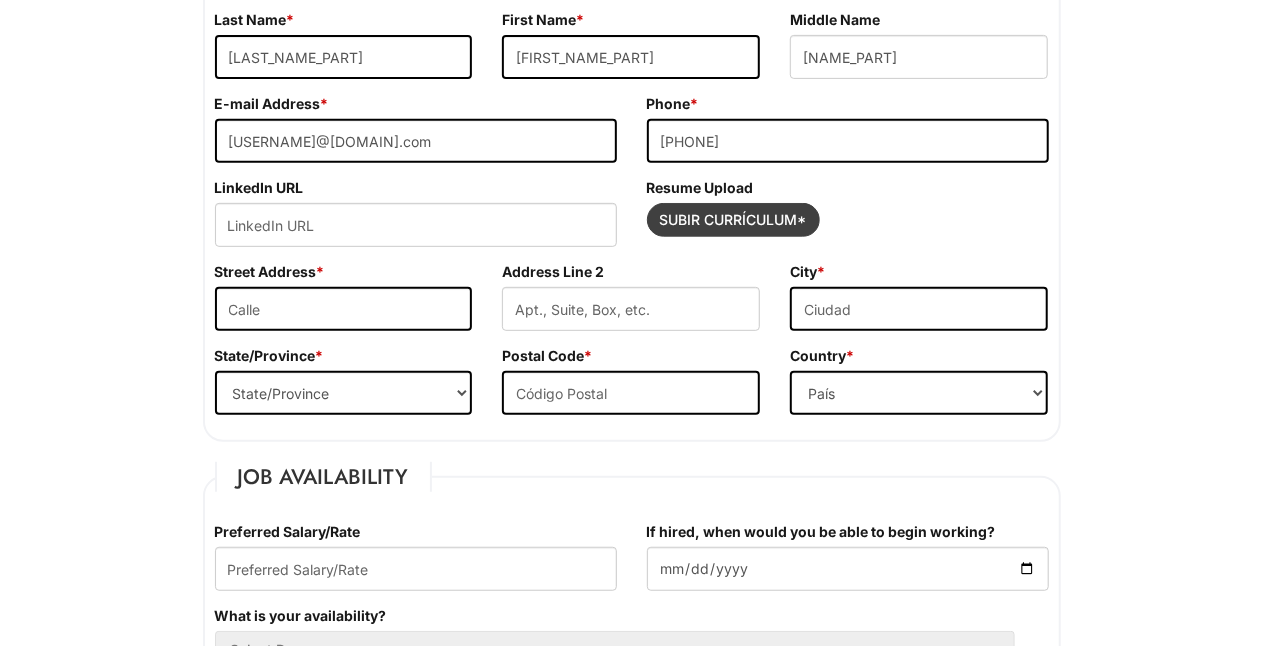 type on "C:\fakepath\voo.pdf" 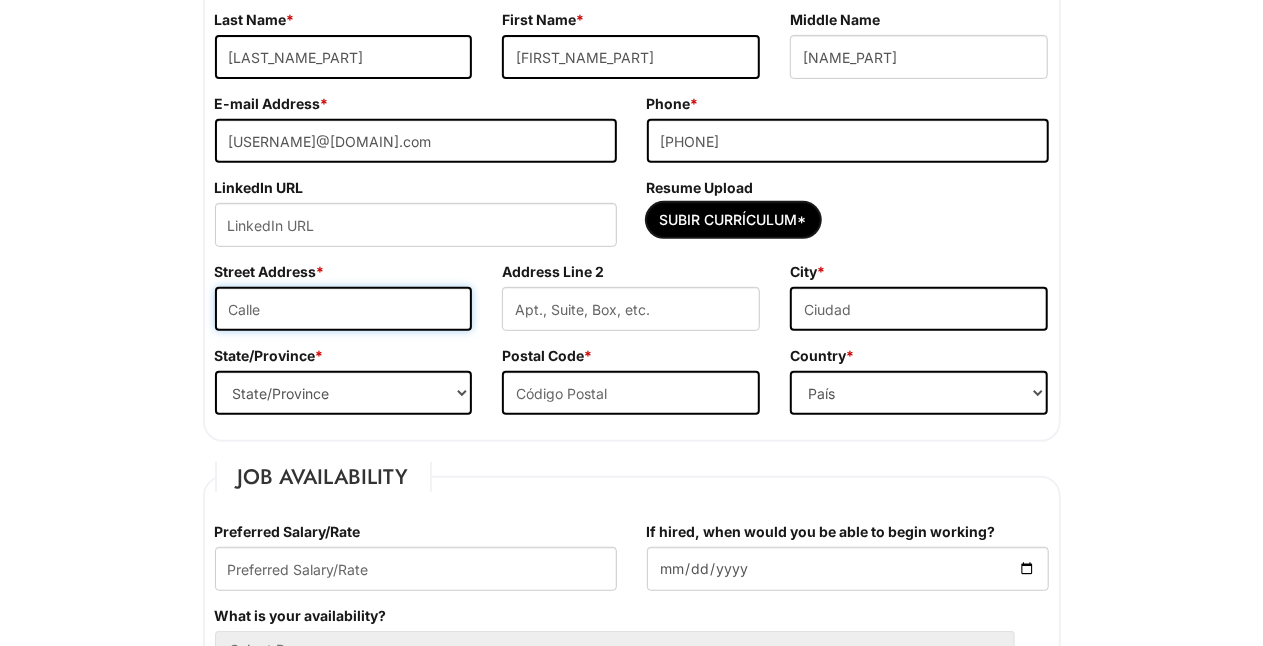 click at bounding box center (344, 309) 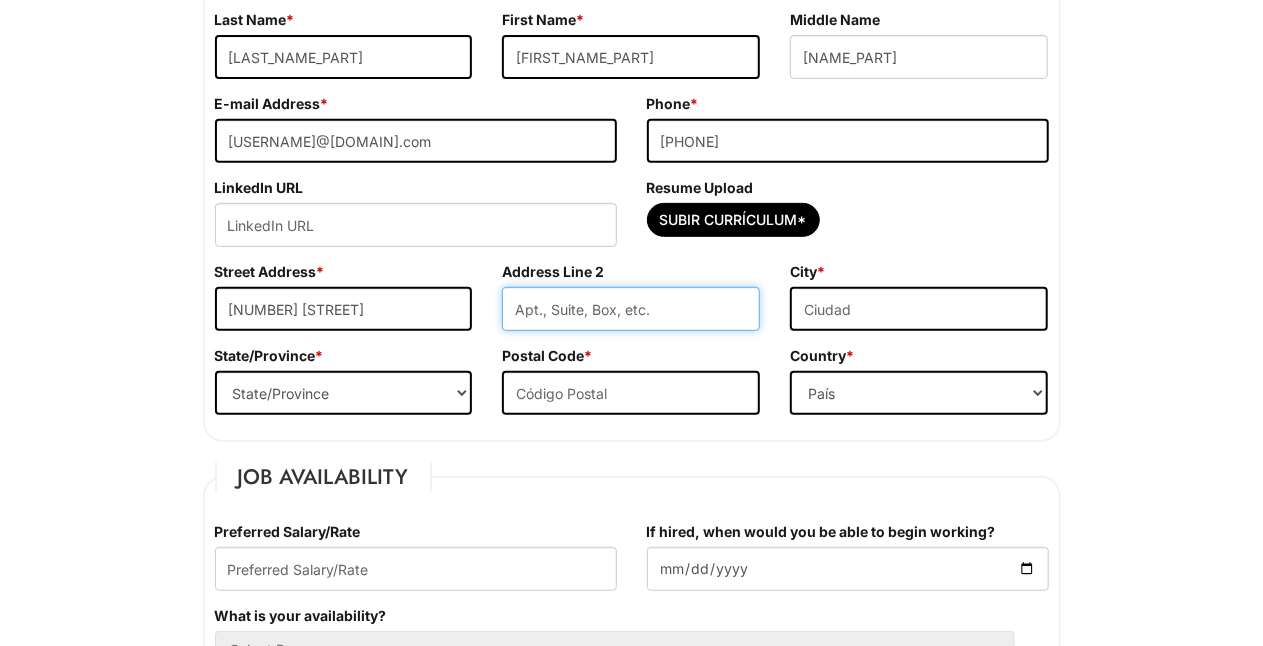 click at bounding box center [631, 309] 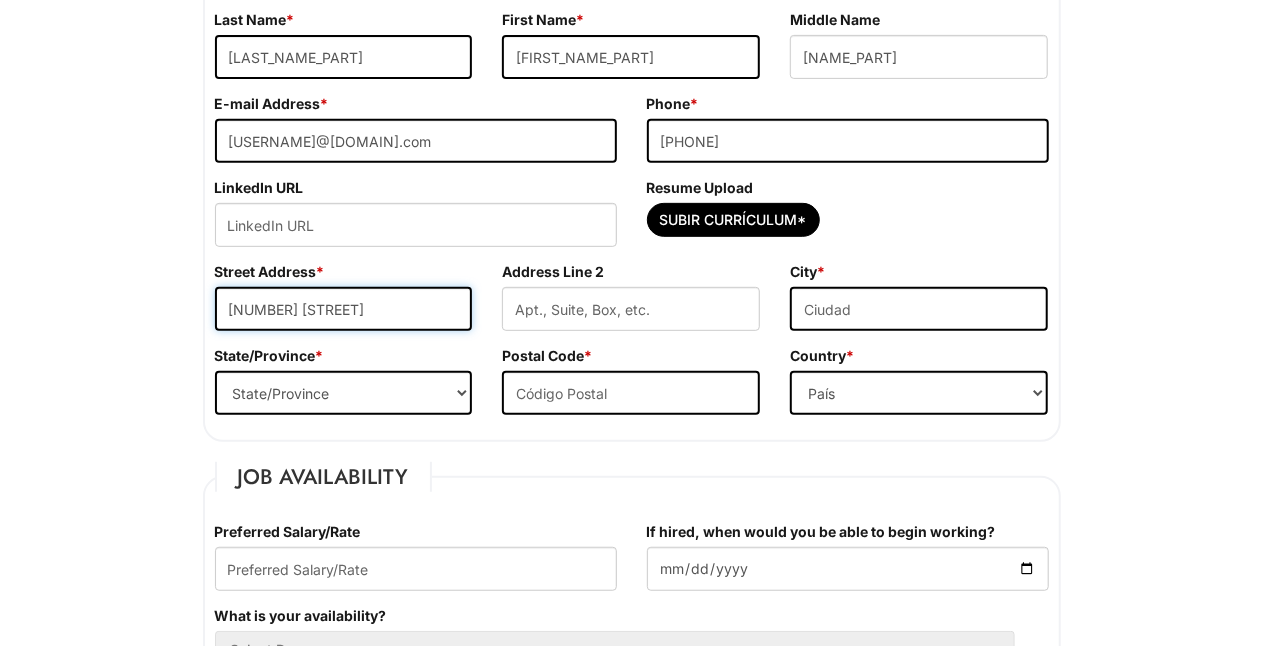 click on "[NUMBER] [STREET]" at bounding box center (344, 309) 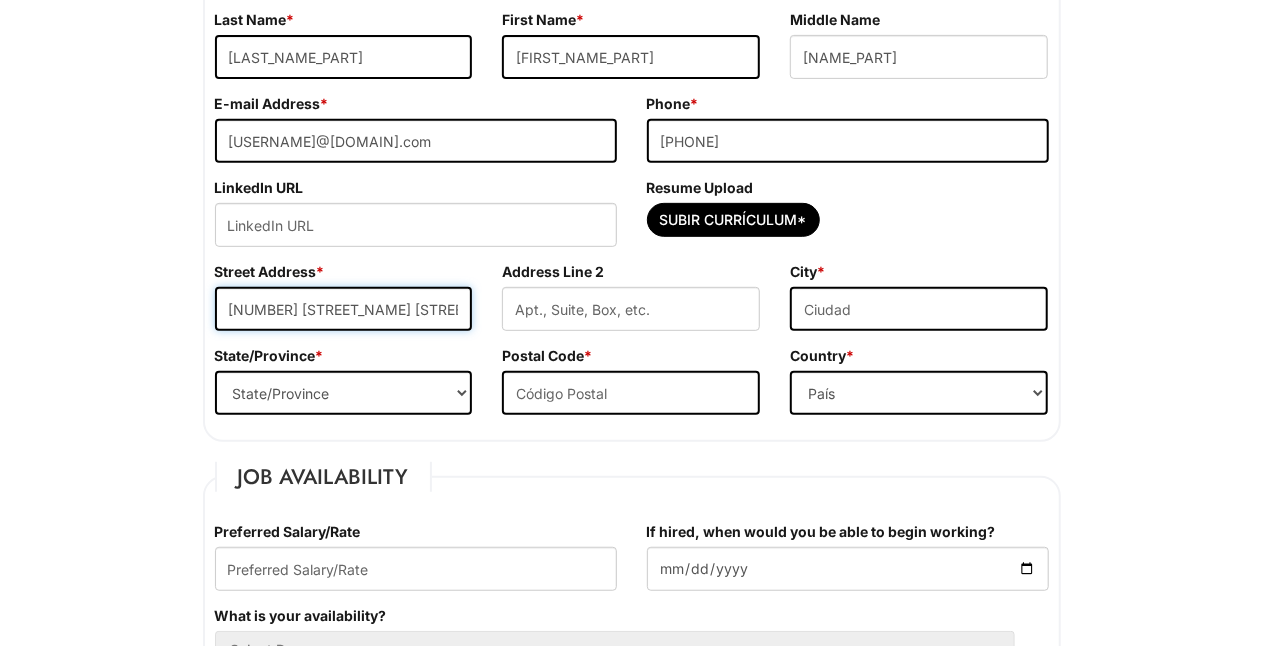 type on "[NUMBER] [STREET_NAME] [STREET_TYPE] [STREET_NAME]" 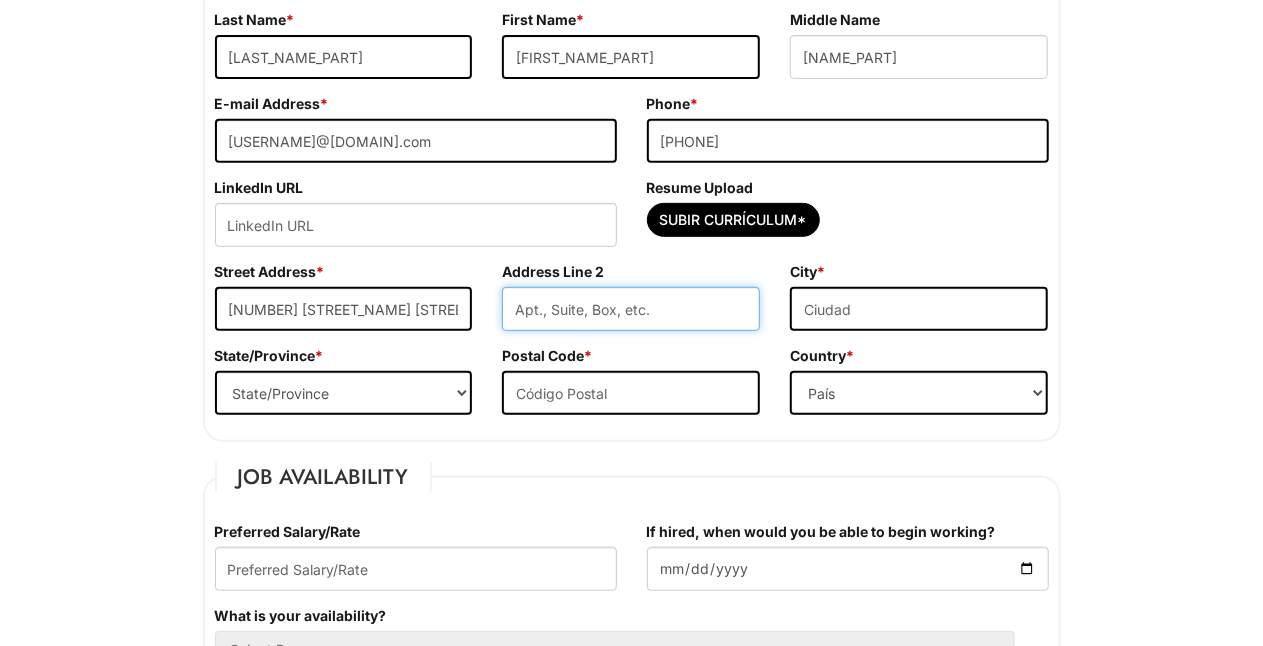 click at bounding box center [631, 309] 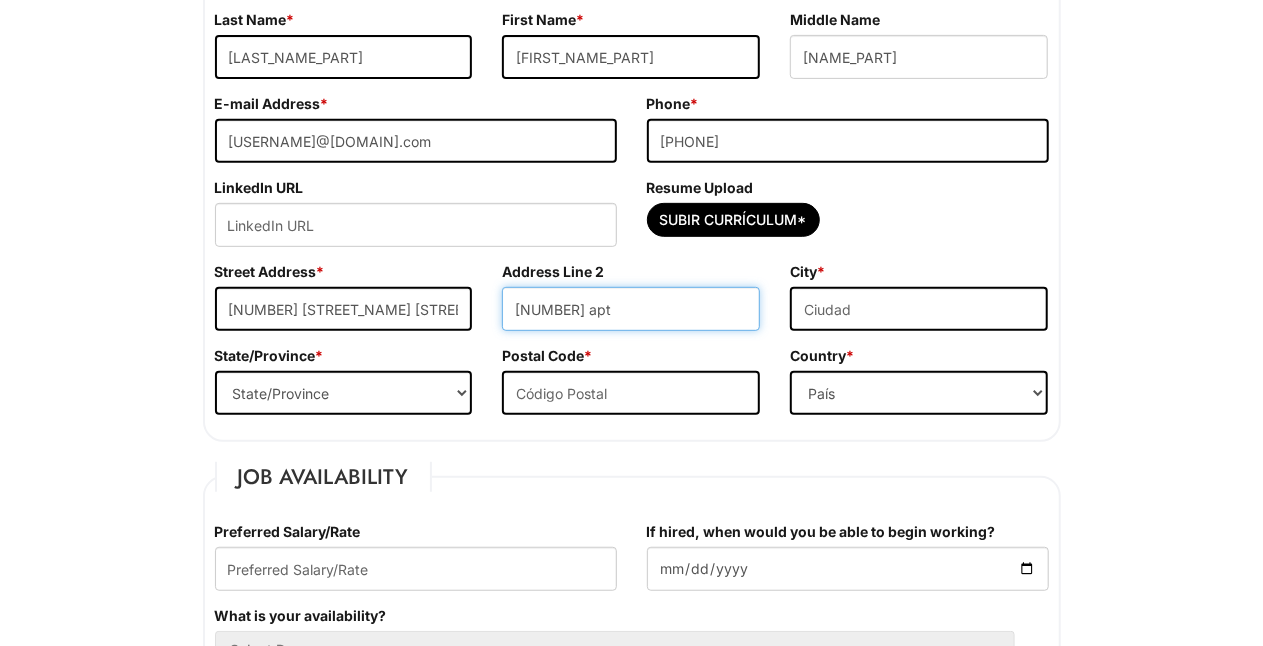 type on "[NUMBER] apt" 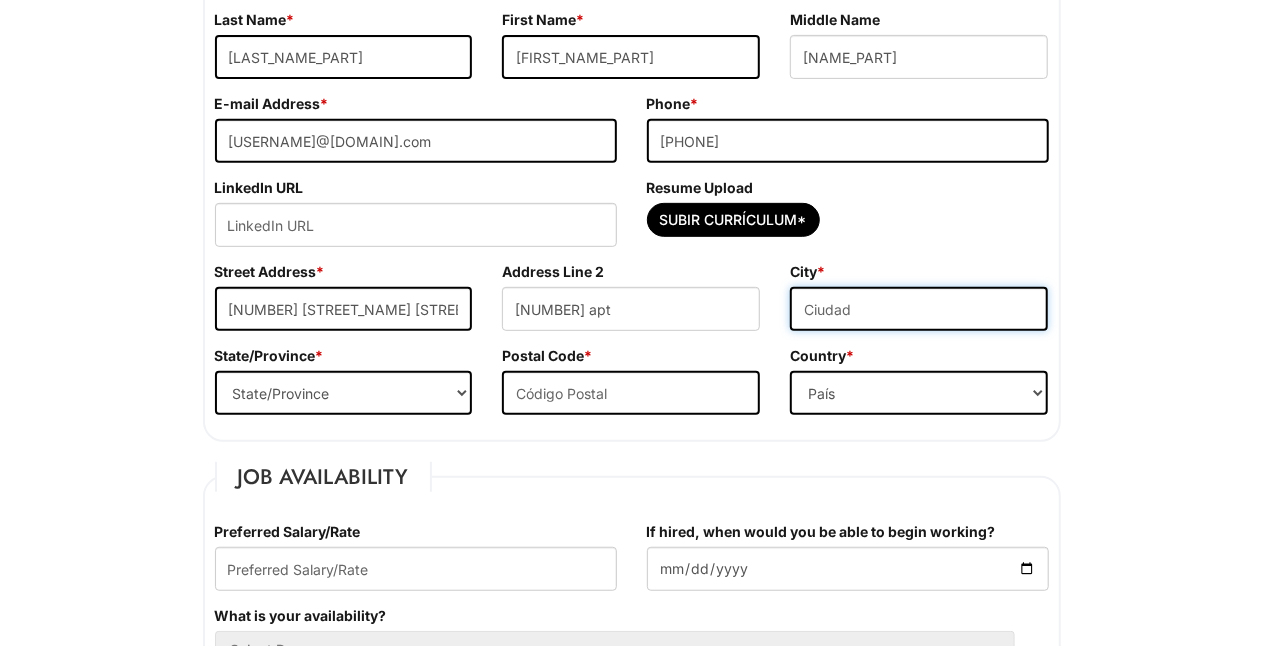 click at bounding box center [919, 309] 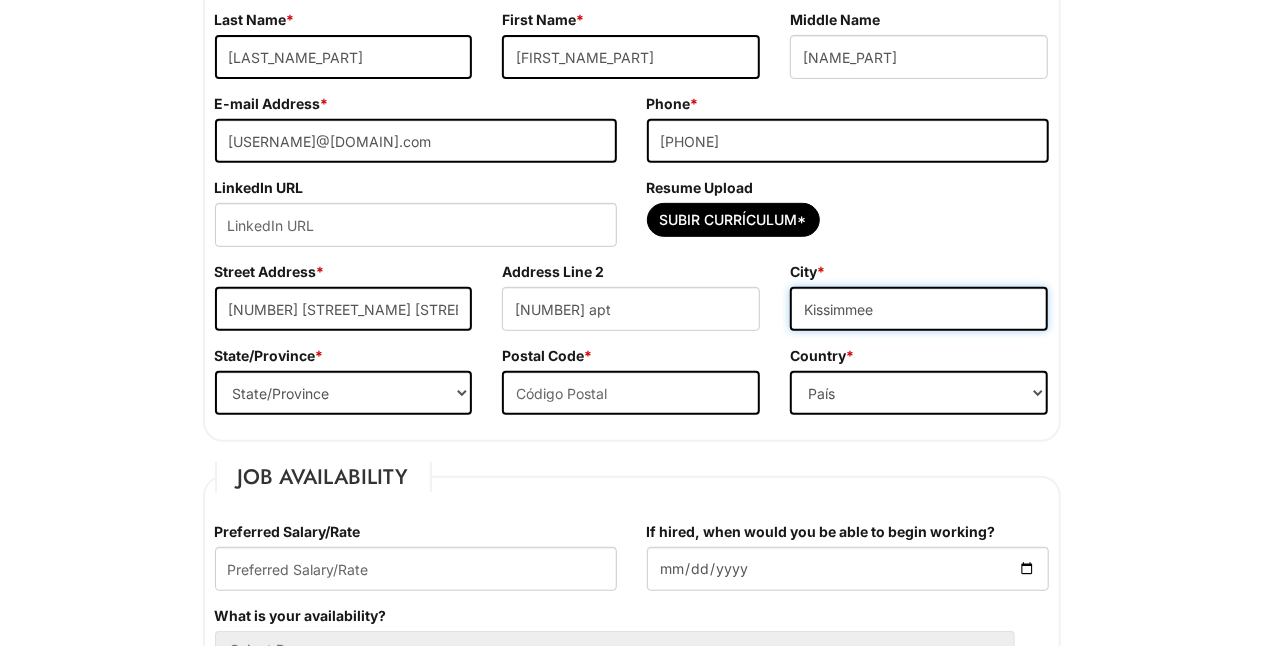 type on "Kissimmee" 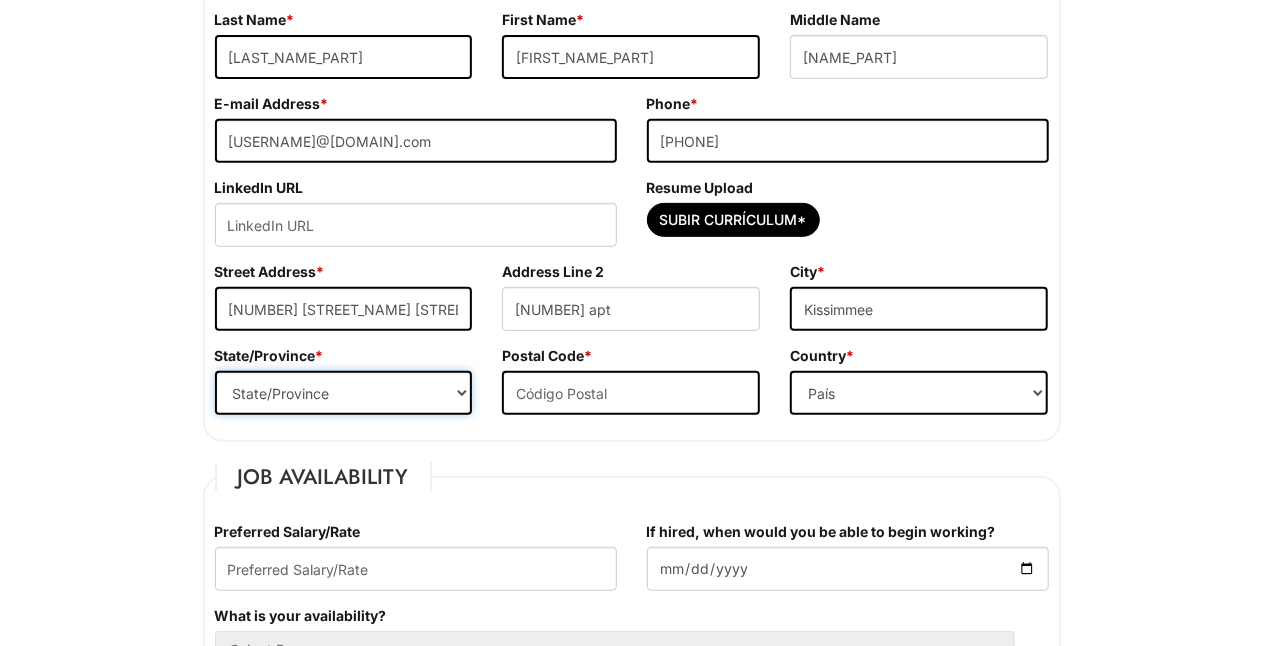 click on "State/Province ALABAMA ALASKA ARIZONA ARKANSAS CALIFORNIA COLORADO CONNECTICUT DELAWARE DISTRICT OF COLUMBIA FLORIDA GEORGIA HAWAII IDAHO ILLINOIS INDIANA IOWA KANSAS KENTUCKY LOUISIANA MAINE MARYLAND MASSACHUSETTS MICHIGAN MINNESOTA MISSISSIPPI MISSOURI MONTANA NEBRASKA NEVADA NEW HAMPSHIRE NEW JERSEY NEW MEXICO NEW YORK NORTH CAROLINA NORTH DAKOTA OHIO OKLAHOMA OREGON PENNSYLVANIA RHODE ISLAND SOUTH CAROLINA SOUTH DAKOTA TENNESSEE TEXAS UTAH VERMONT VIRGINIA WASHINGTON WEST VIRGINIA WISCONSIN WYOMING CA-ALBERTA CA-BRITISH COLUMBIA CA-MANITOBA CA-NEW BRUNSWICK CA-NEWFOUNDLAND CA-NOVA SCOTIA CA-NORTHWEST TERRITORIES CA-NUNAVUT CA-ONTARIO CA-PRINCE EDWARD ISLAND CA-QUEBEC CA-SASKATCHEWAN CA-YUKON TERRITORY US-AMERICAN SAMOA US-FEDERATED STATES OF MICRONESIA US-GUAM US-MARSHALL ISLANDS US-NORTHERN MARIANA ISLANDS US-PALAU US-PUERTO RICO" at bounding box center (344, 393) 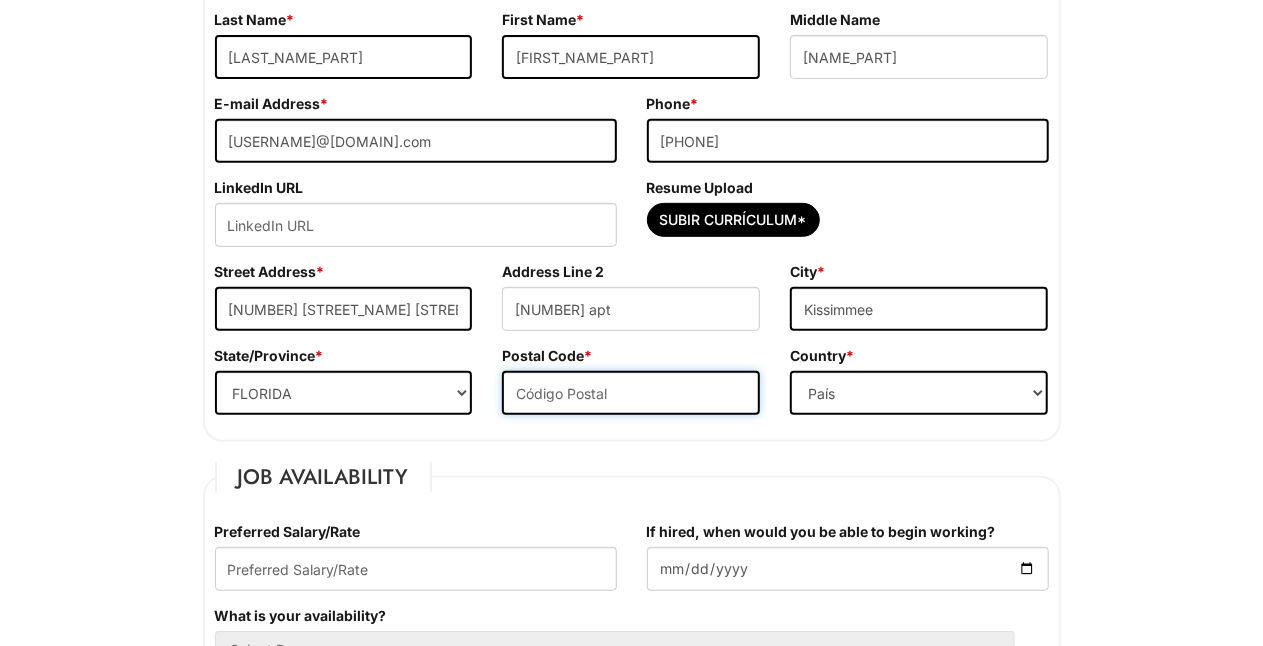 click at bounding box center [631, 393] 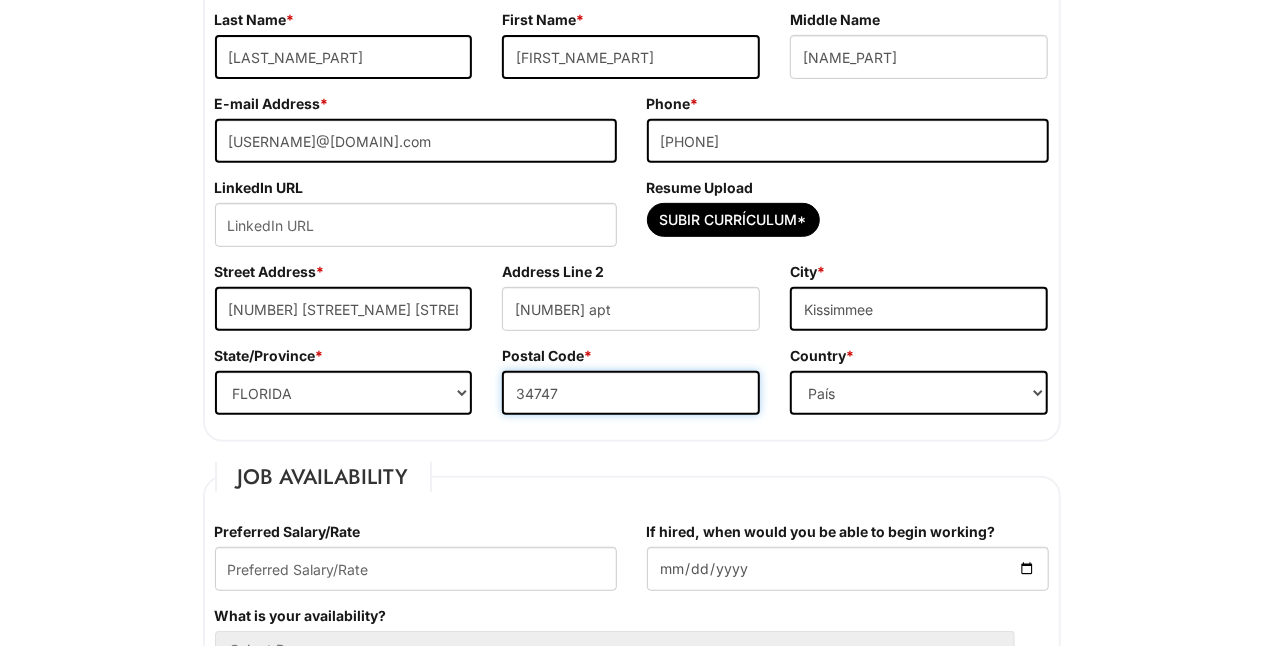 type on "34747" 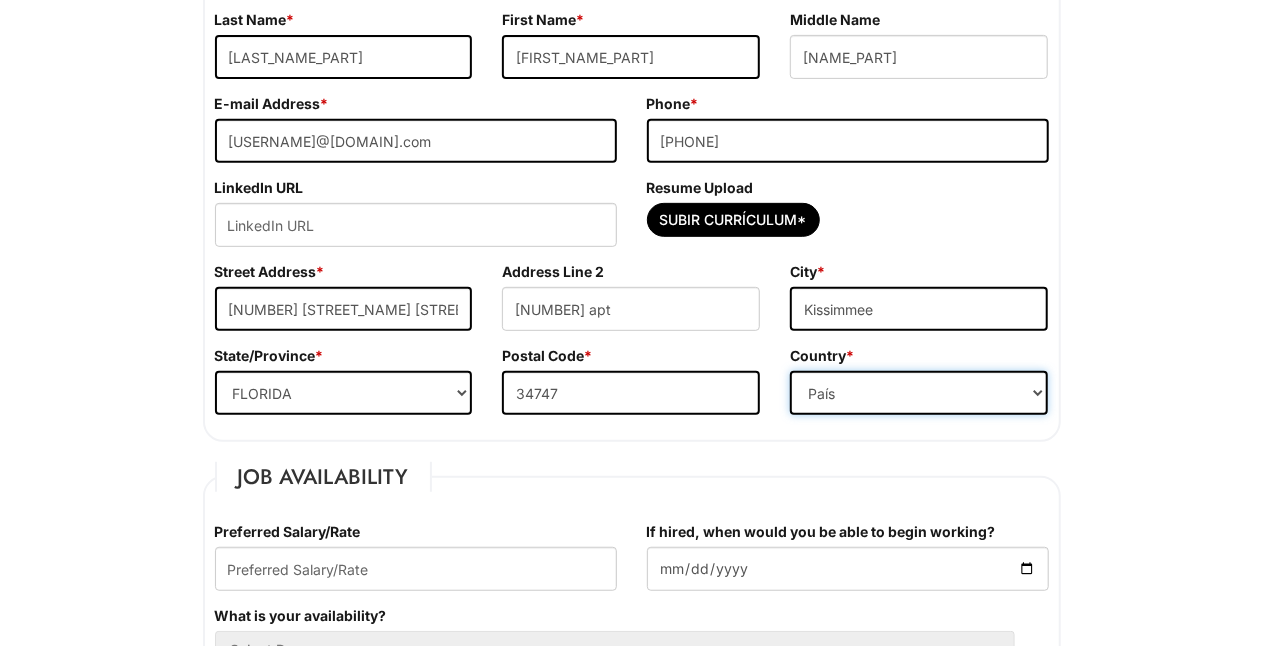 click on "País Afganistán Albania Algeria American Samoa Andorra Angola Anguilla Antarctica Antigua Argentina Armenia Aruba Ascension Australia Austria Azerbaijan Bahamas Bahrain Bangladesh Barbados Barbuda Belarus Bélgica Belice Benin Bermuda Butan Bolivia Bosnia & Herzegovina Botswana Brasil Islas Virgenes Britanicas Brunei Darussalam Bulgaria Burkina Faso Burundi Cambodia Camerun Canada Cape Verde Islands Islas Caimán República Centroafricana Chad Chatham Island Chile China Christmas Island Cocos-Keeling Islands Colombia Comoros Congo Islas Cook Costa Rica Croacia Cuba Curaçao Chipre República Checa Democratic Republic of the Congo Dinamarca Diego Garcia Djibouti Dominica Republica Dominicana Timor del Este Easter Island Ecuador Egipto El Salvador Ellipso (Mobile Satellite service) EMSAT (Mobile Satellite service) Guinea Ecuatorial Eritrea Estonia Etiopia European Union Falkland Islands (Malvinas) Islas Faroe Fiji Islands Finlandia Francia French Antilles French Guiana French Polynesia Gabonese Republic Gana" at bounding box center [919, 393] 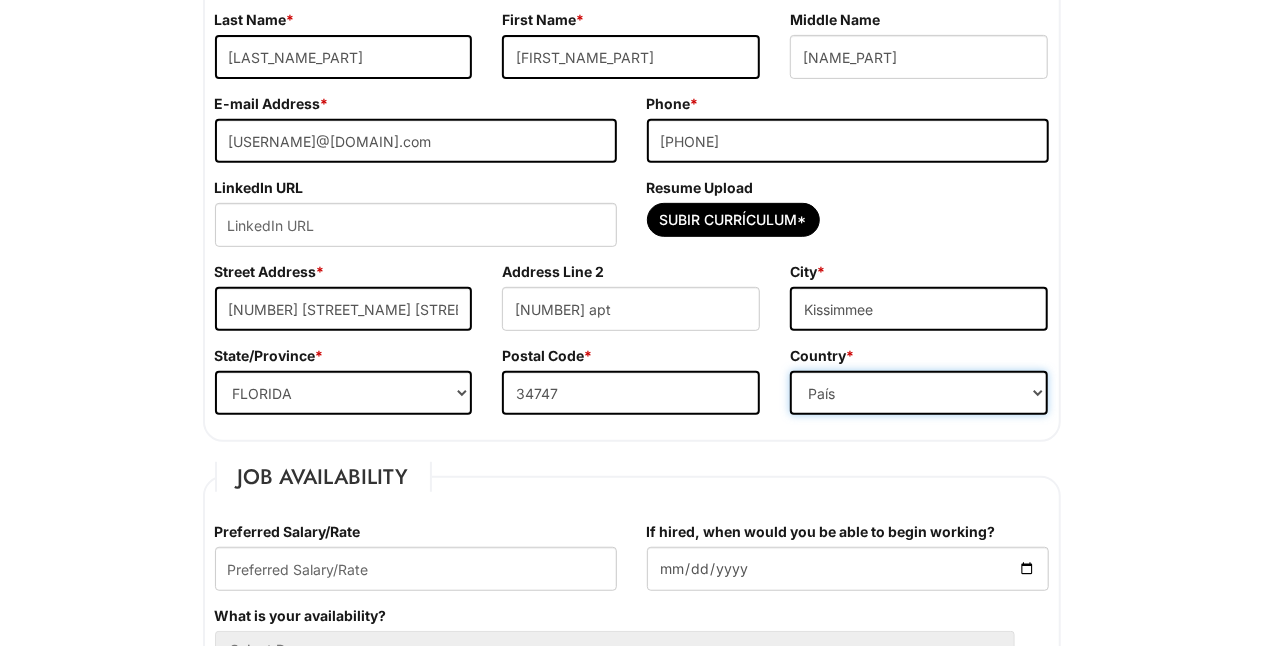 select on "United States of America" 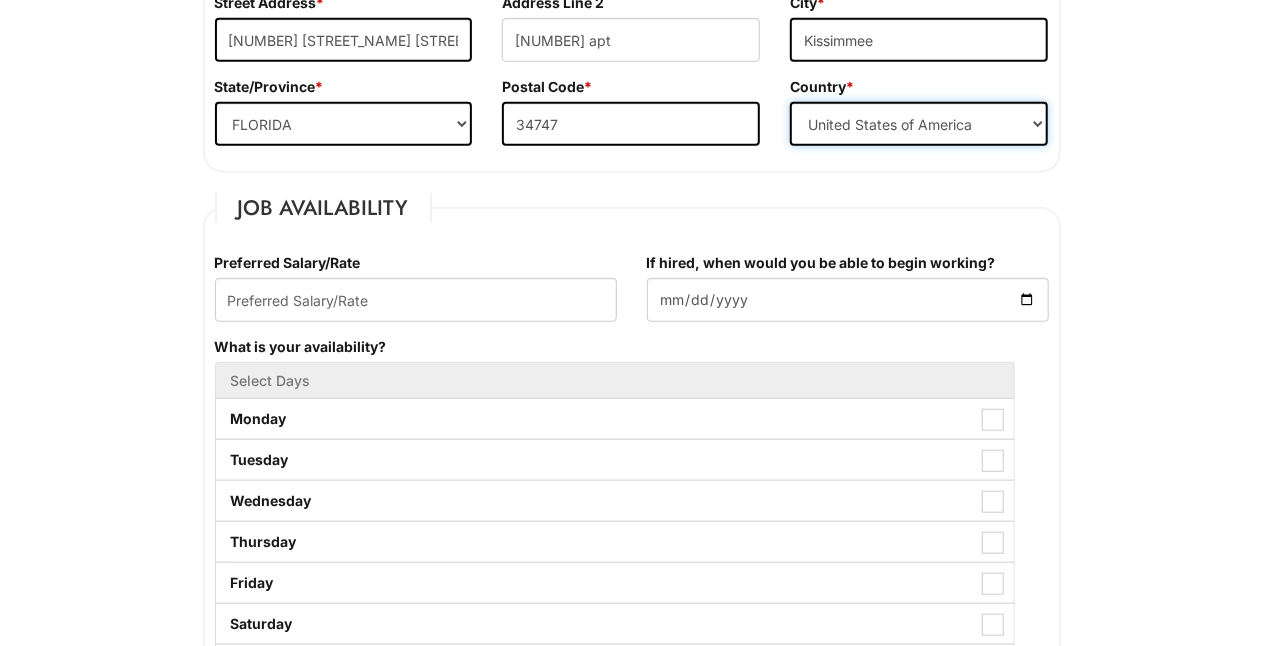 scroll, scrollTop: 640, scrollLeft: 0, axis: vertical 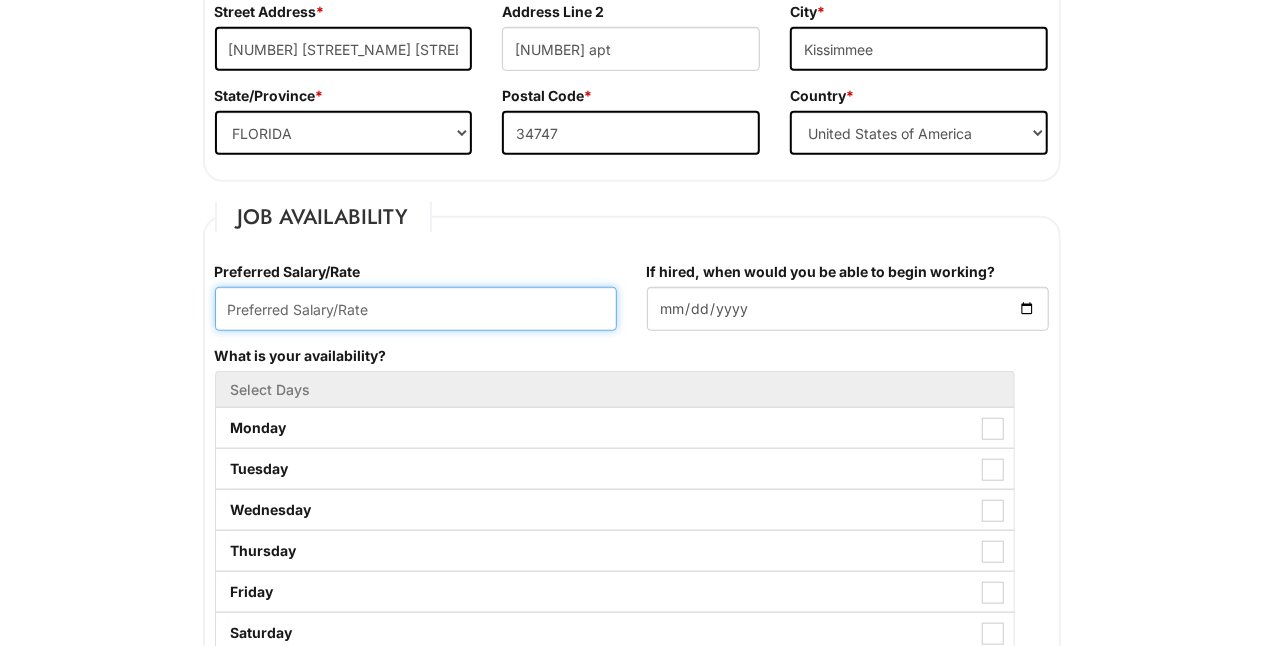 click at bounding box center (416, 309) 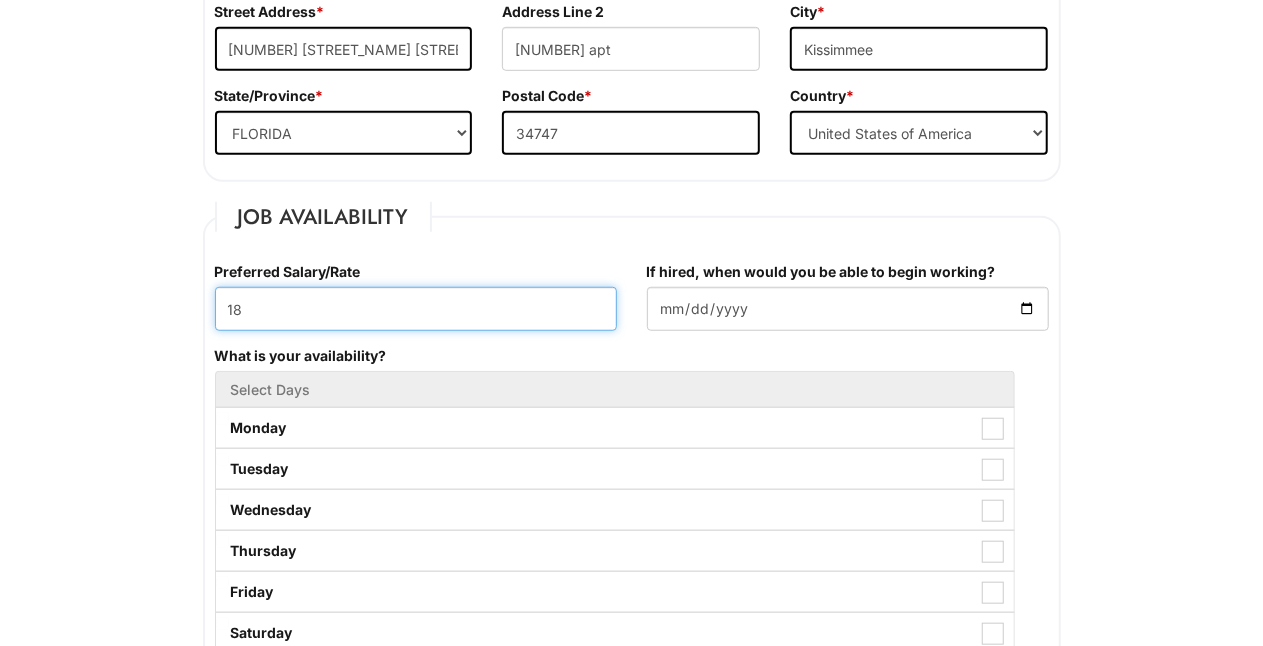 type on "18" 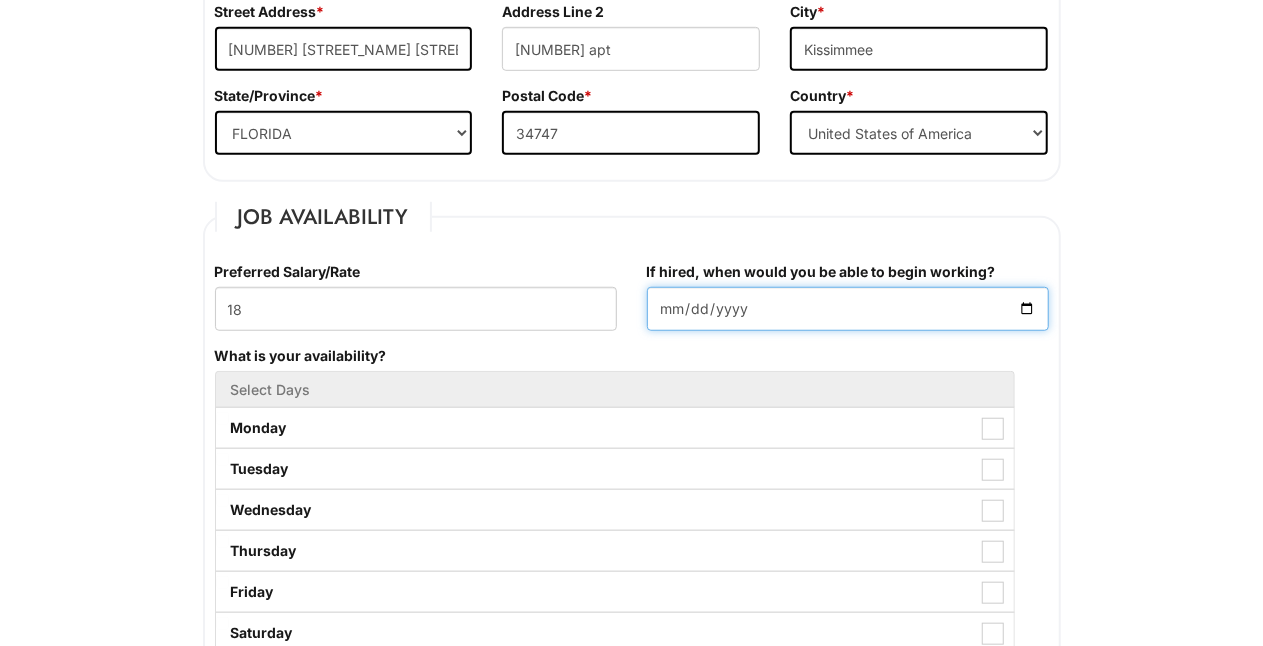 click on "If hired, when would you be able to begin working?" at bounding box center (848, 309) 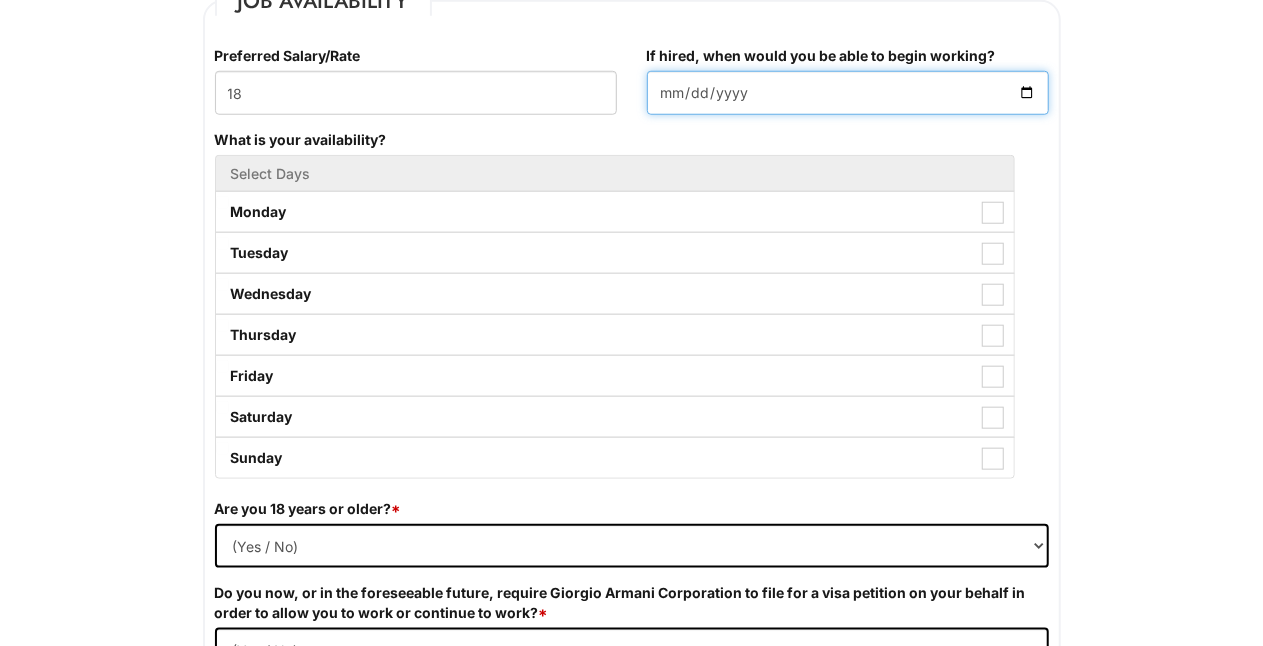 scroll, scrollTop: 870, scrollLeft: 0, axis: vertical 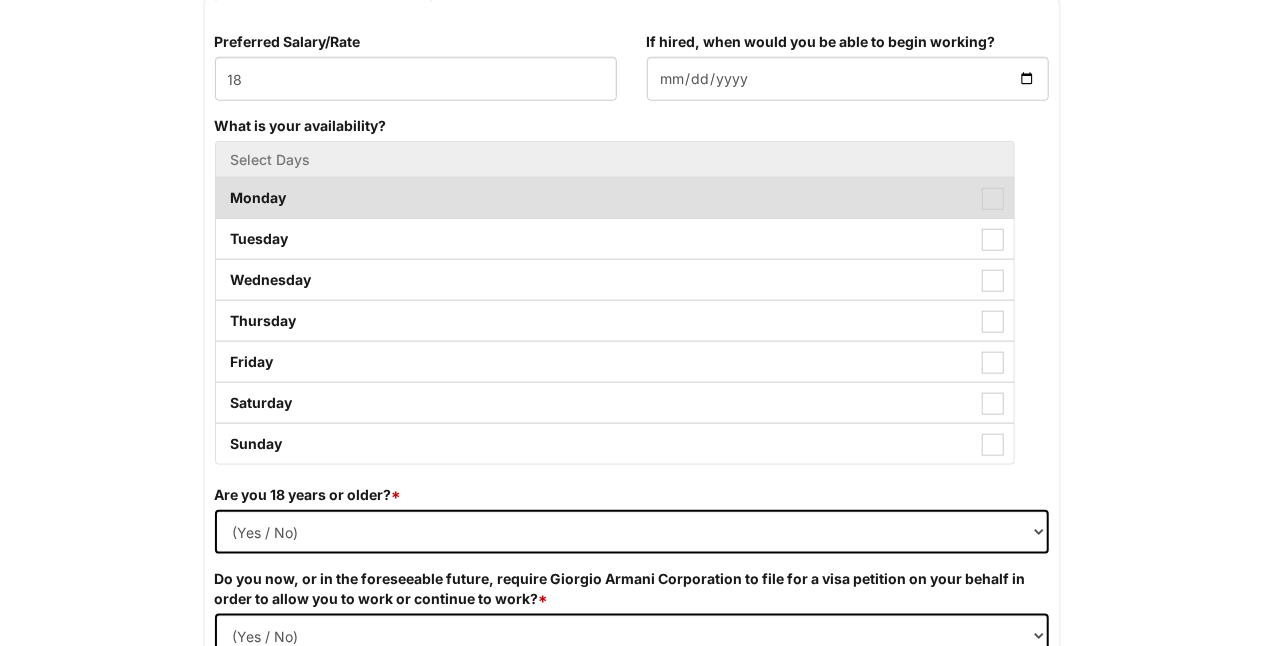 click on "Monday" at bounding box center (615, 198) 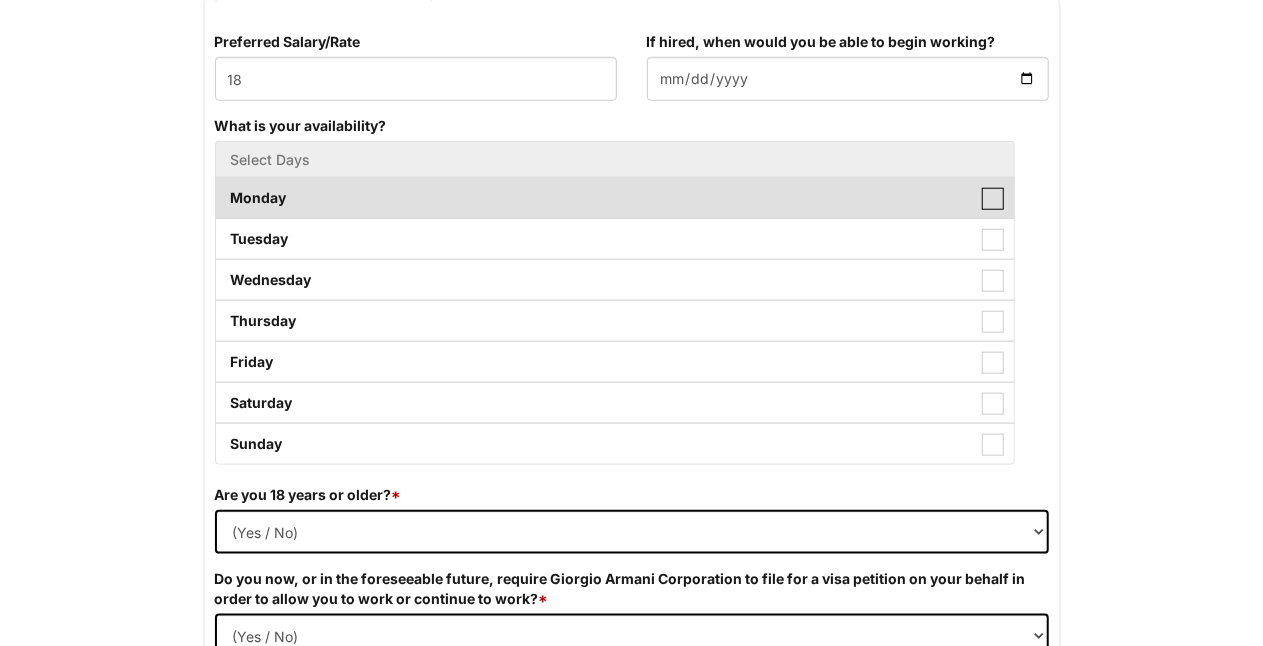 click on "Monday" at bounding box center (222, 188) 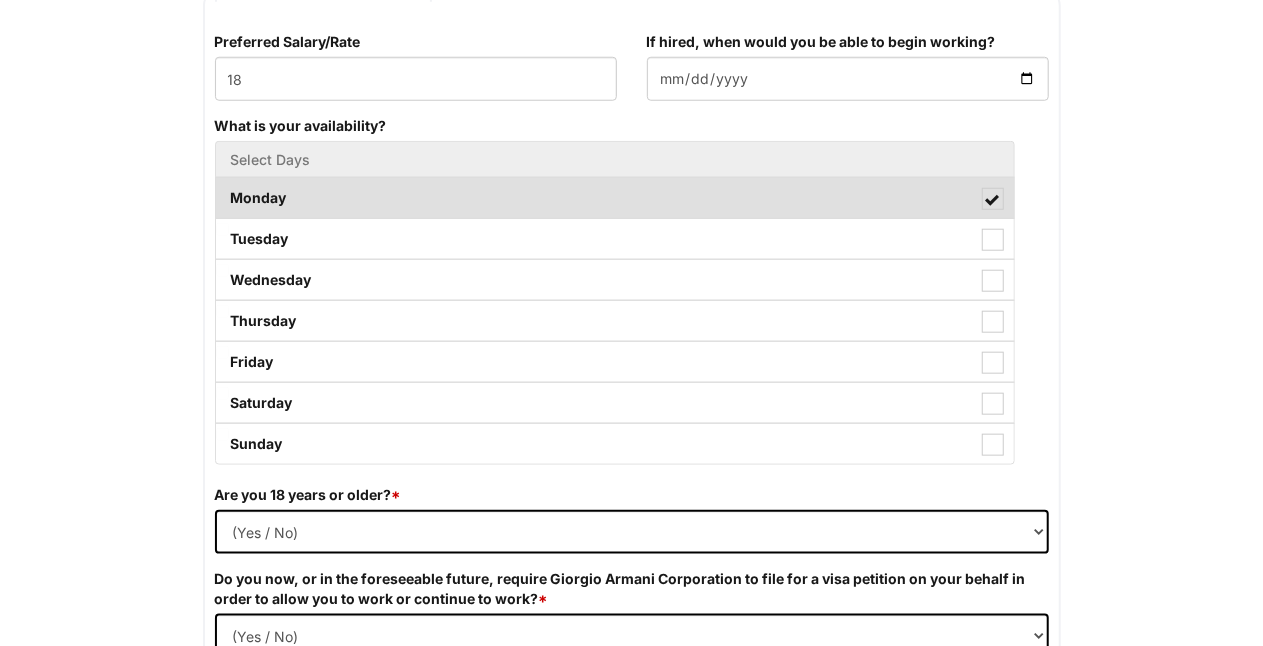 click on "Monday" at bounding box center [615, 198] 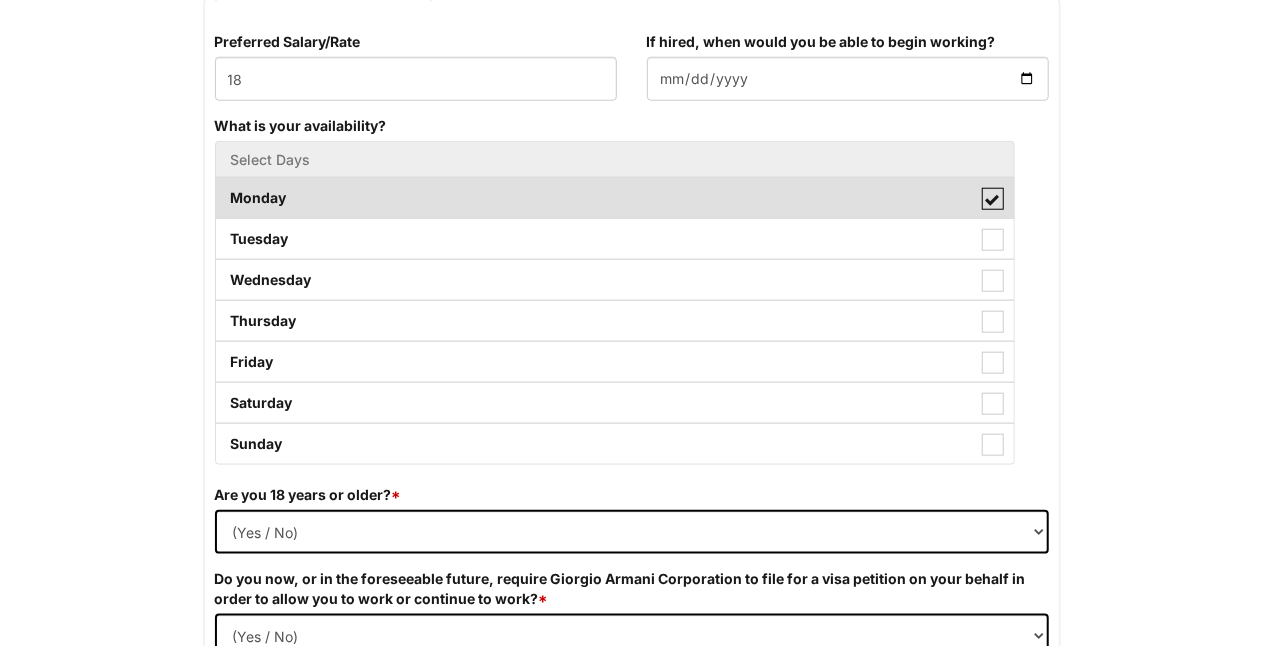 click on "Monday" at bounding box center [222, 188] 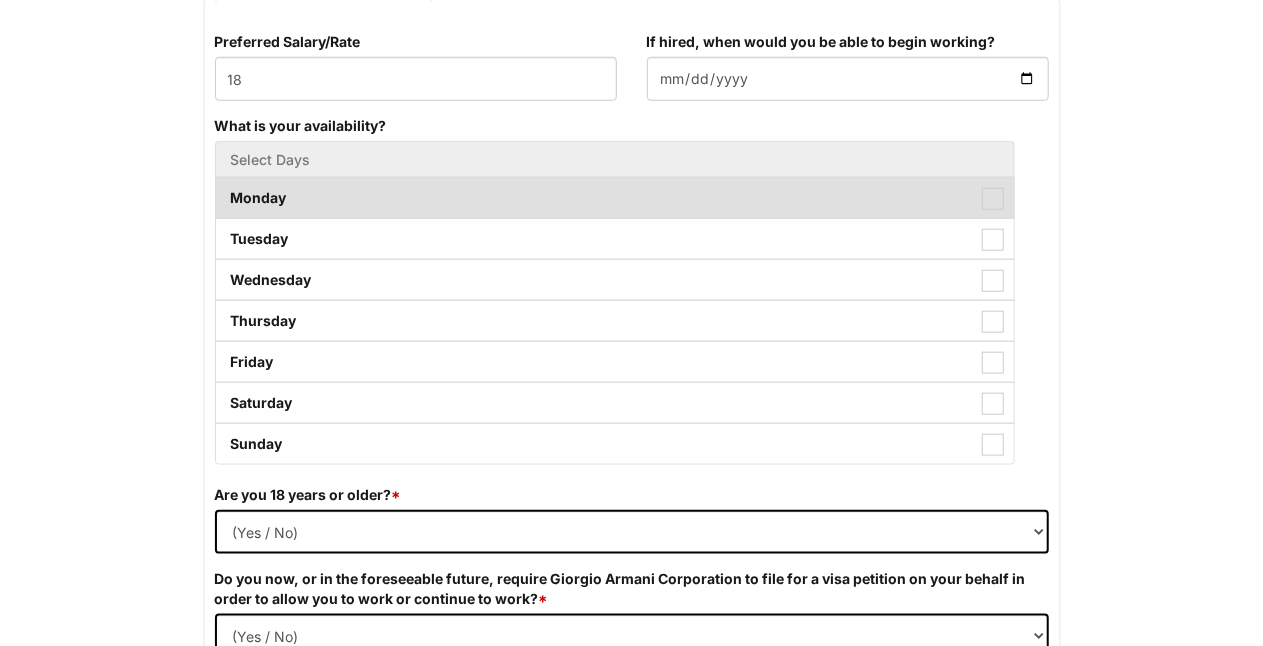 click at bounding box center [993, 199] 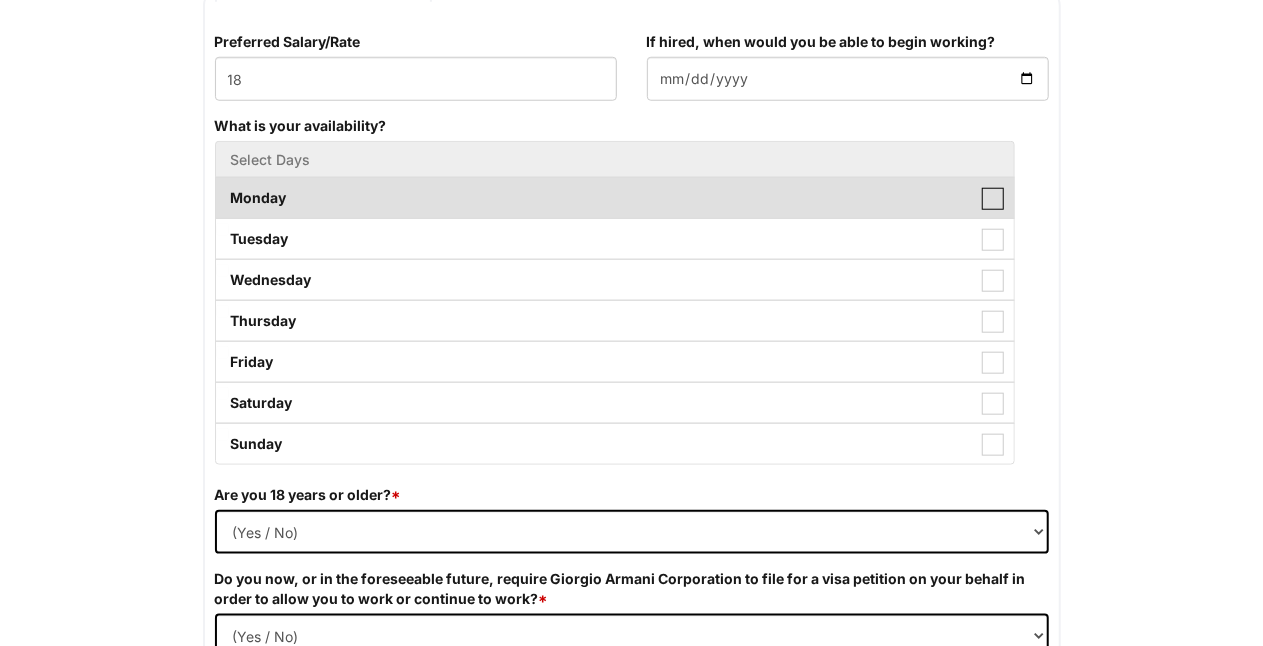 click on "Monday" at bounding box center (222, 188) 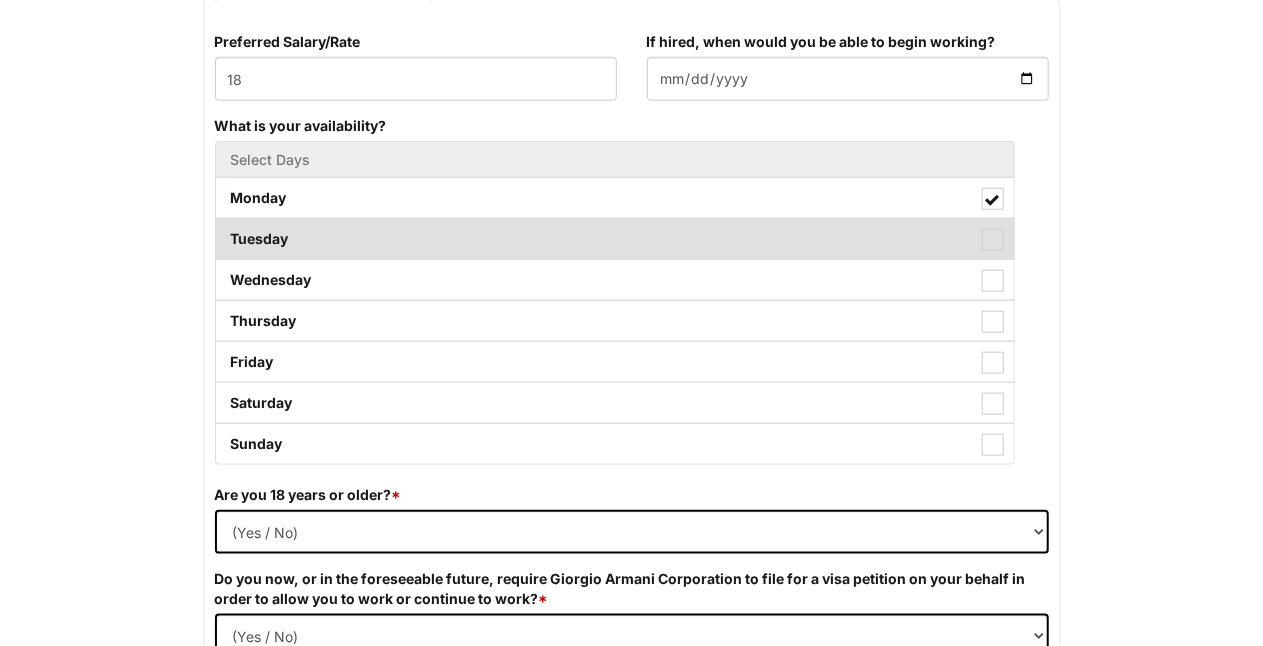 click at bounding box center [993, 240] 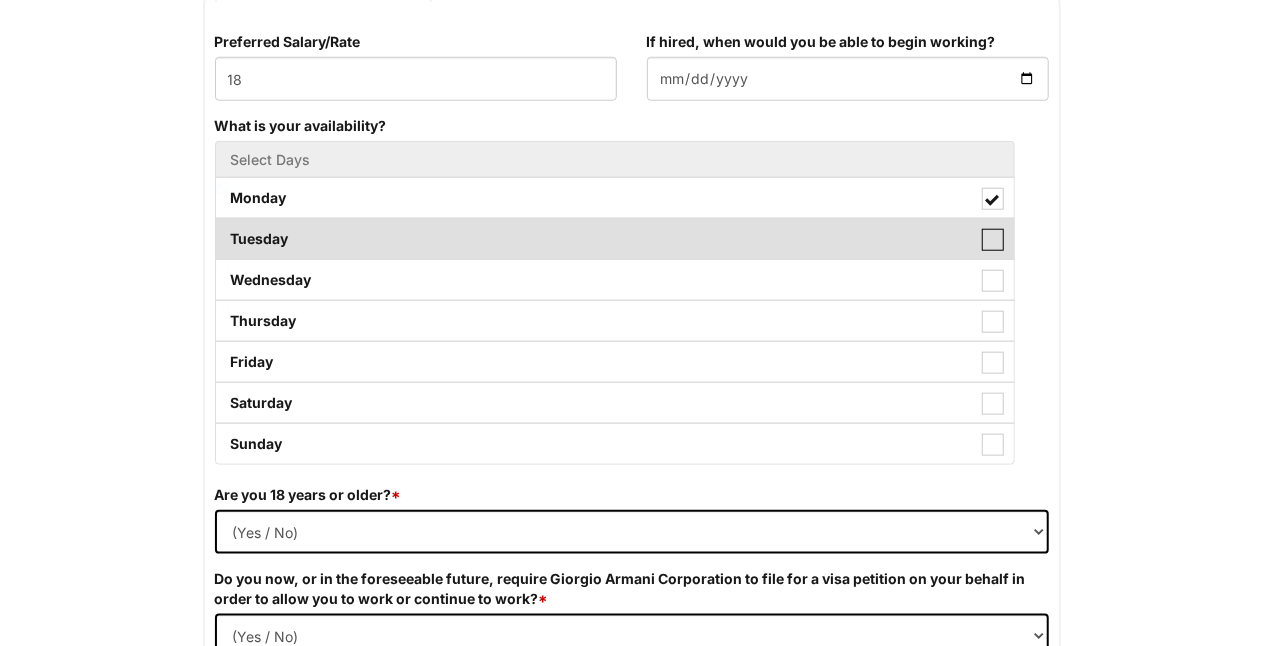 click on "Tuesday" at bounding box center (222, 229) 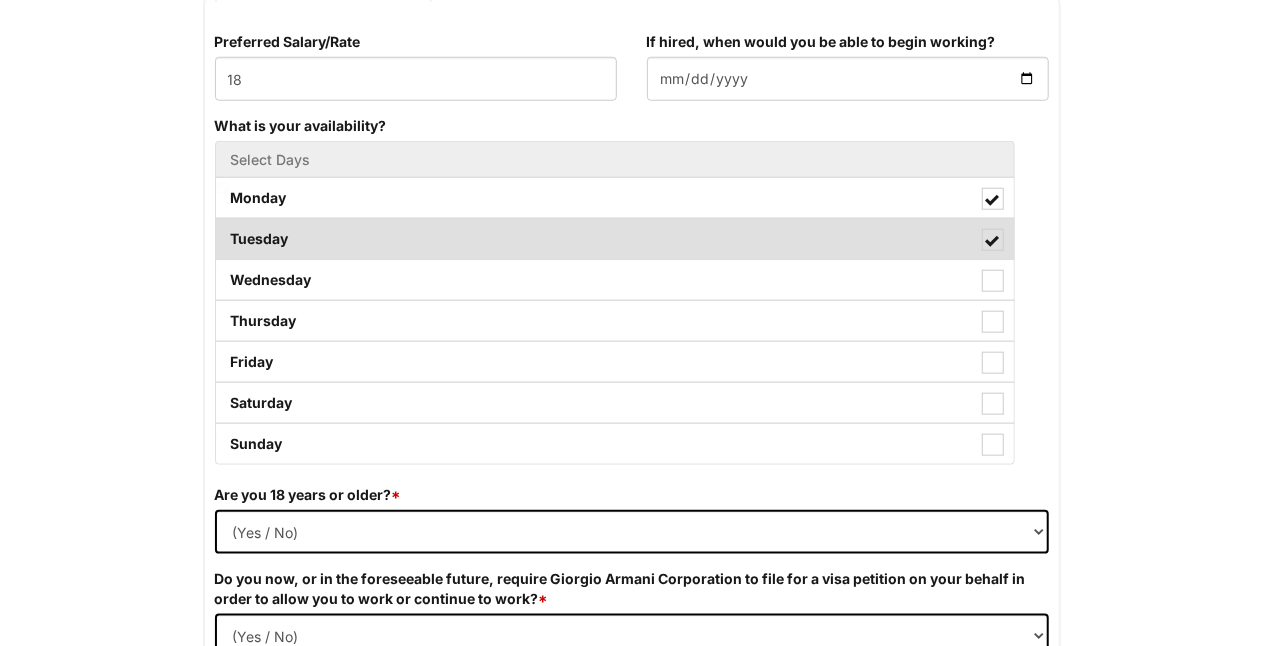 click at bounding box center (993, 240) 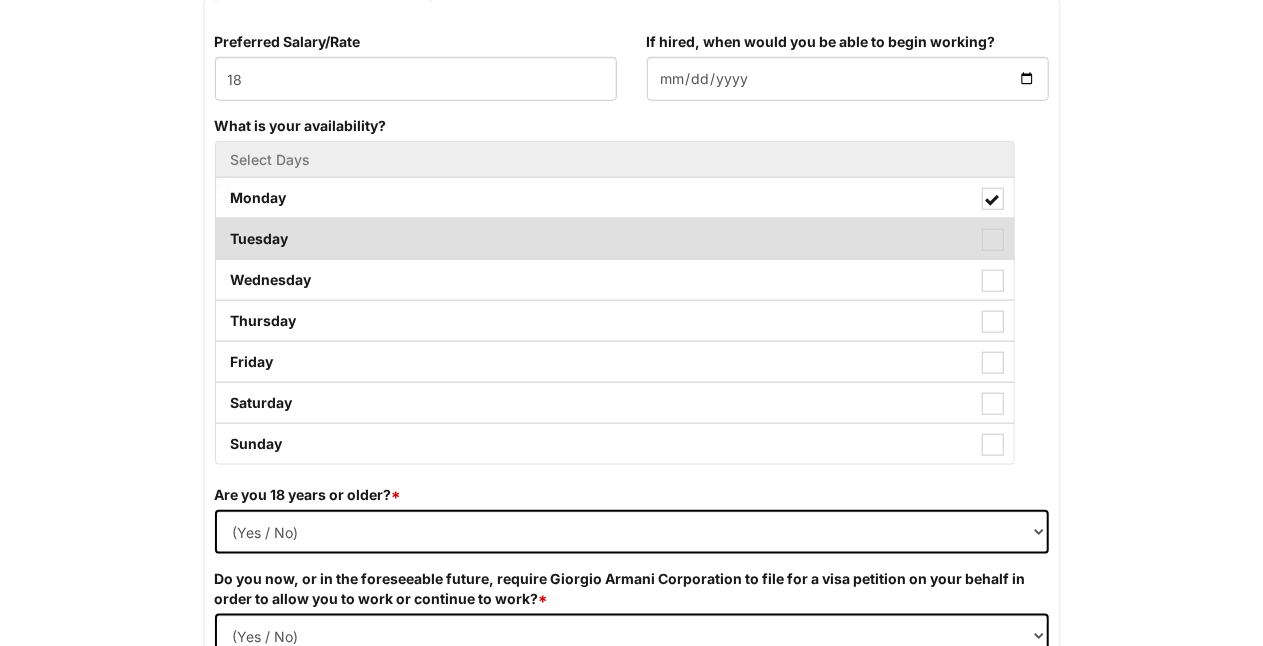 click at bounding box center [993, 240] 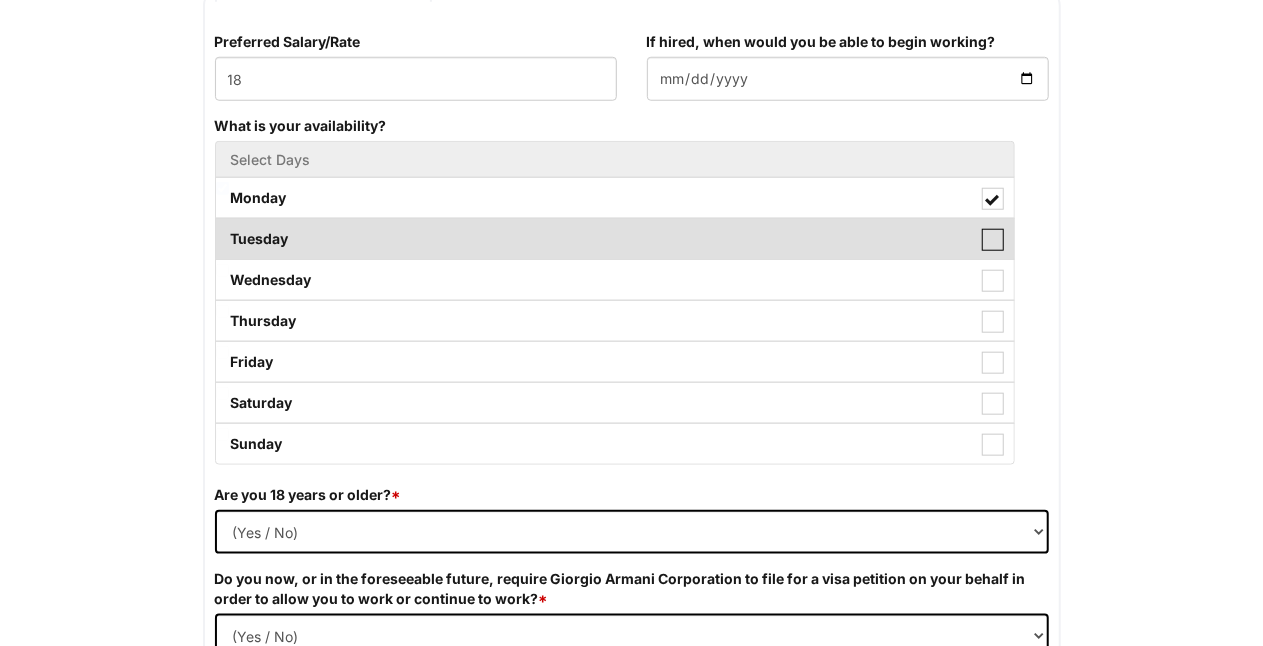 click on "Tuesday" at bounding box center [222, 229] 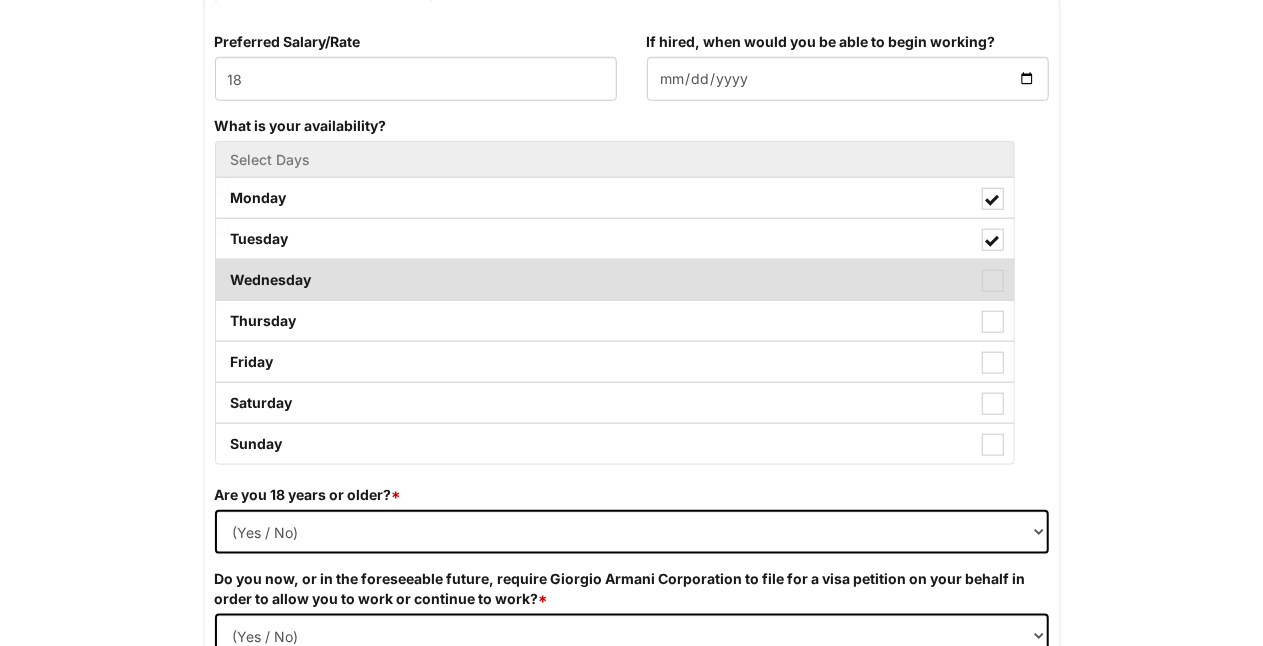 click at bounding box center (993, 281) 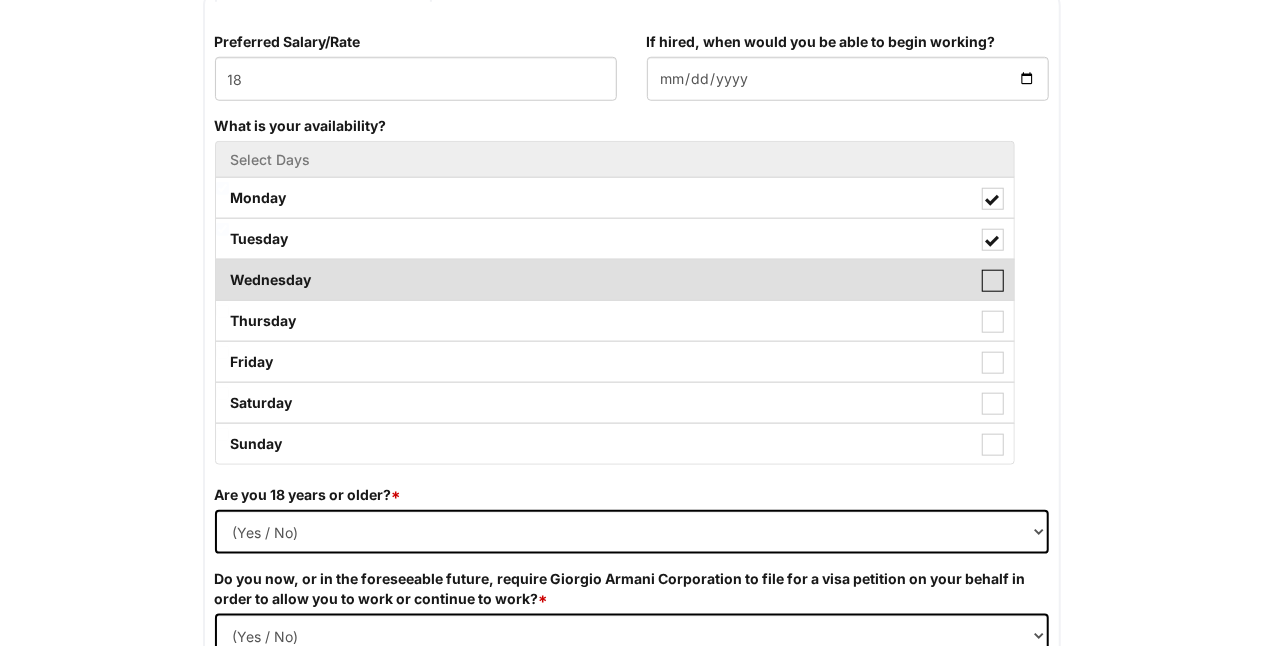click on "Wednesday" at bounding box center (222, 270) 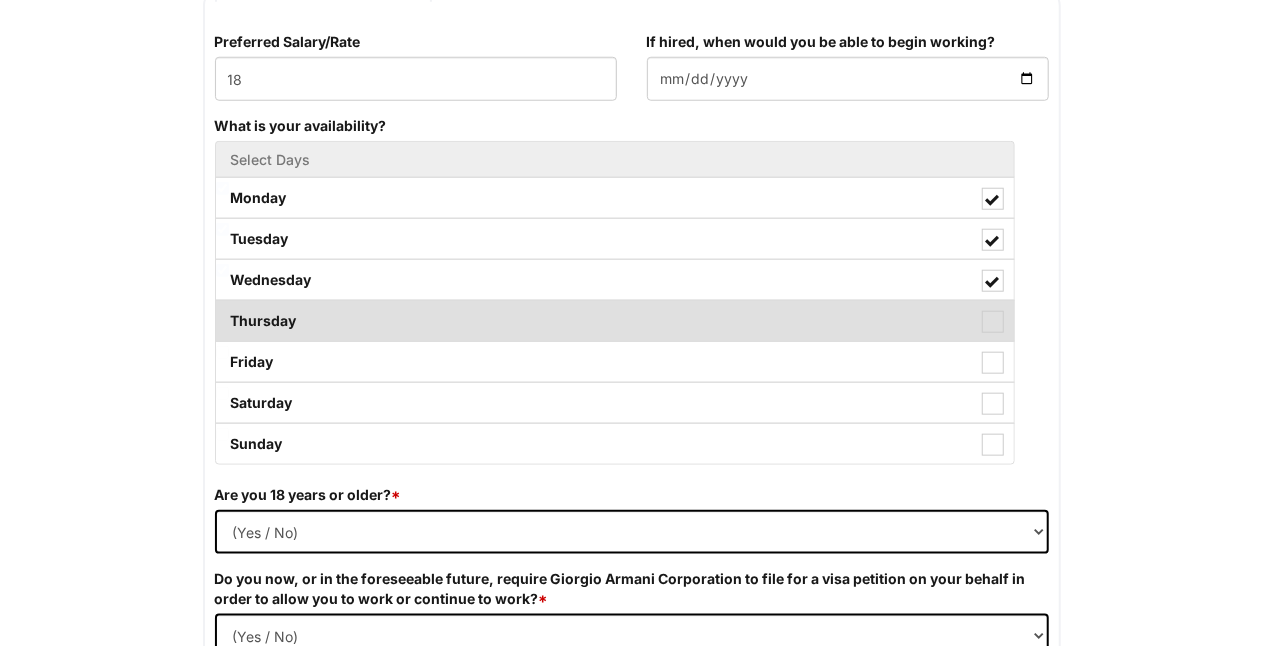click at bounding box center [993, 322] 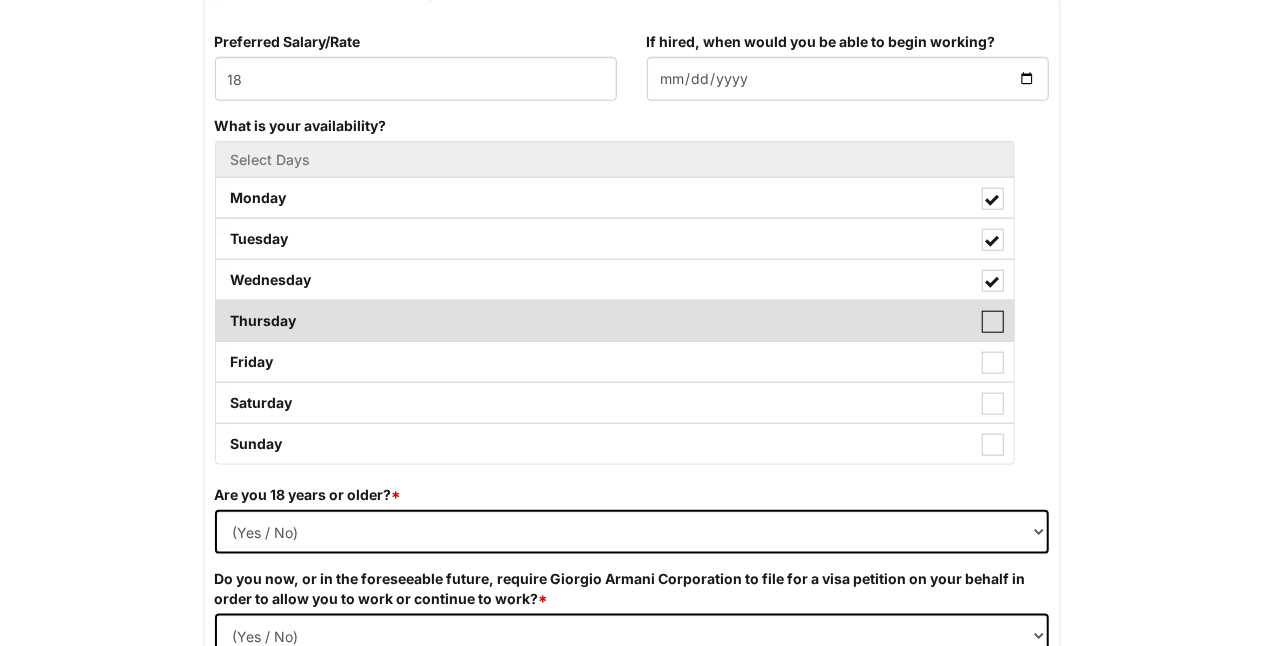 click on "Thursday" at bounding box center (222, 311) 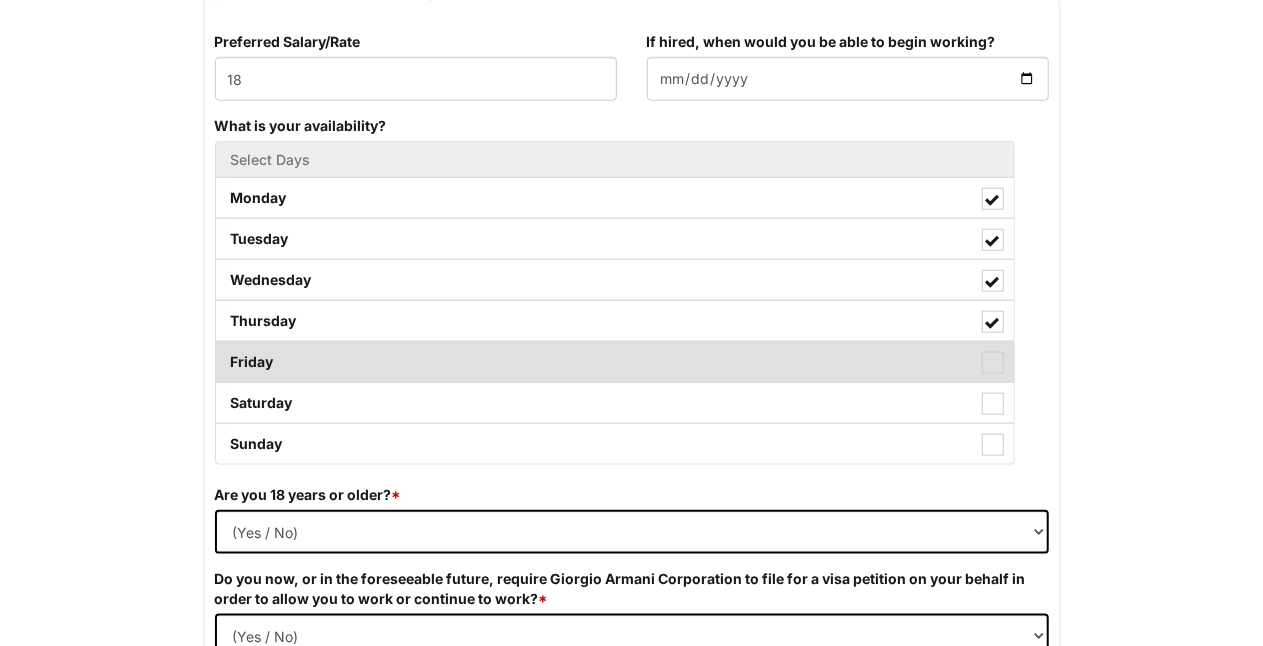 click at bounding box center (993, 363) 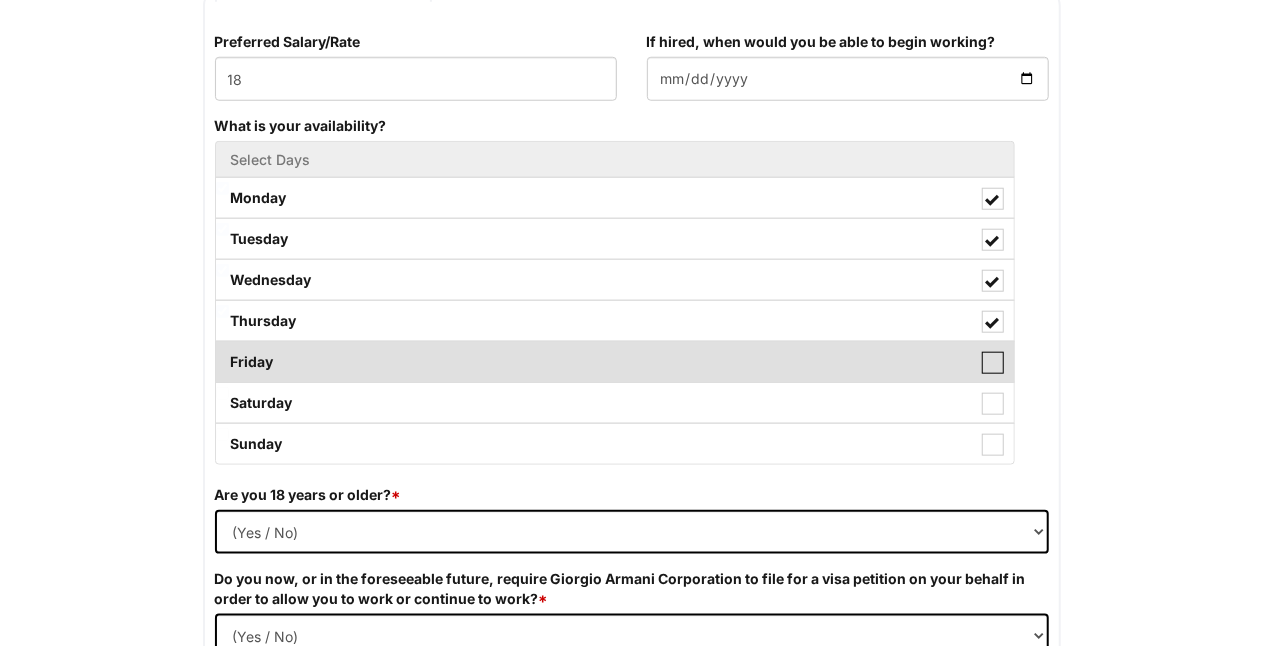 click on "Friday" at bounding box center (222, 352) 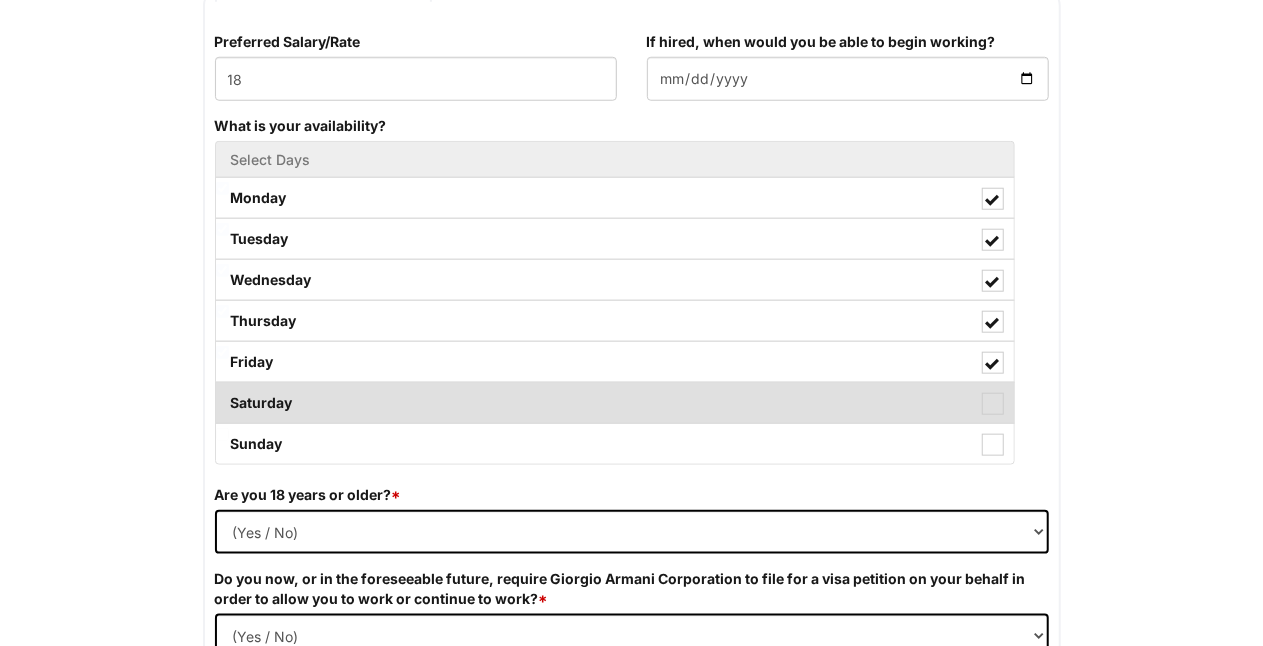click at bounding box center (993, 404) 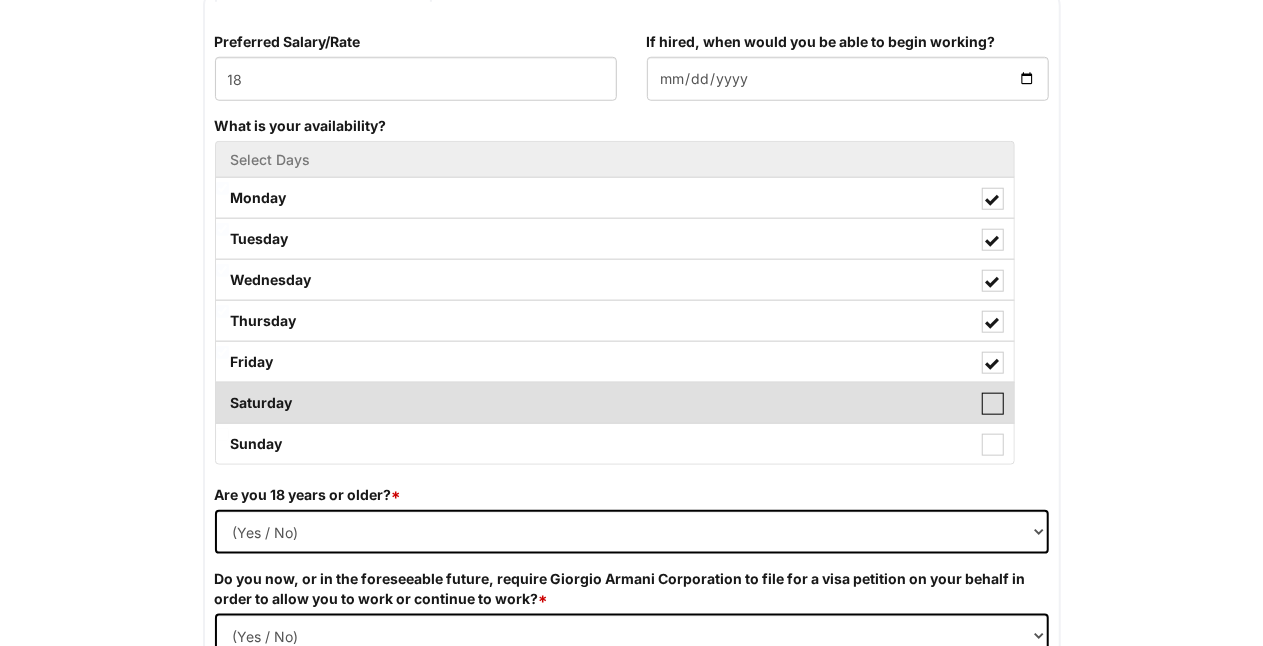 click on "Saturday" at bounding box center [222, 393] 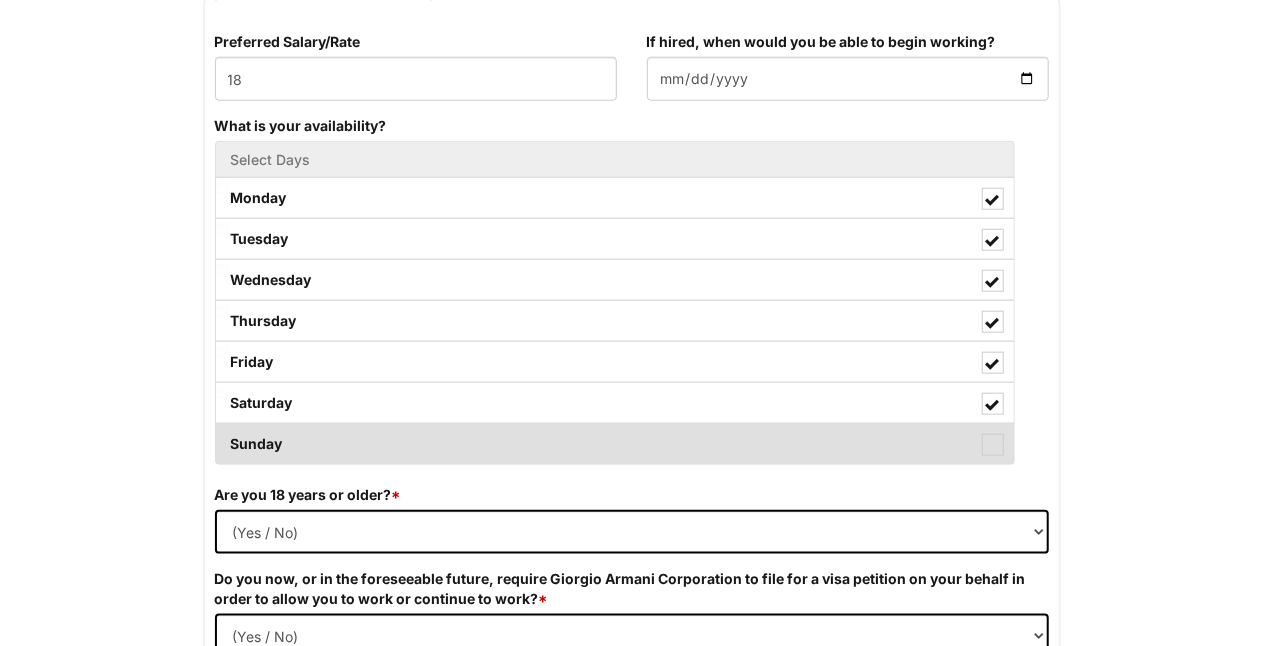 click at bounding box center [993, 445] 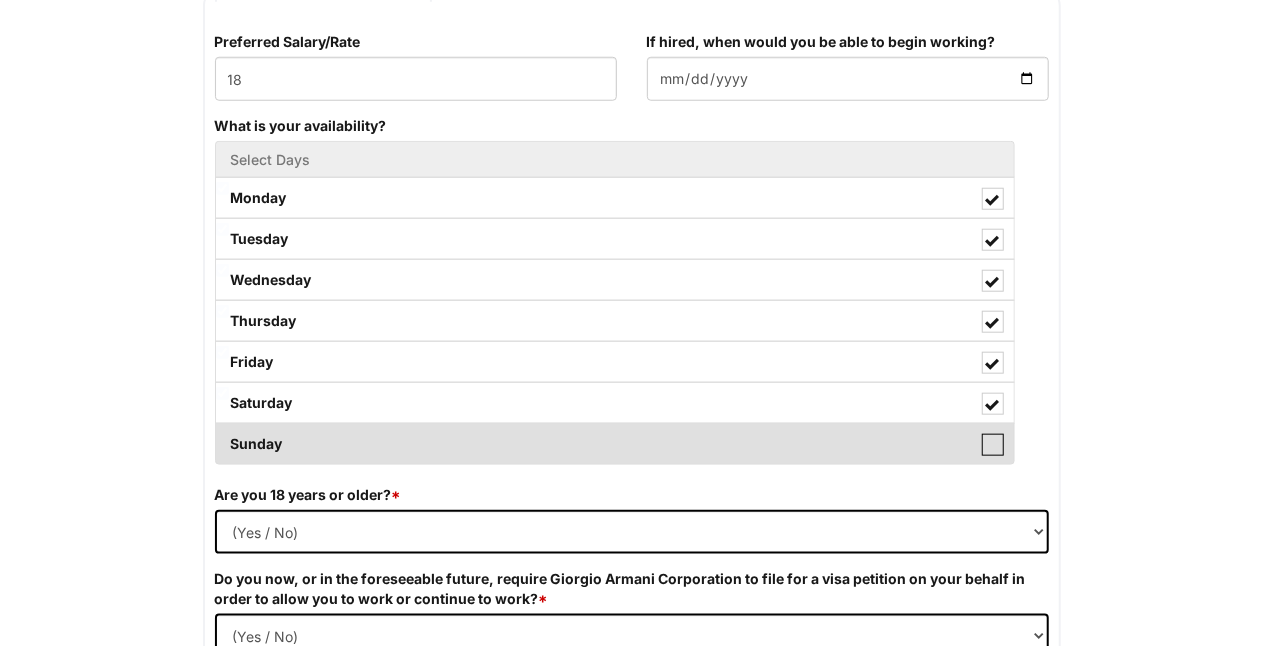 click on "Sunday" at bounding box center (222, 434) 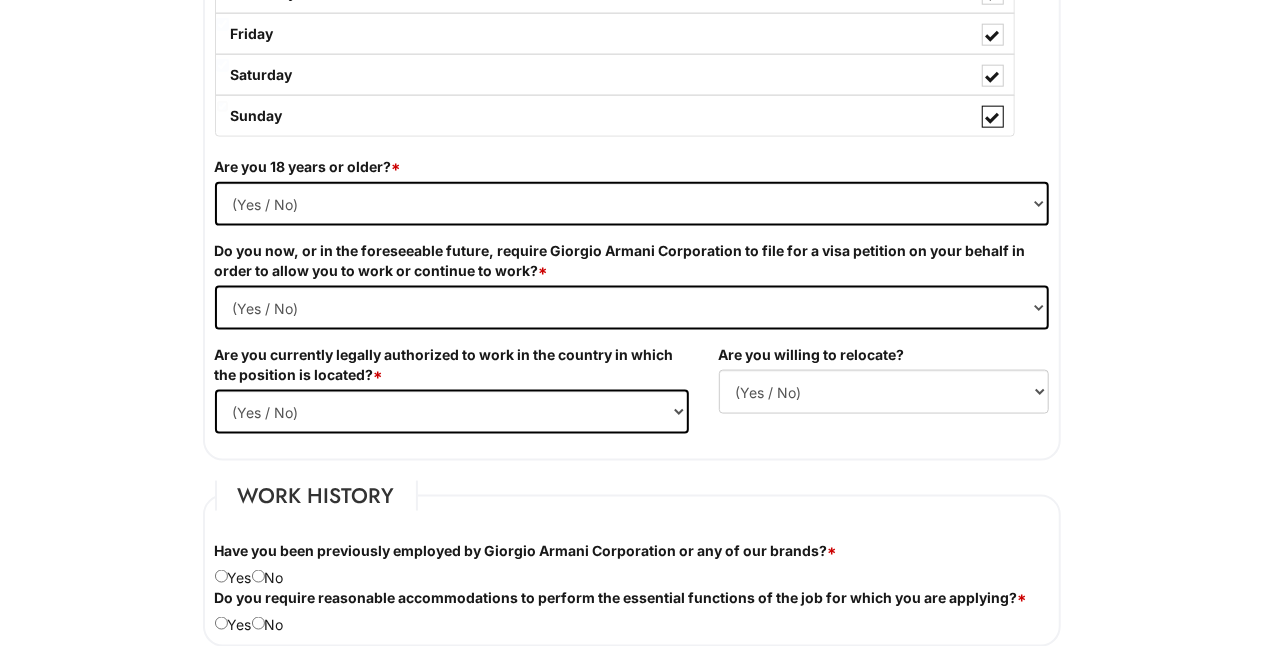 scroll, scrollTop: 1211, scrollLeft: 0, axis: vertical 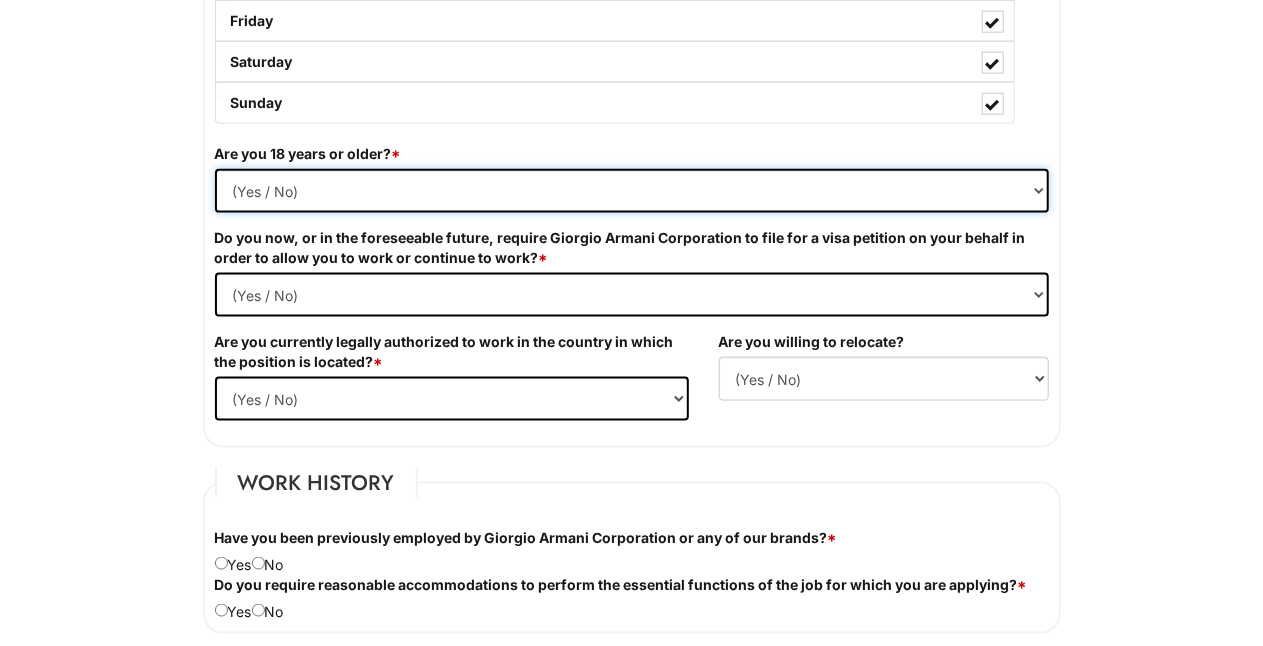 click on "(Yes / No) Si No" at bounding box center (632, 191) 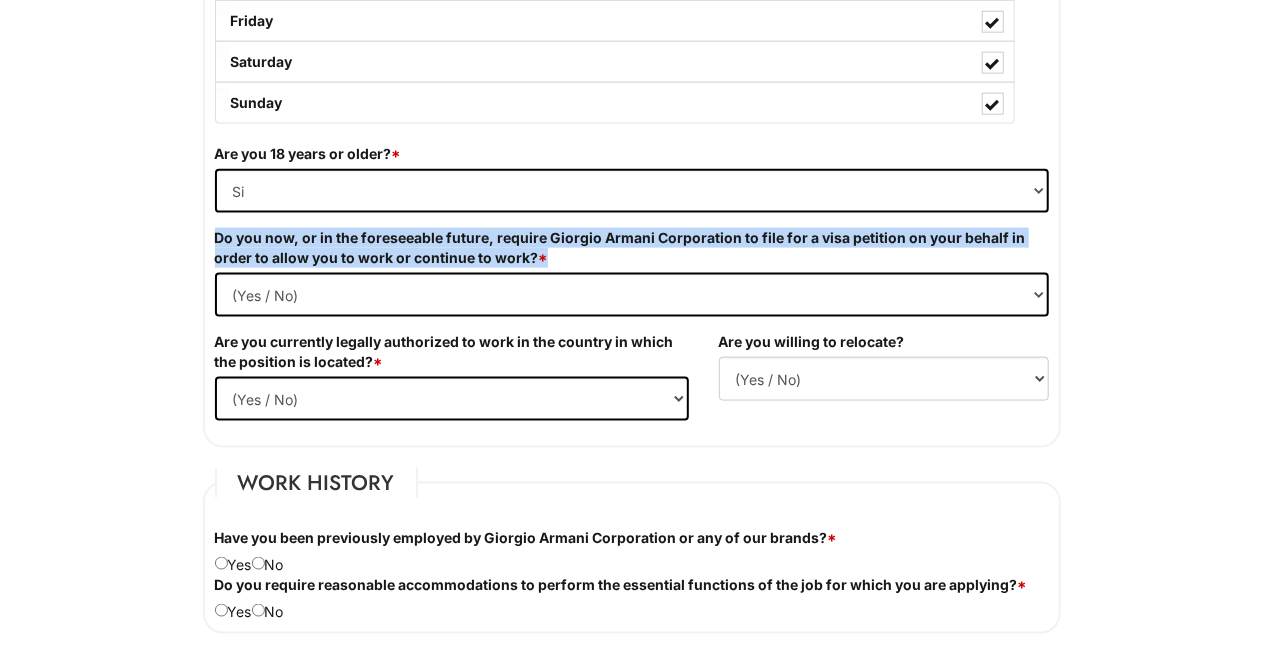 drag, startPoint x: 212, startPoint y: 232, endPoint x: 523, endPoint y: 284, distance: 315.3173 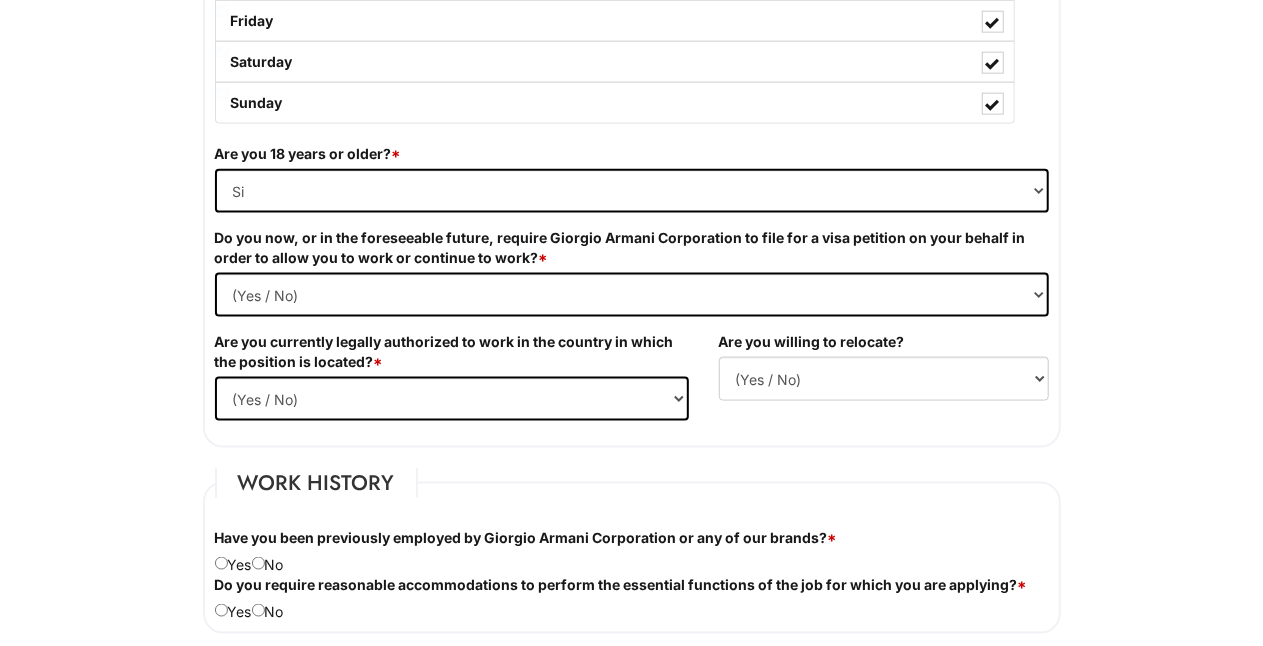 click on "Do you now, or in the foreseeable future, require Giorgio Armani Corporation to file for a visa petition on your behalf in order to allow you to work or continue to work? *" at bounding box center [632, 248] 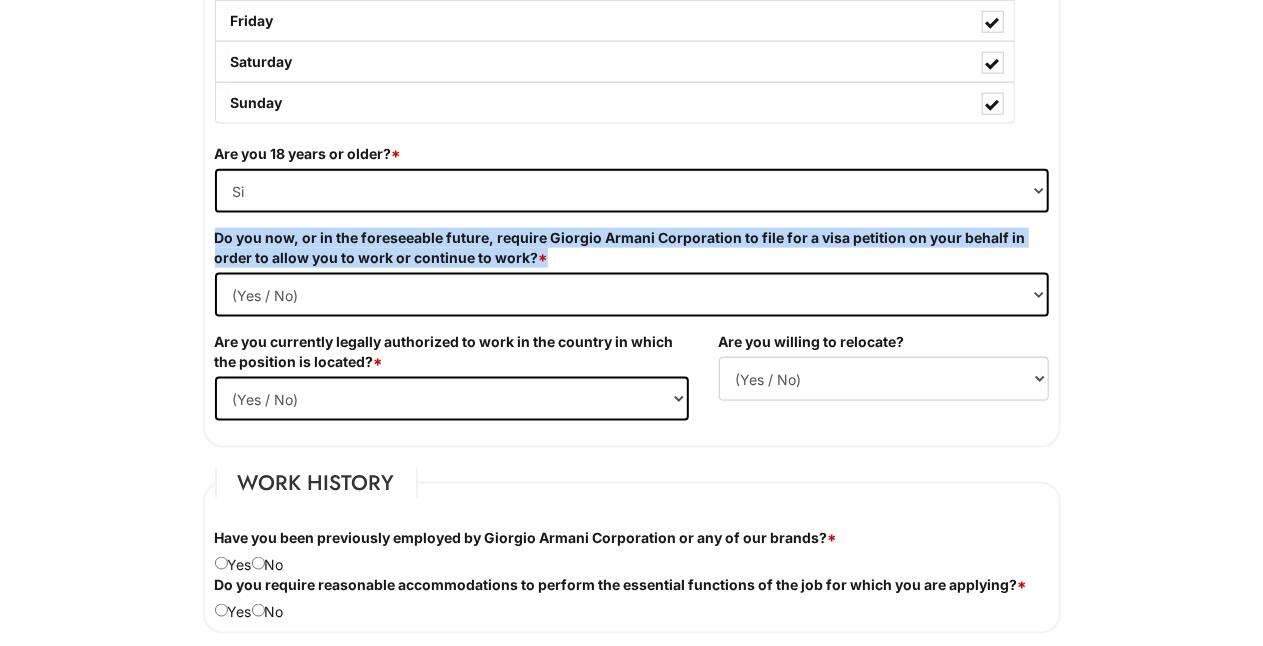 drag, startPoint x: 216, startPoint y: 230, endPoint x: 600, endPoint y: 271, distance: 386.1826 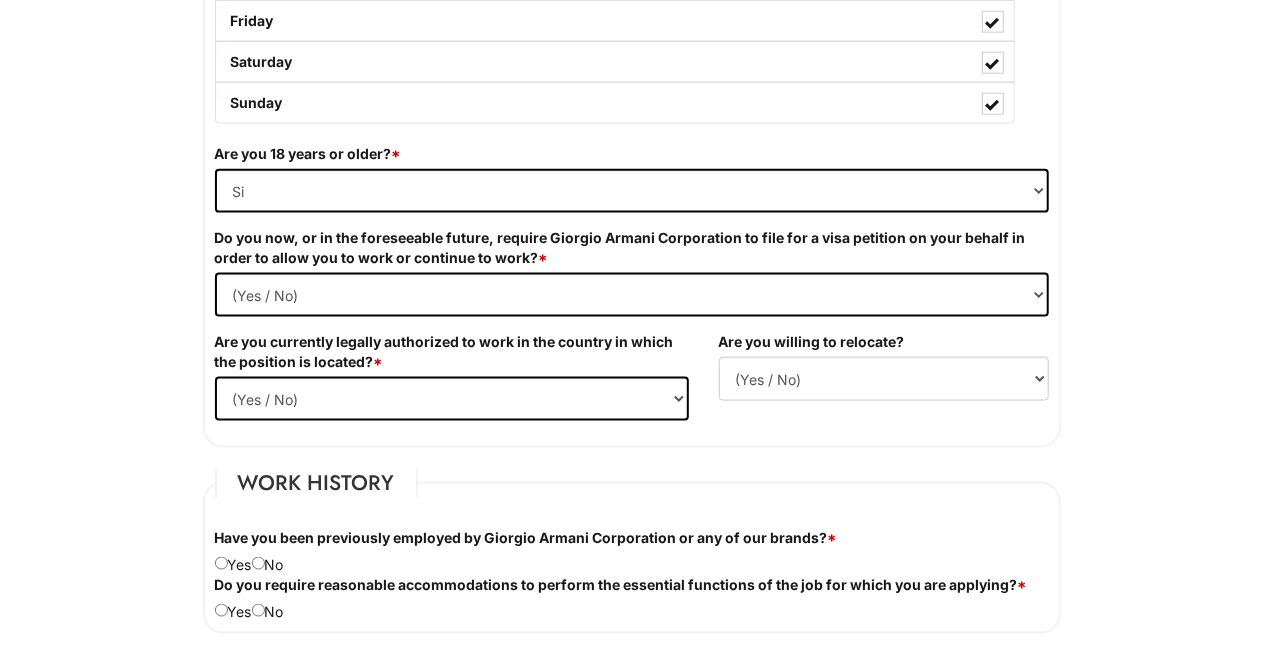 click on "Do you now, or in the foreseeable future, require Giorgio Armani Corporation to file for a visa petition on your behalf in order to allow you to work or continue to work? *" at bounding box center (632, 248) 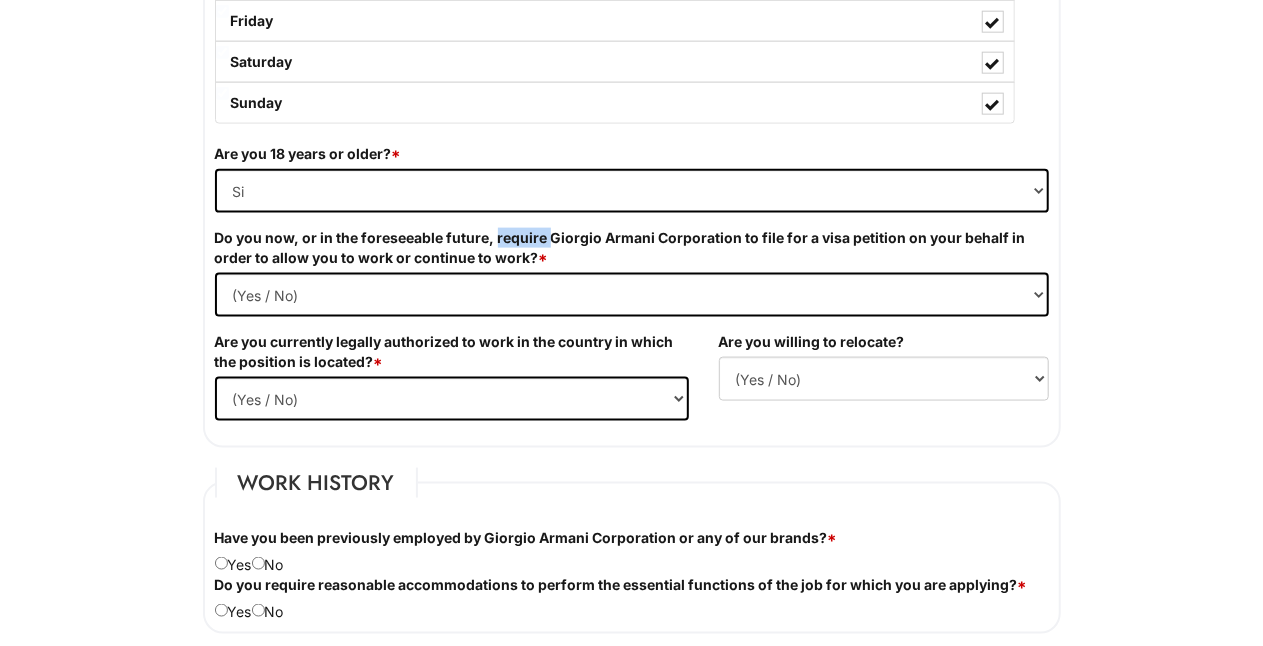 click on "Do you now, or in the foreseeable future, require Giorgio Armani Corporation to file for a visa petition on your behalf in order to allow you to work or continue to work? *" at bounding box center (632, 248) 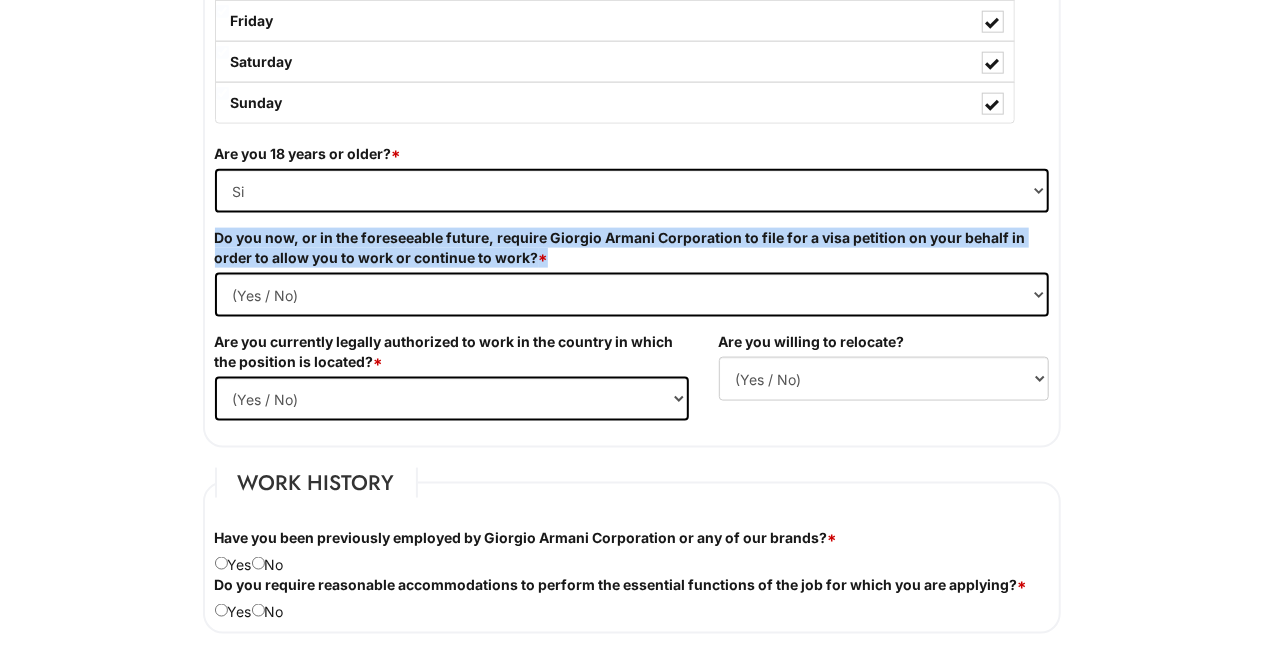click on "Do you now, or in the foreseeable future, require Giorgio Armani Corporation to file for a visa petition on your behalf in order to allow you to work or continue to work? *" at bounding box center (632, 248) 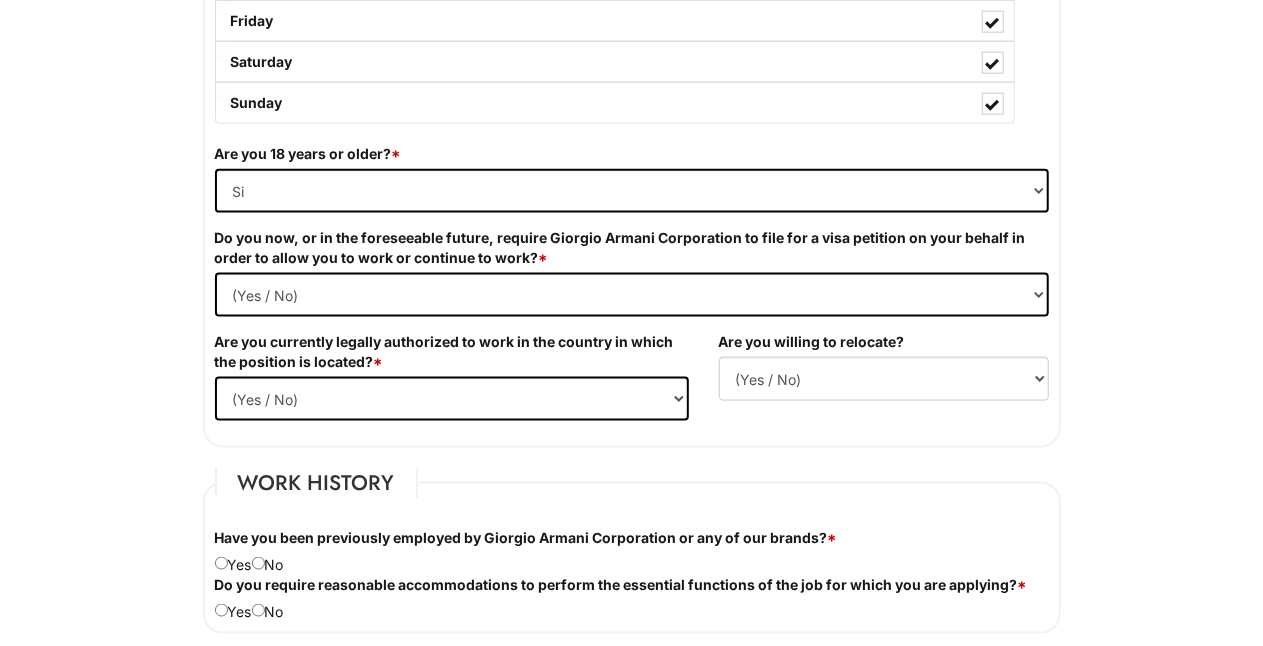 click on "Do you now, or in the foreseeable future, require Giorgio Armani Corporation to file for a visa petition on your behalf in order to allow you to work or continue to work? *" at bounding box center [632, 248] 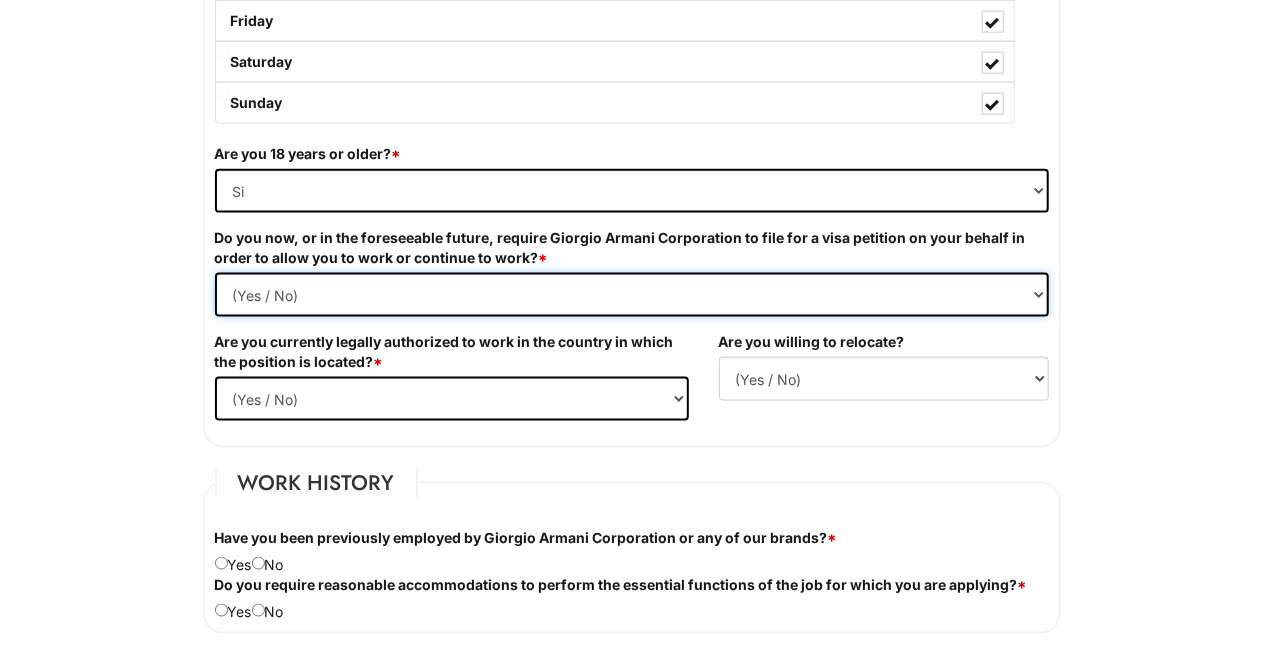 click on "(Yes / No) Si No" at bounding box center (632, 295) 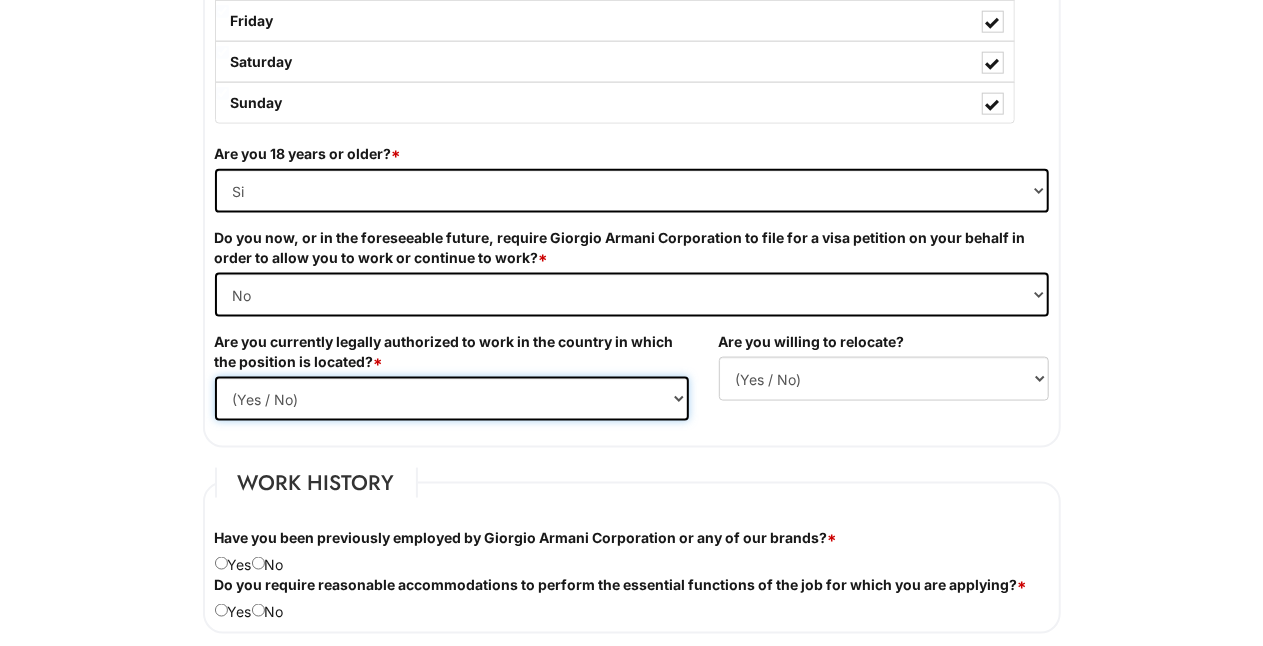 click on "(Yes / No) Si No" at bounding box center (452, 399) 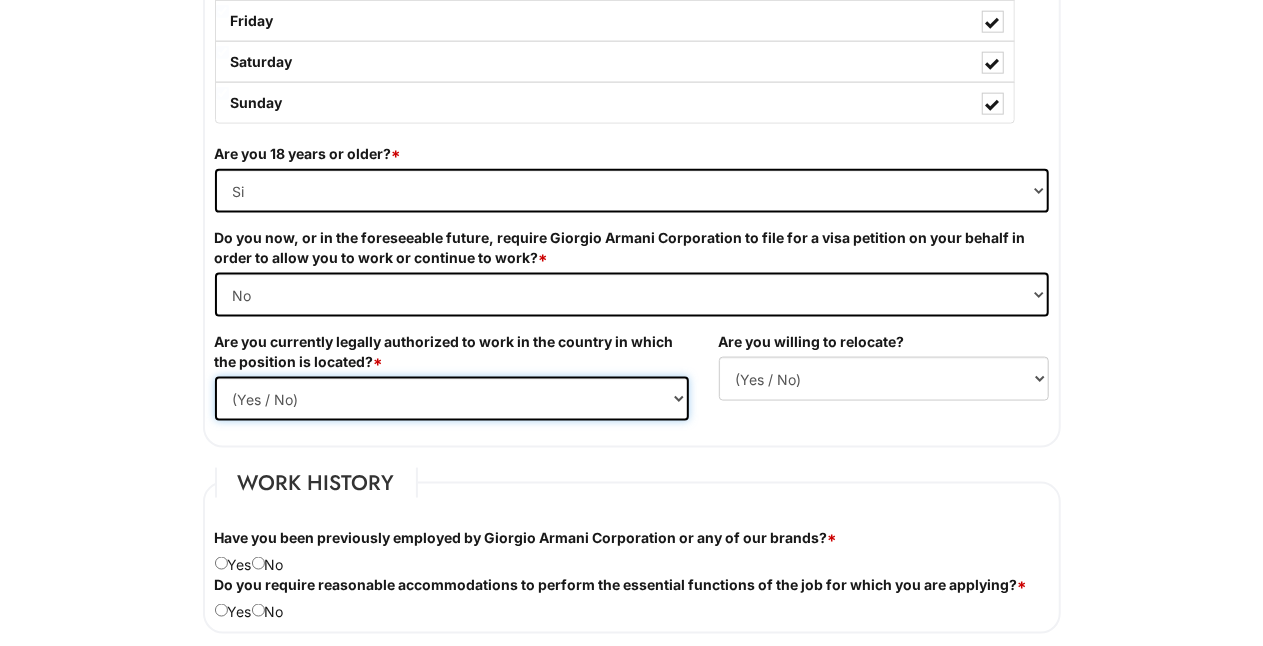 select on "Yes" 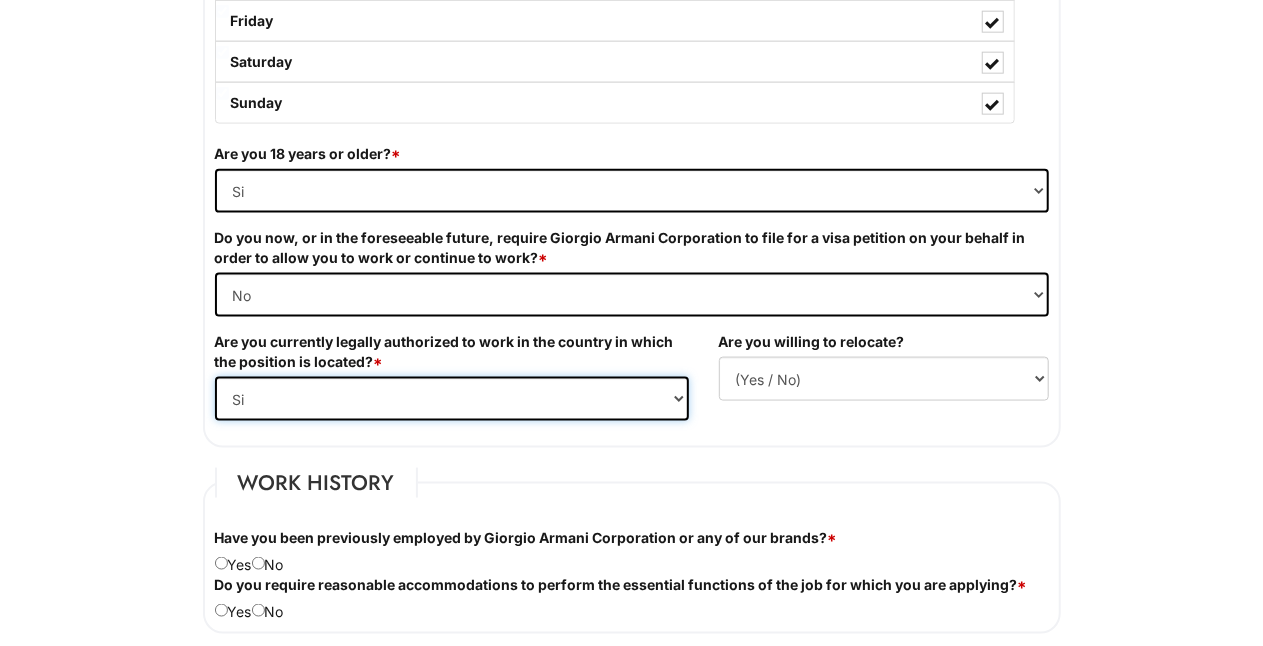 click on "(Yes / No) Si No" at bounding box center [452, 399] 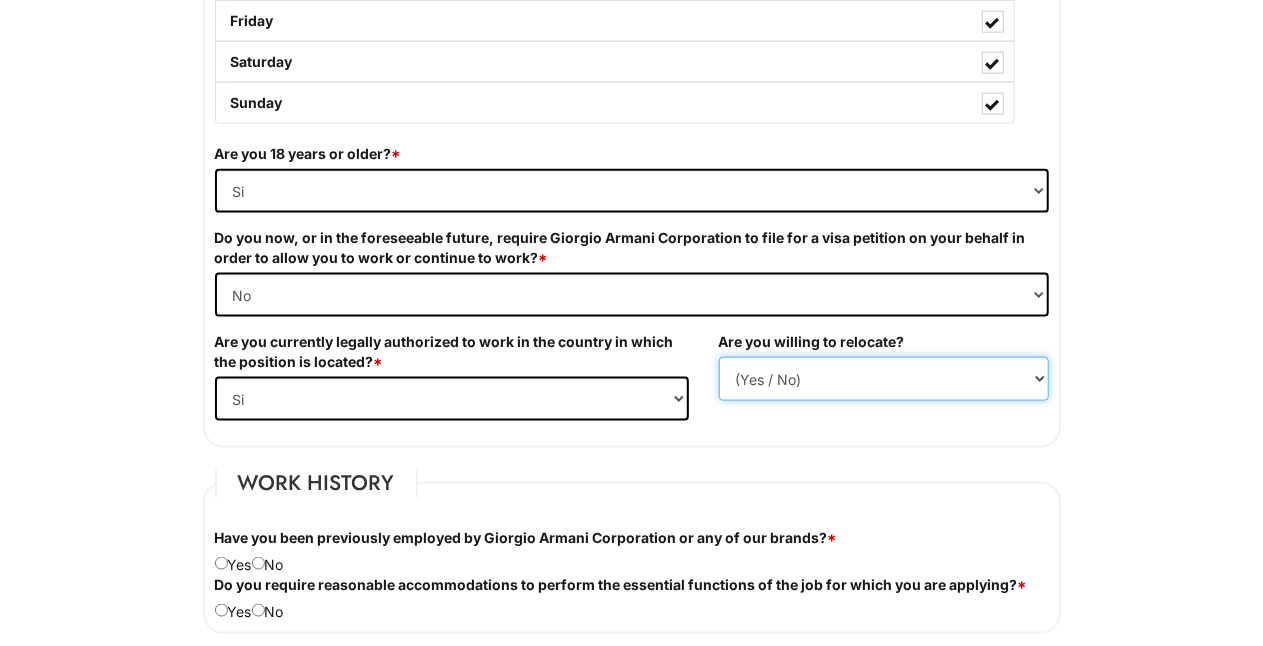 click on "(Yes / No) No Si" at bounding box center (884, 379) 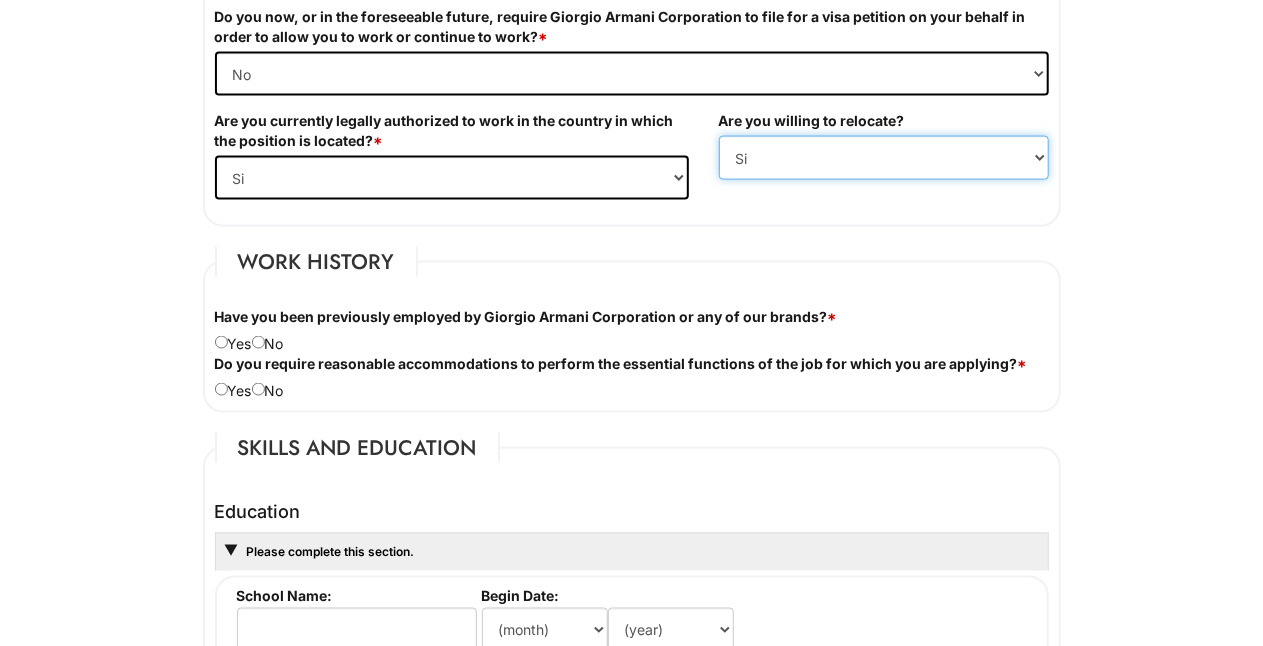 scroll, scrollTop: 1458, scrollLeft: 0, axis: vertical 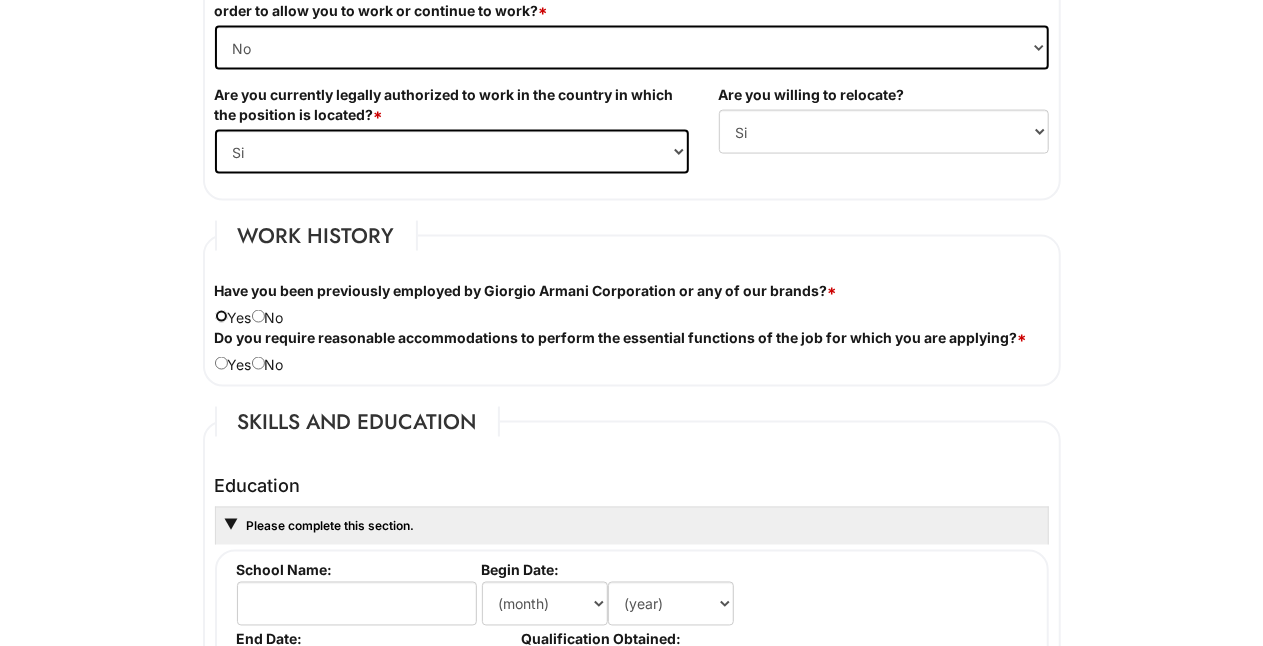 click at bounding box center [221, 316] 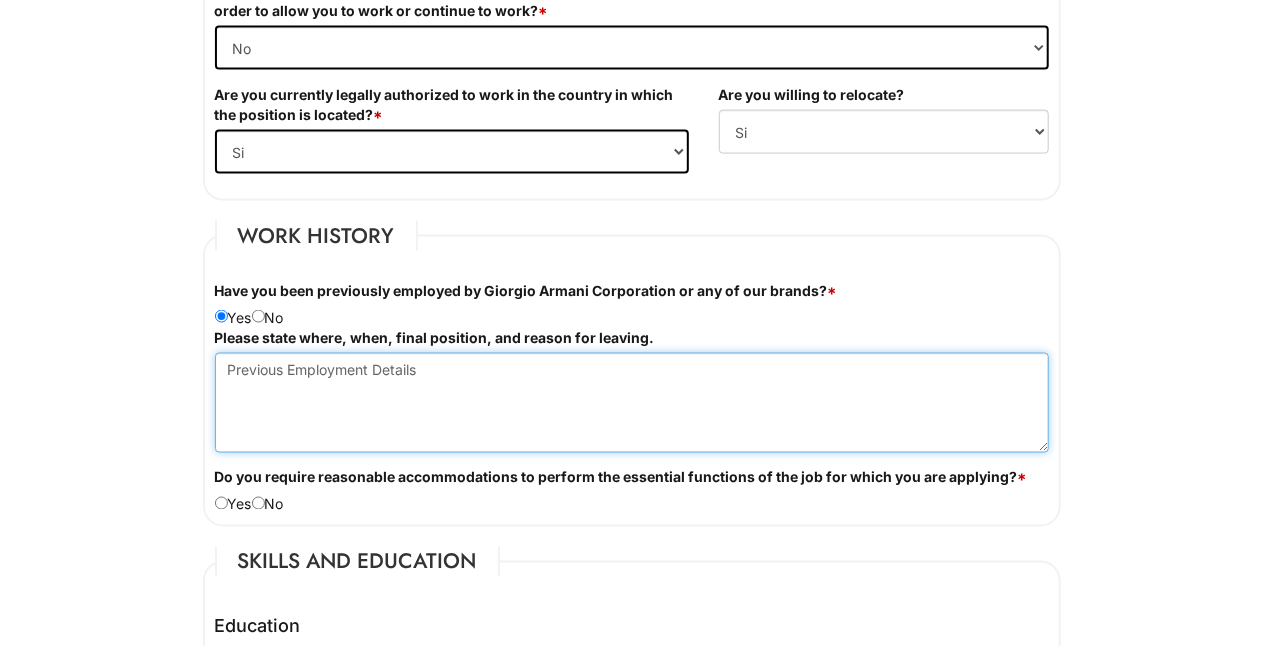 click at bounding box center [632, 403] 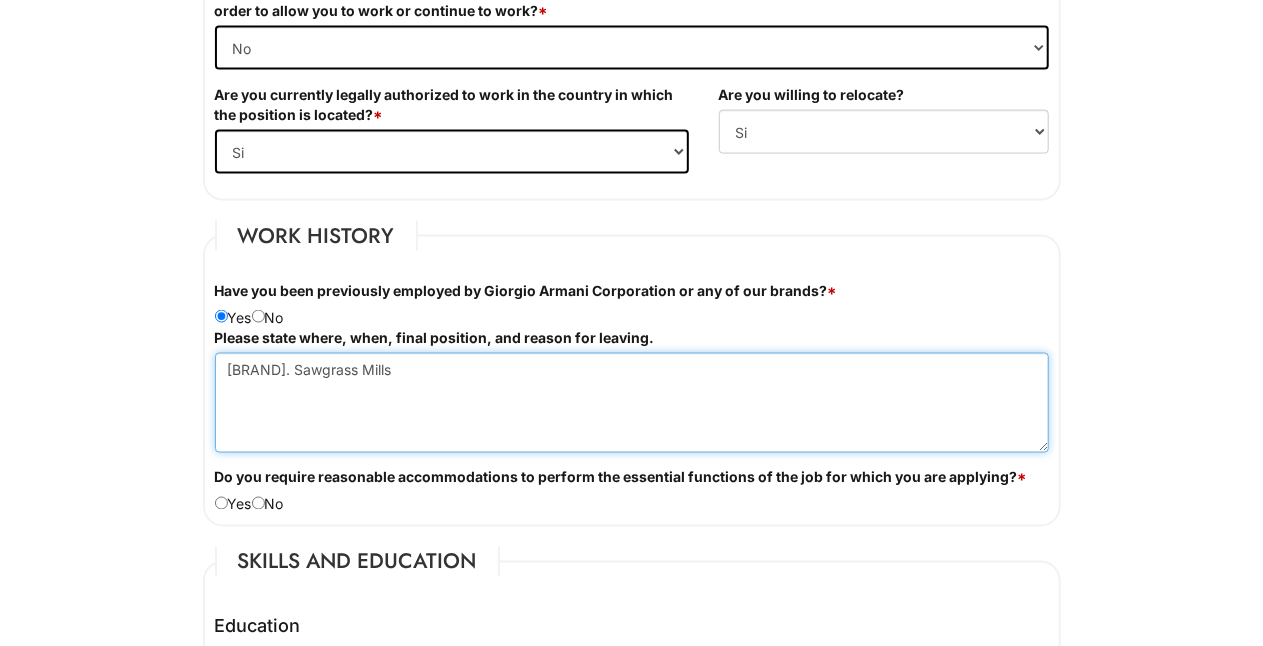 type on "[BRAND]. Sawgrass Mills" 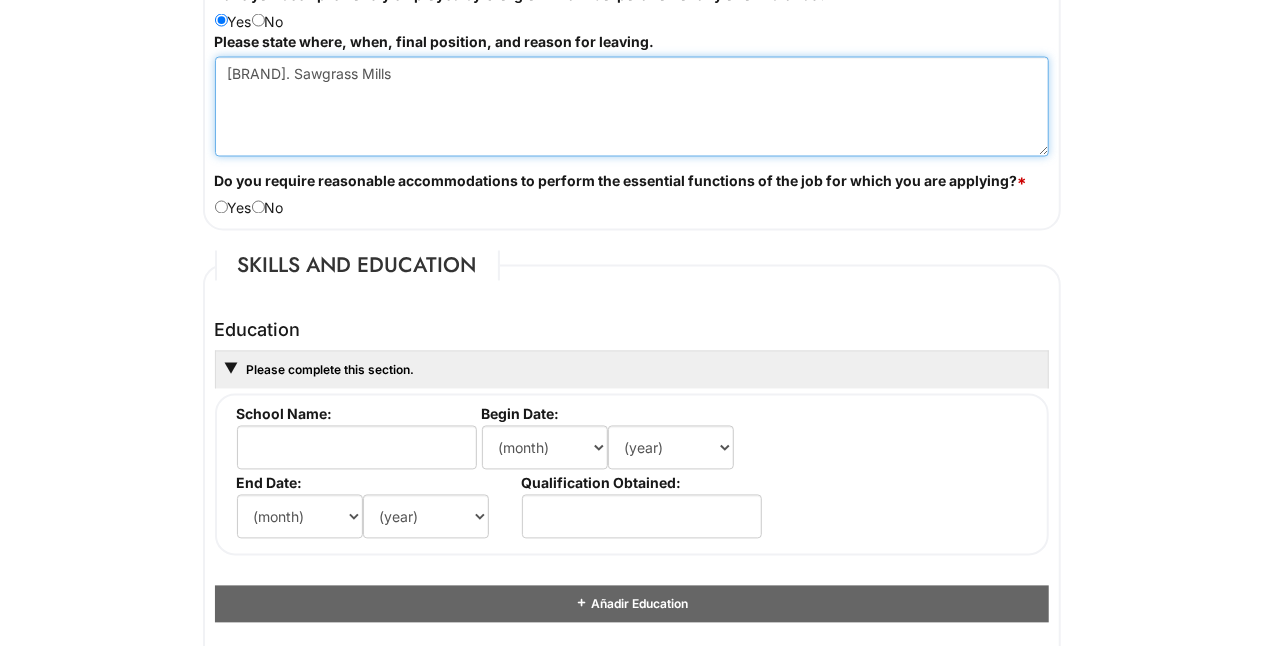 scroll, scrollTop: 1758, scrollLeft: 0, axis: vertical 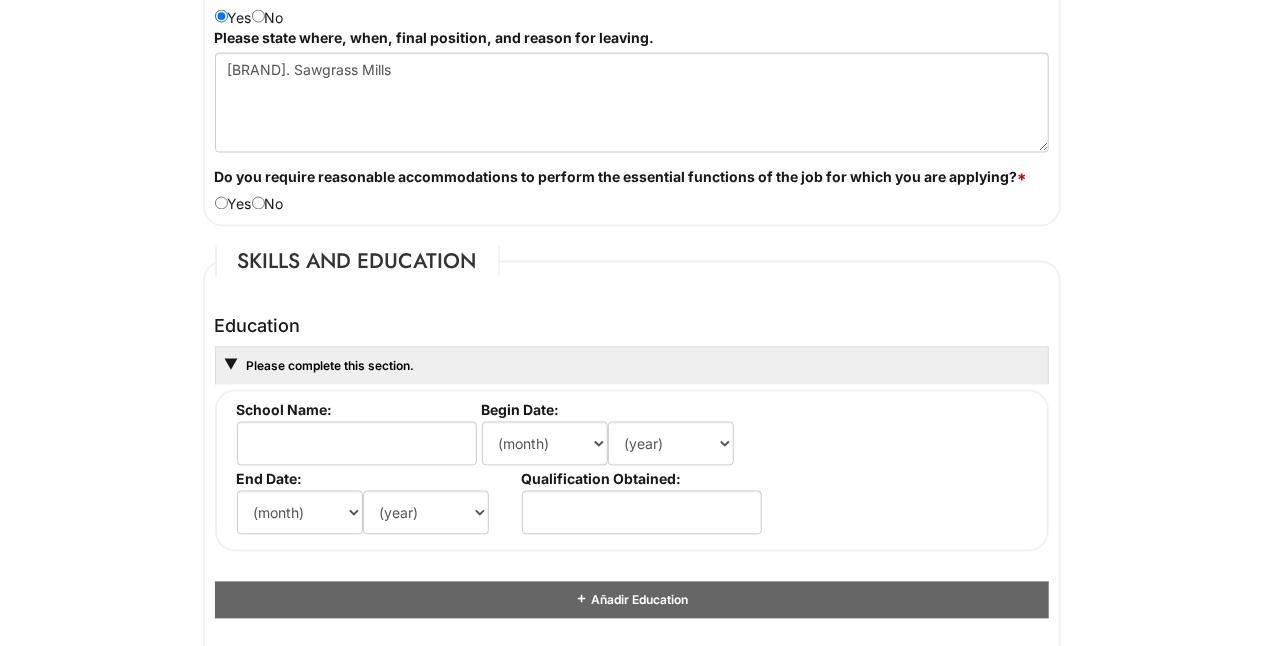 drag, startPoint x: 210, startPoint y: 167, endPoint x: 1023, endPoint y: 190, distance: 813.32526 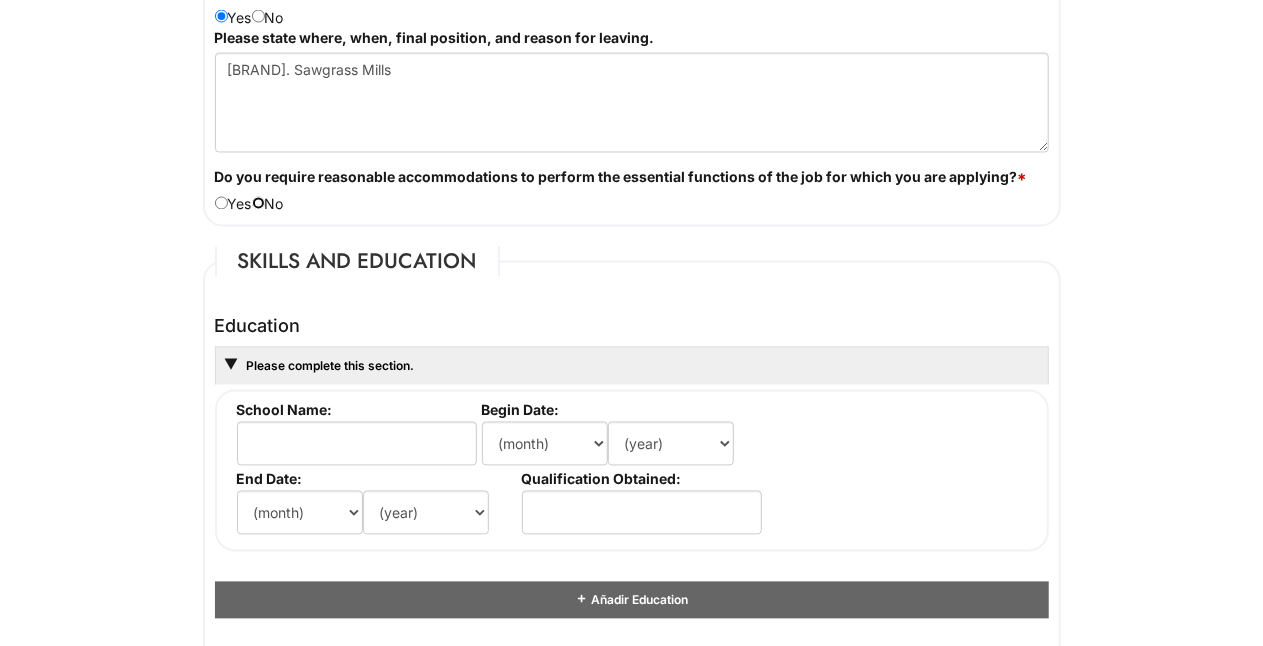 click at bounding box center (258, 203) 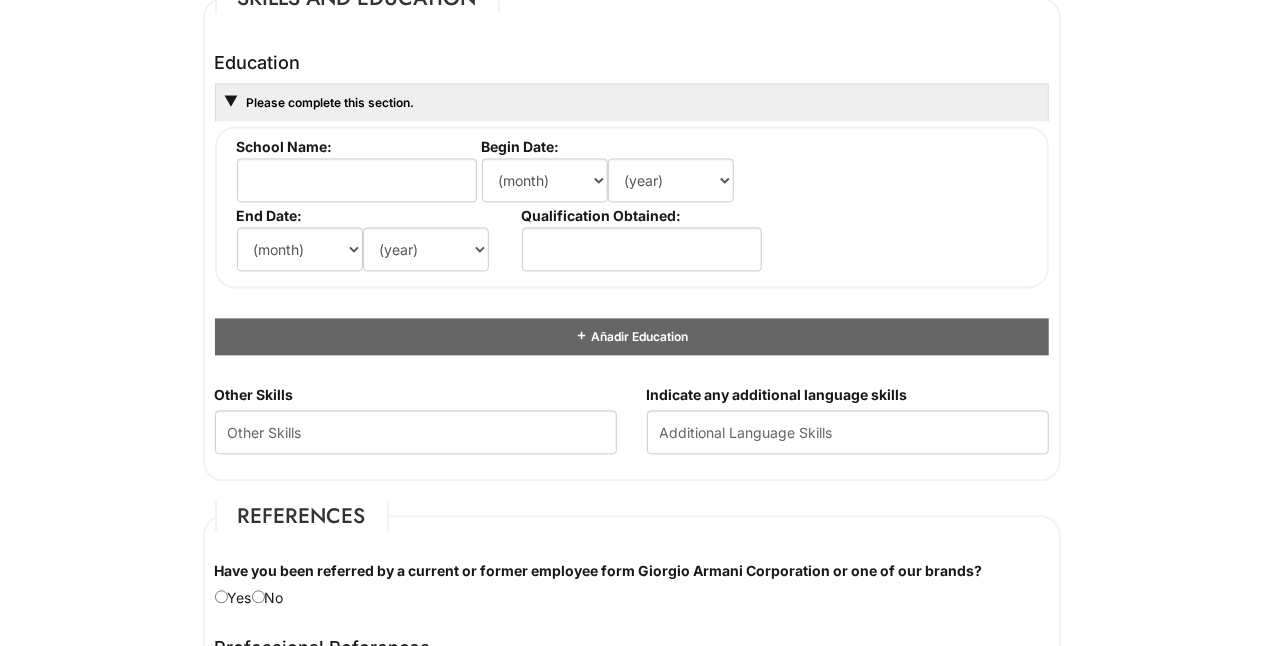 scroll, scrollTop: 2027, scrollLeft: 0, axis: vertical 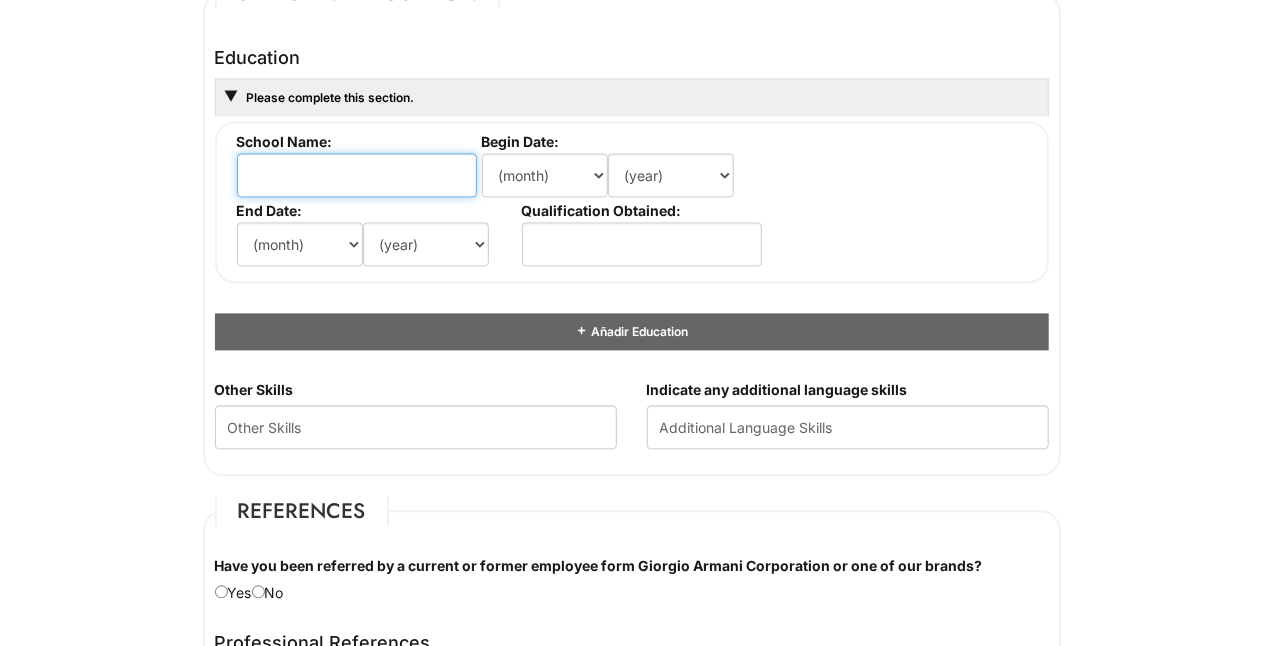 click at bounding box center [357, 175] 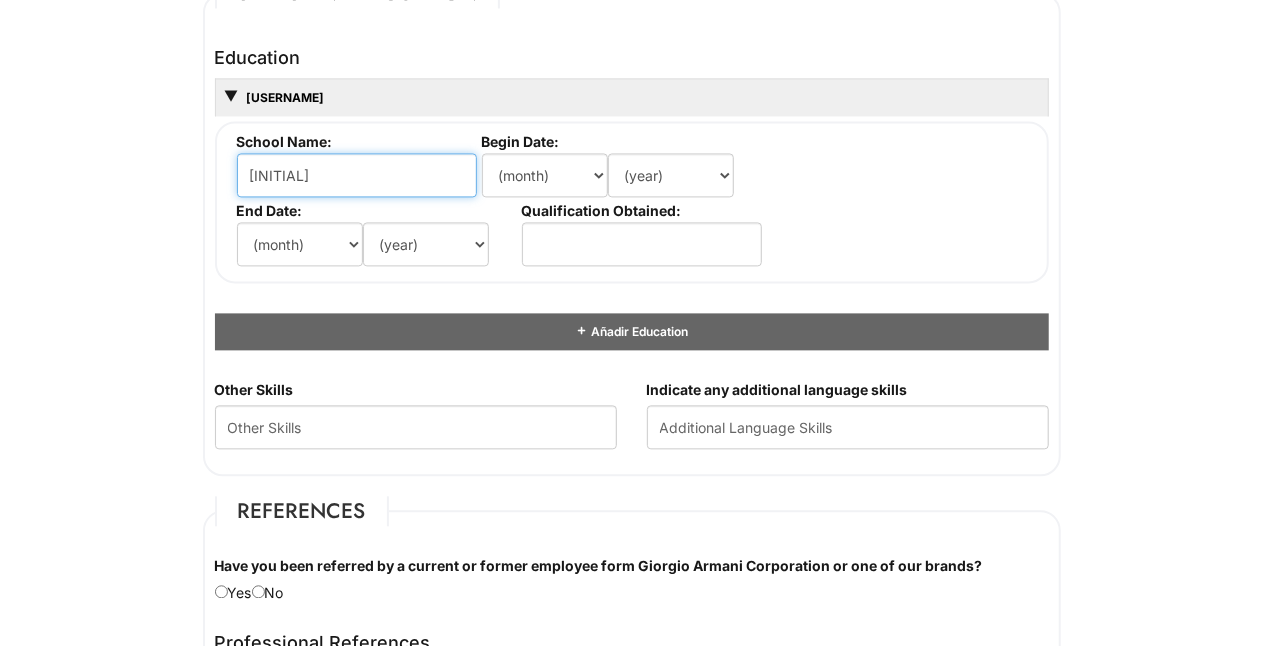 type on "I" 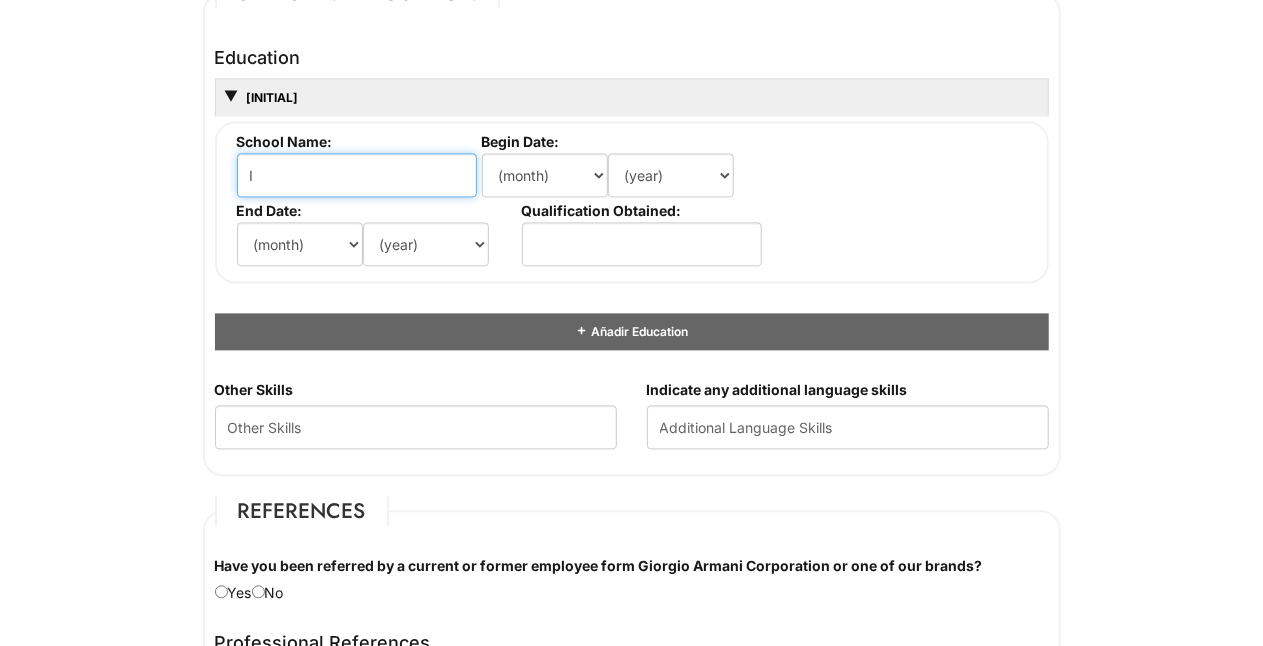 type 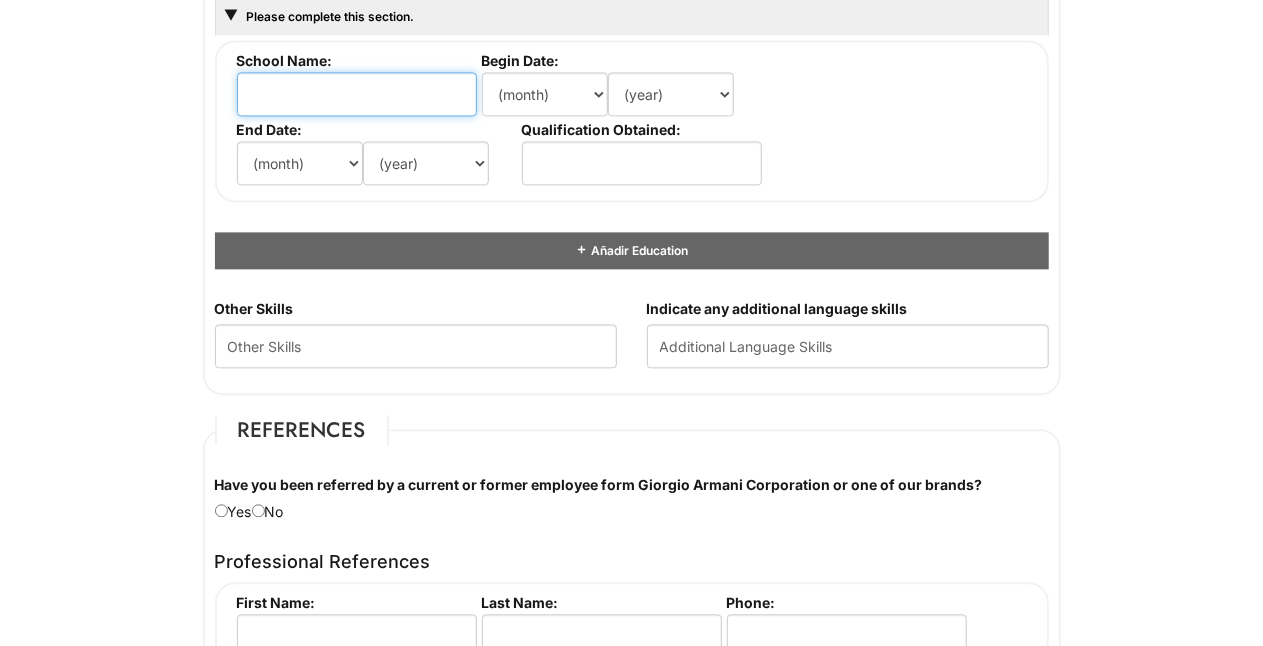 scroll, scrollTop: 2116, scrollLeft: 0, axis: vertical 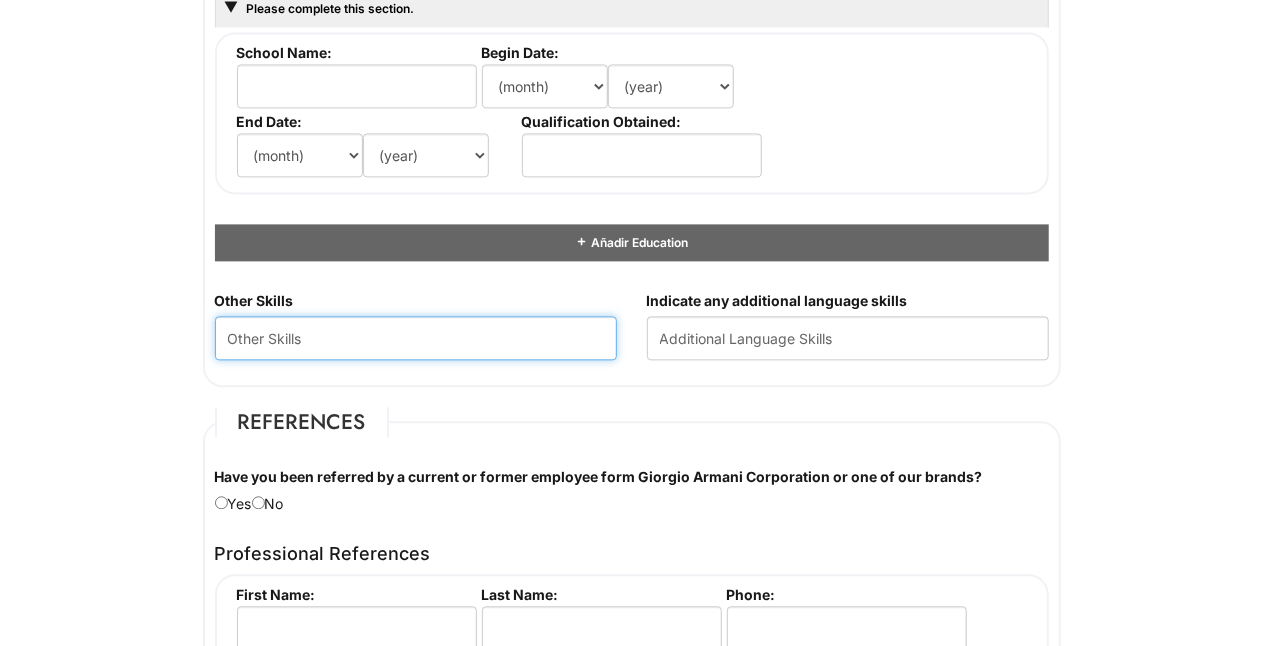 click at bounding box center [416, 338] 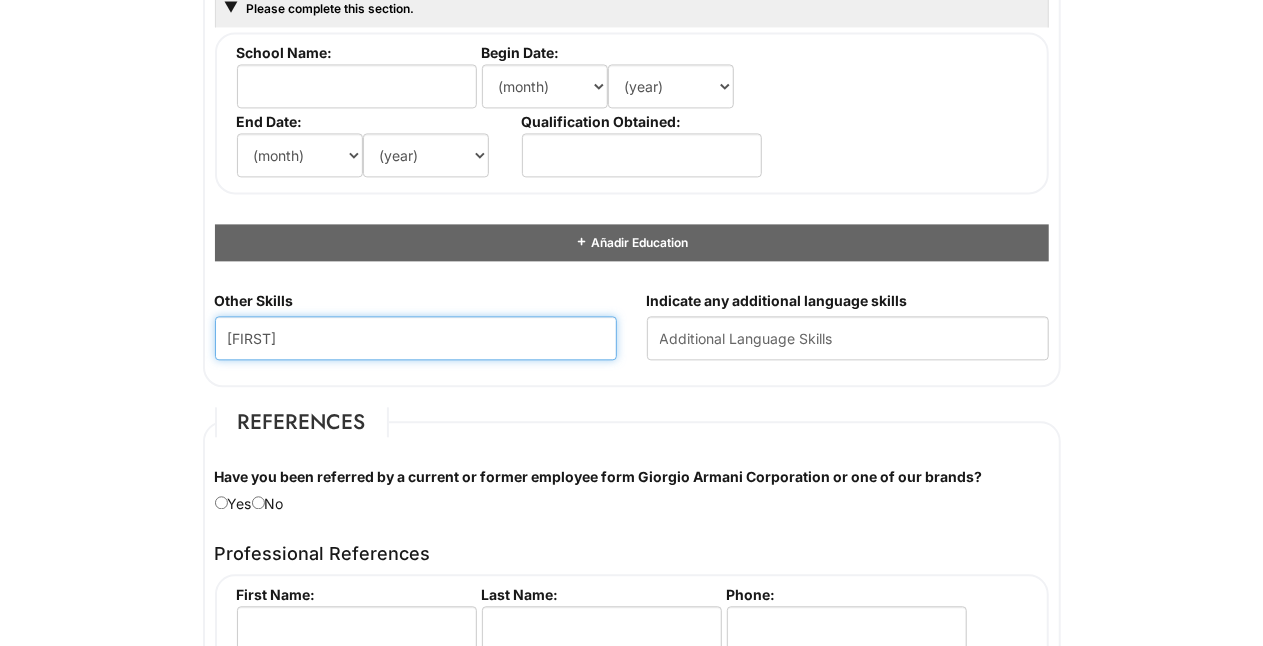 type on "g" 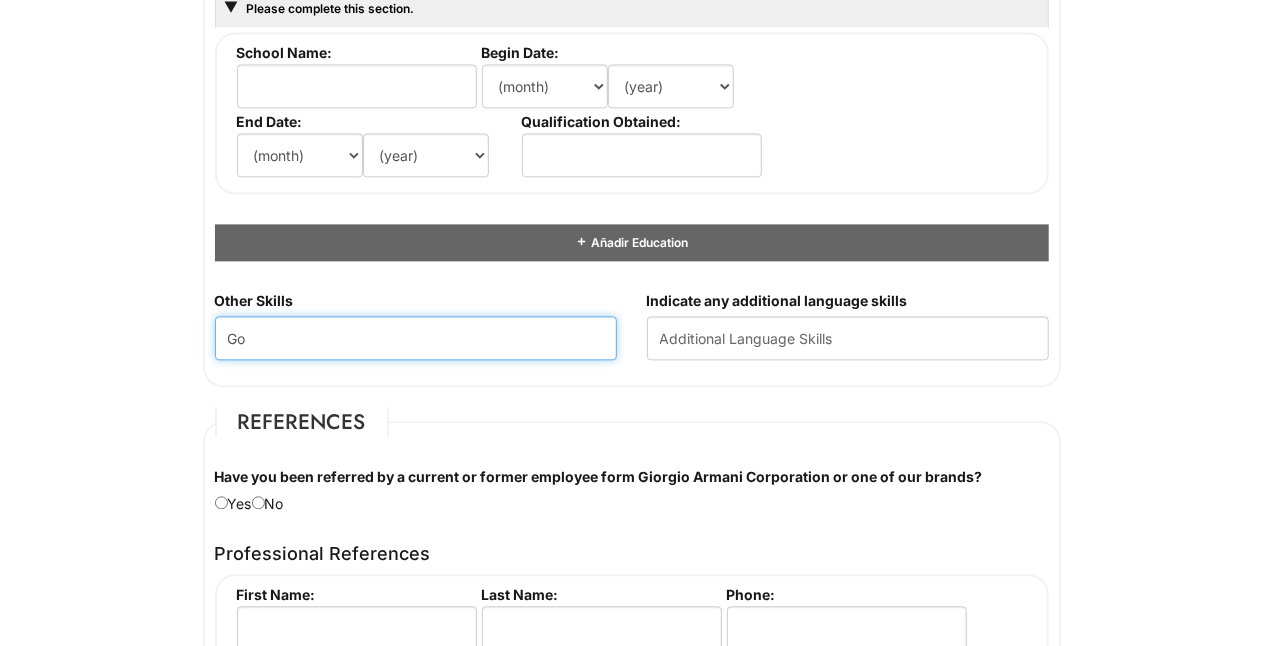 type on "G" 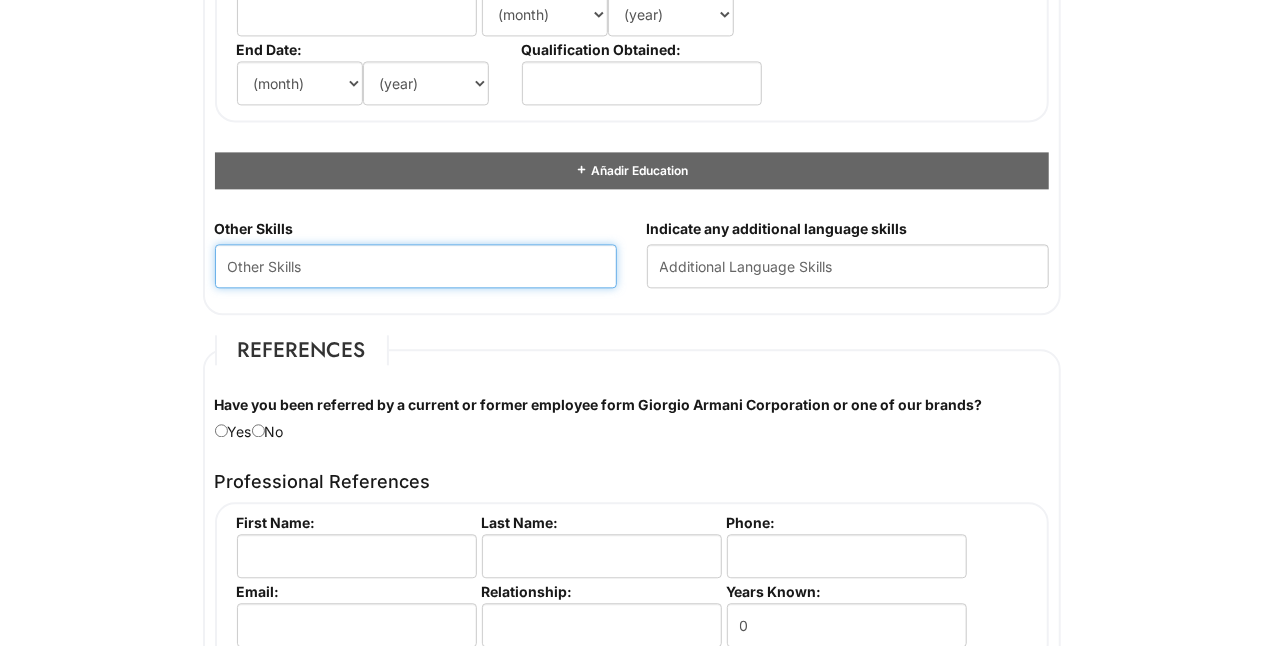 scroll, scrollTop: 2206, scrollLeft: 0, axis: vertical 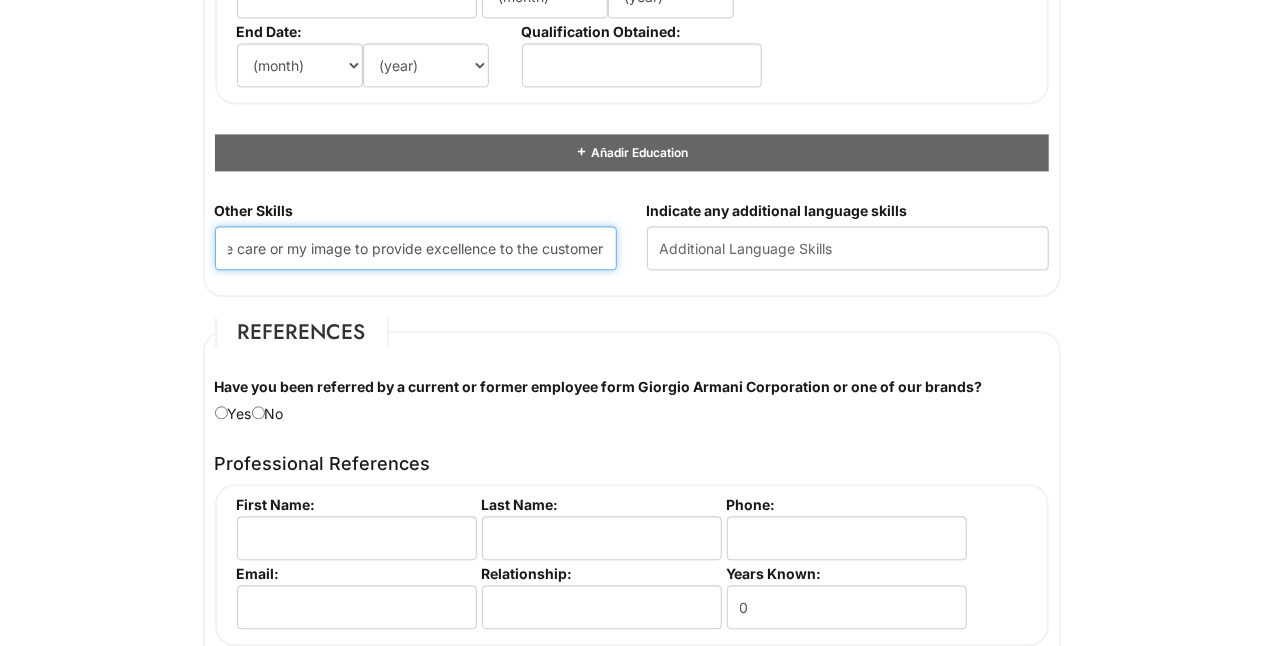 type on "Take care or my image to provide excellence to the customer" 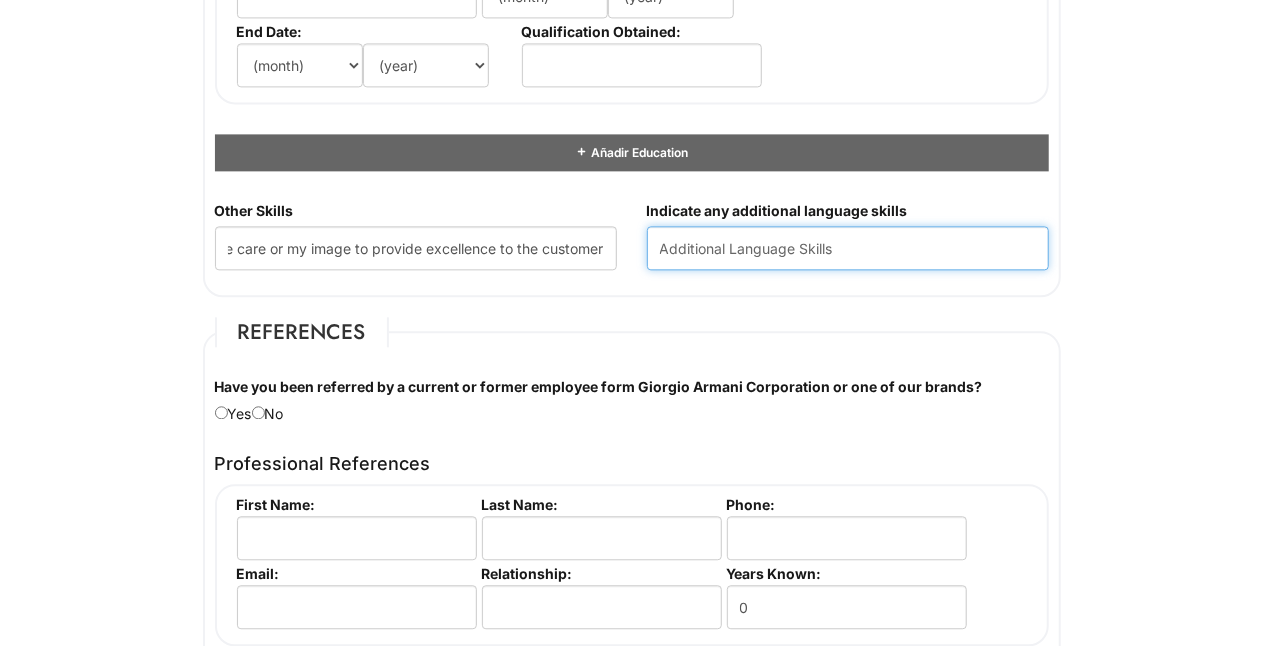 click at bounding box center [848, 248] 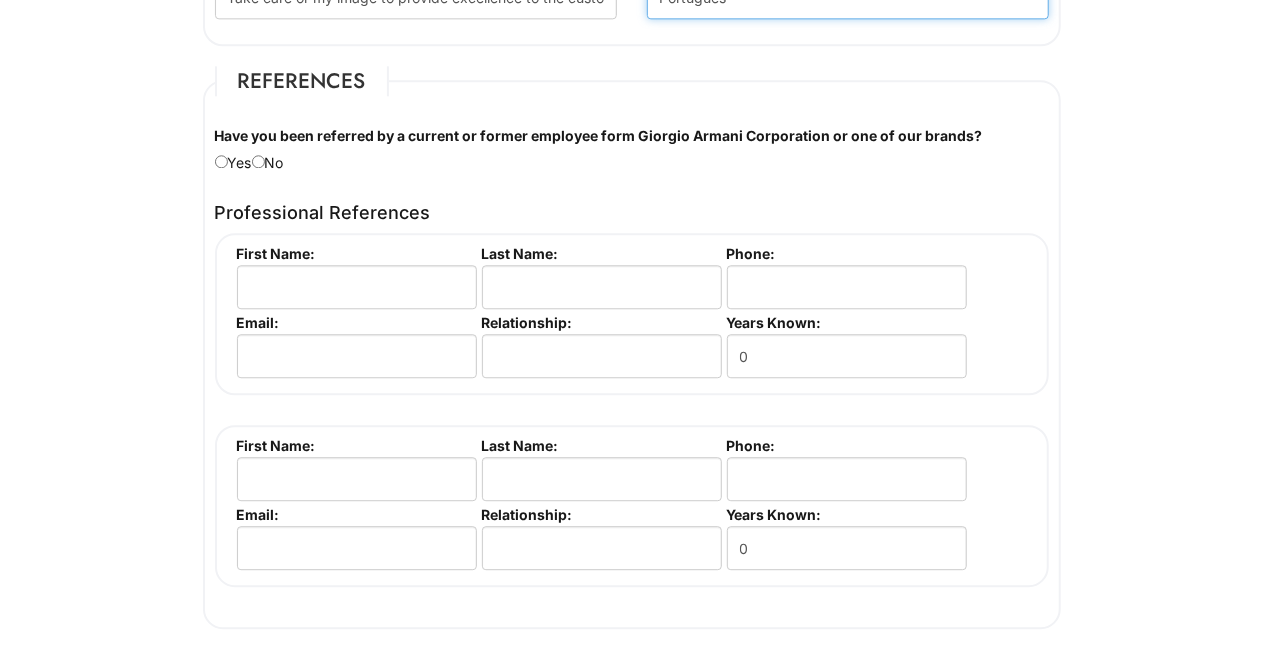 scroll, scrollTop: 2462, scrollLeft: 0, axis: vertical 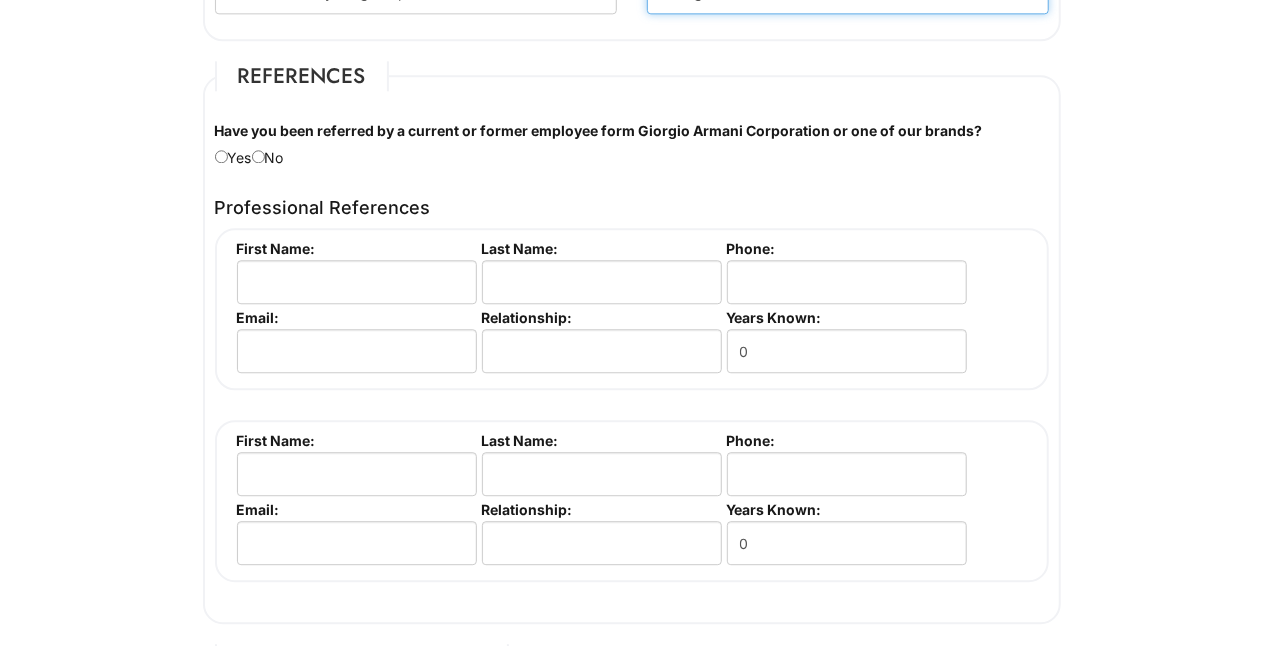 type on "Portugues" 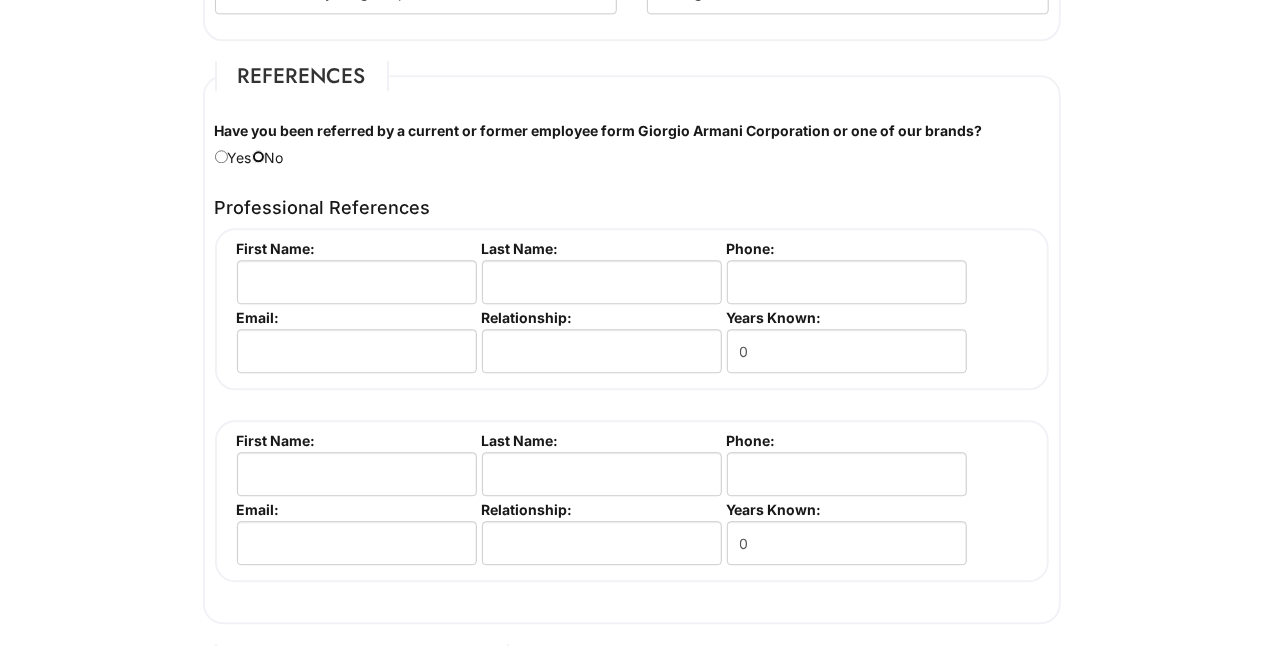 click at bounding box center [258, 156] 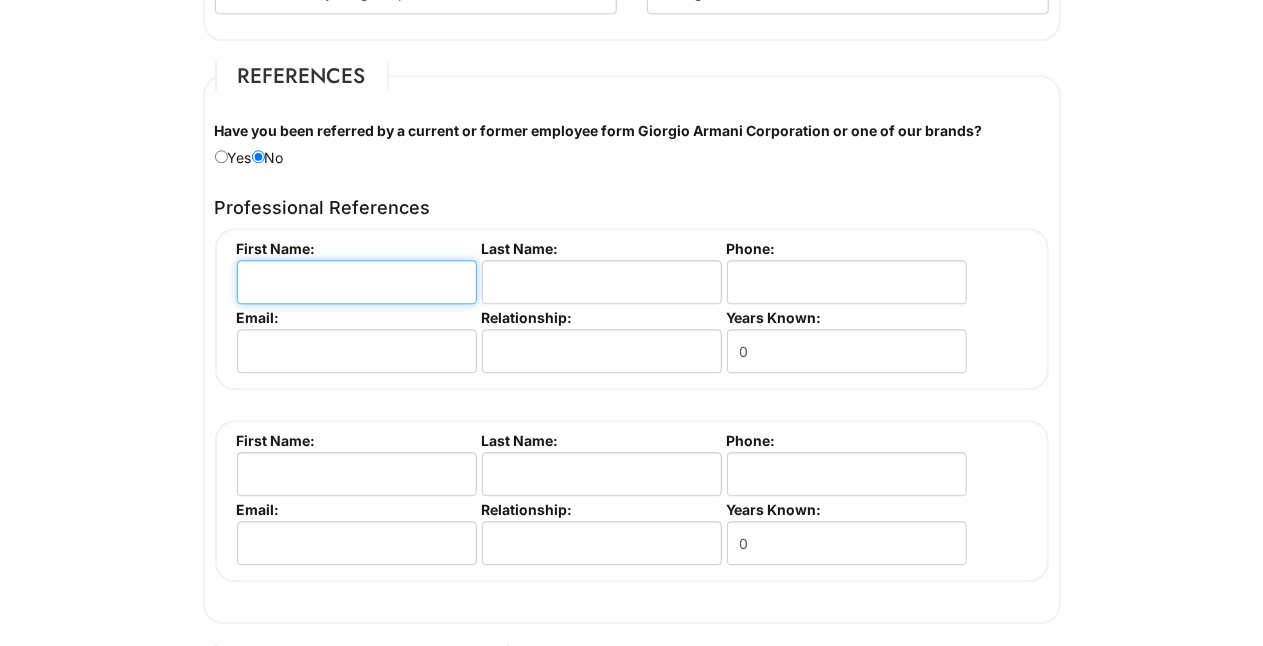 click at bounding box center [357, 282] 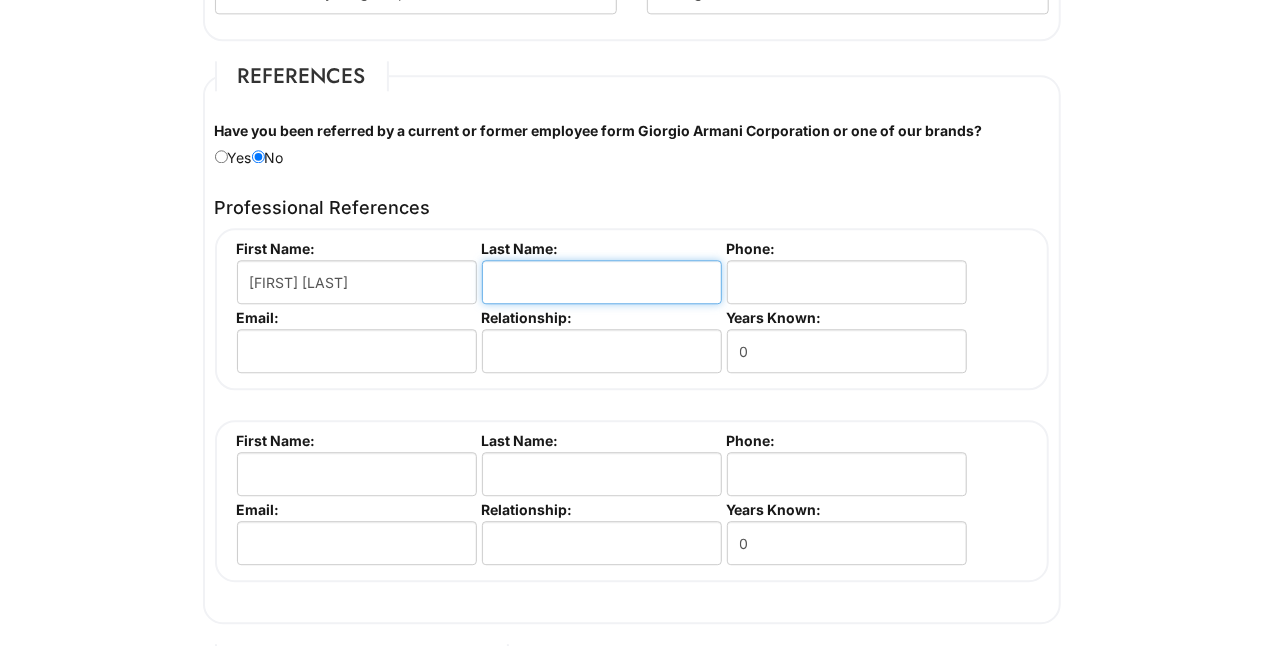 click at bounding box center [602, 282] 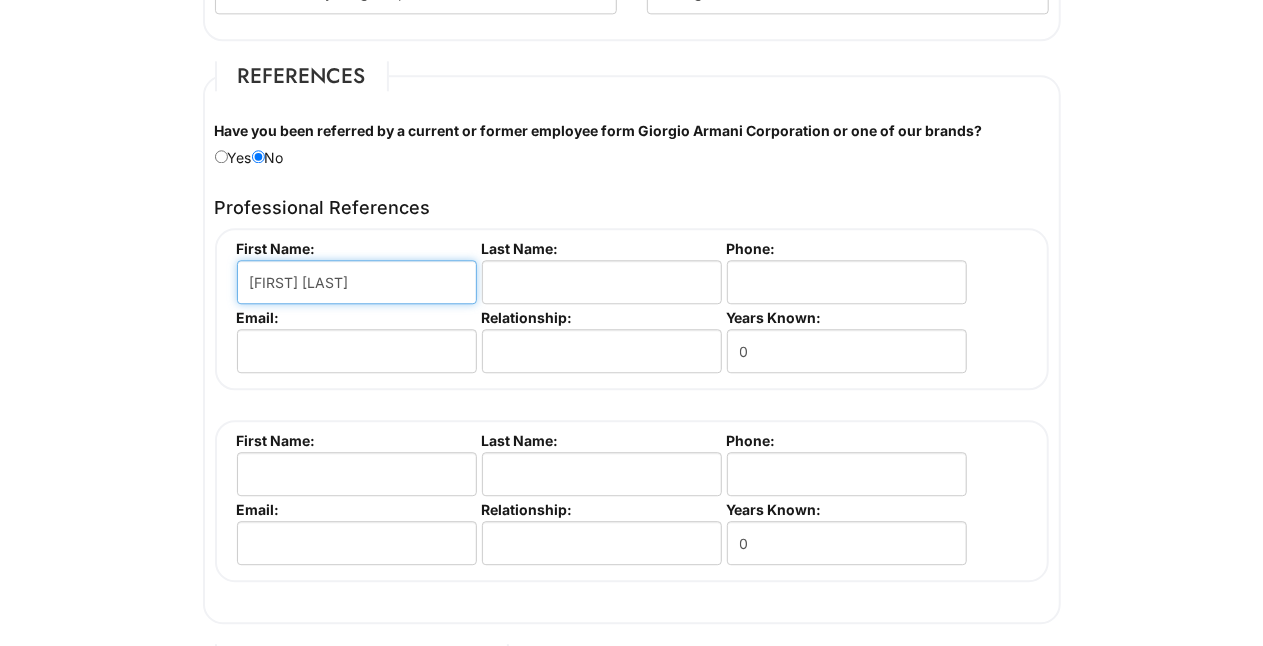 click on "[FIRST] [LAST]" at bounding box center [357, 282] 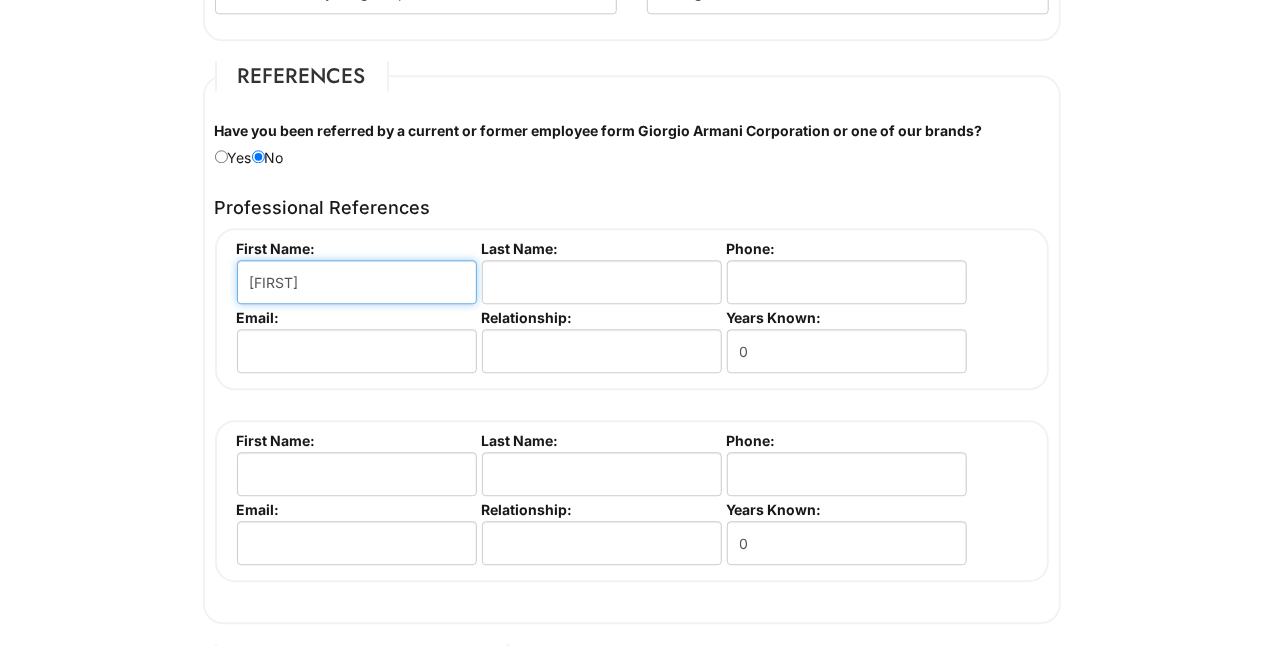 type on "[FIRST]" 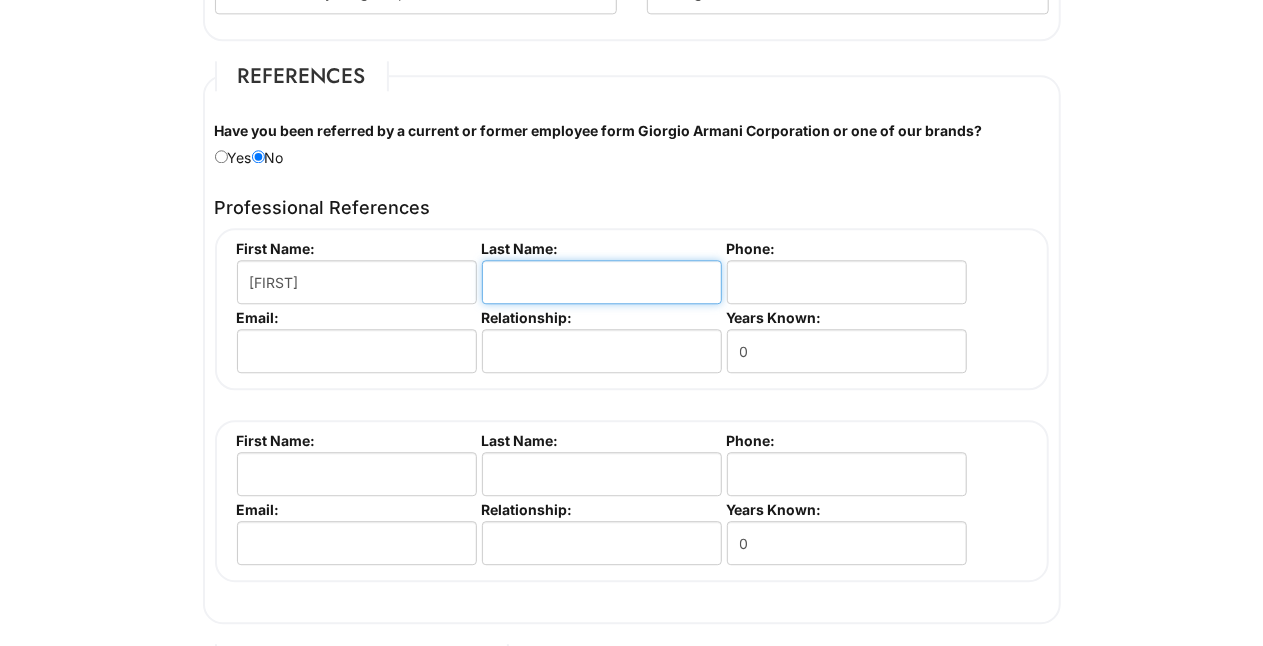 click at bounding box center (602, 282) 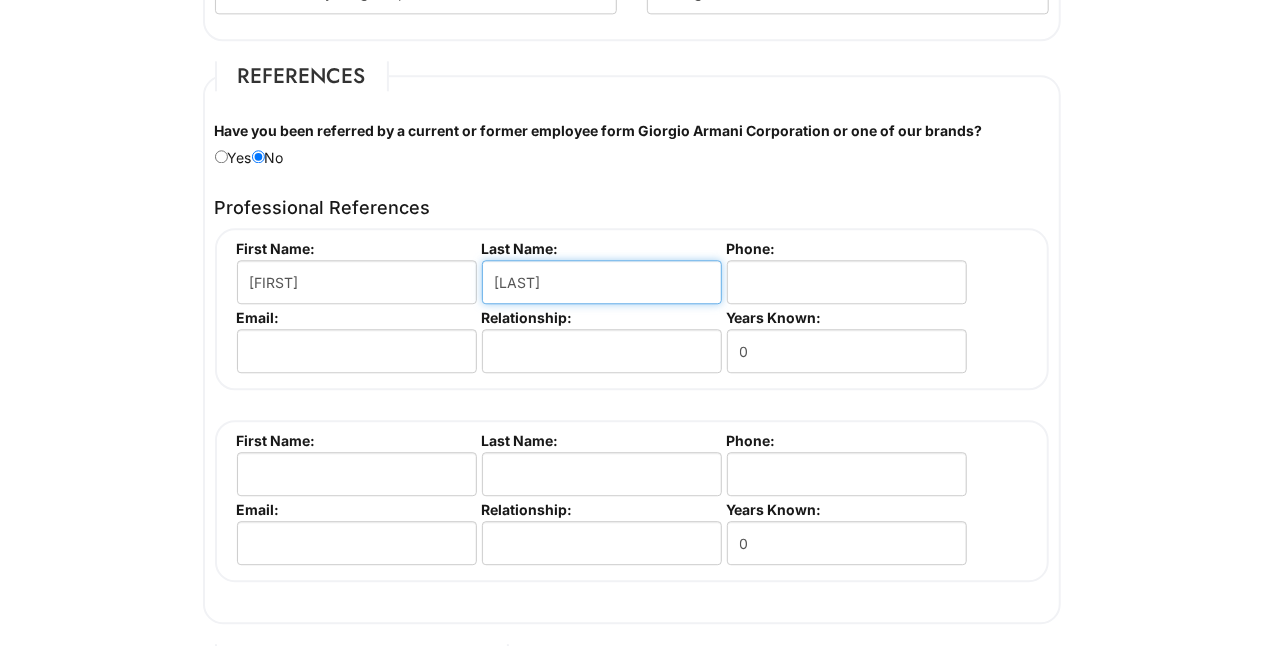 type on "[LAST]" 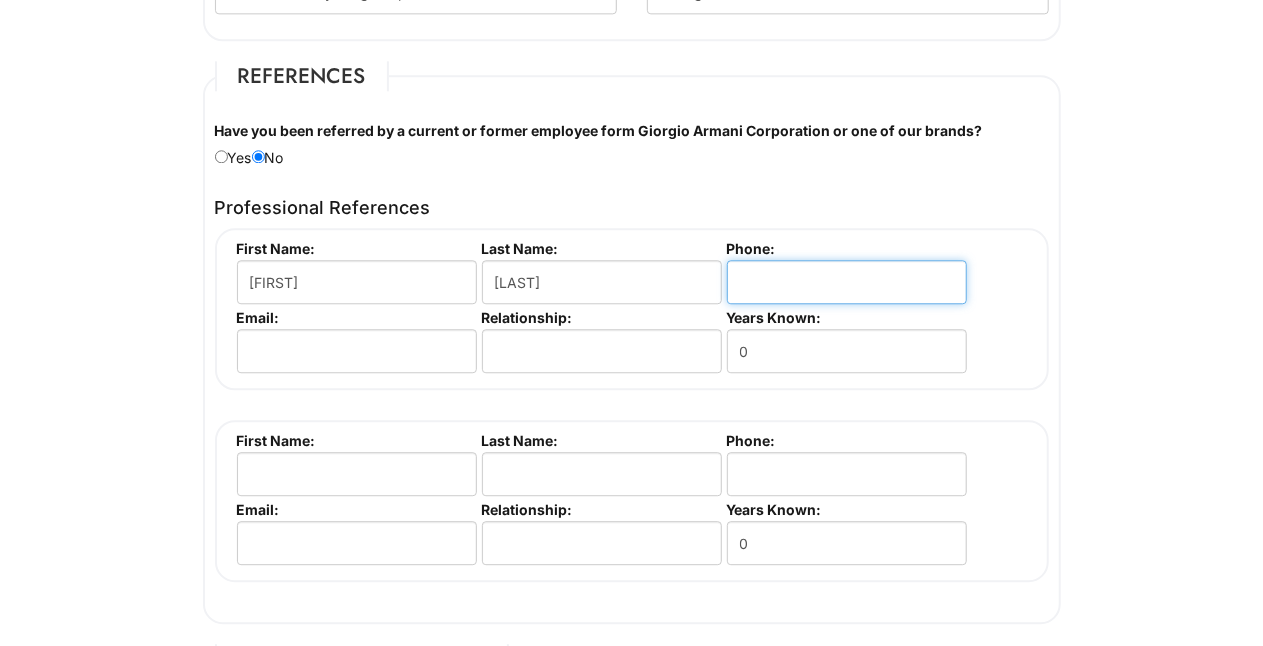 click at bounding box center [847, 282] 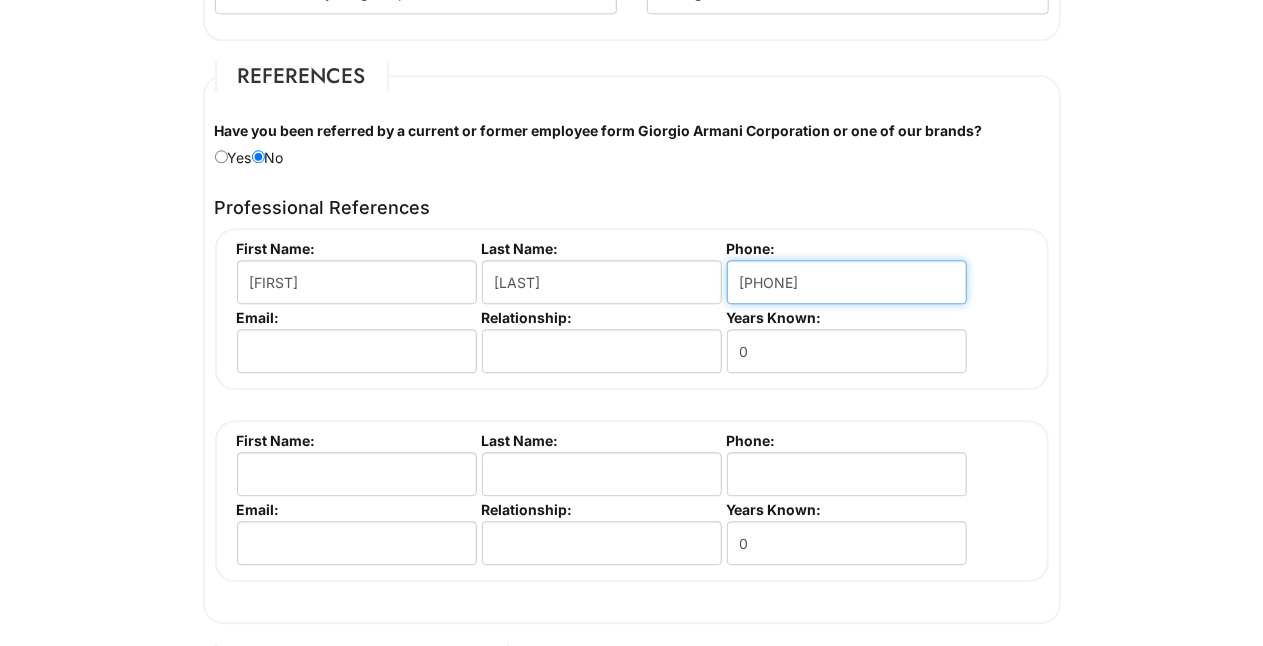 type on "[PHONE]" 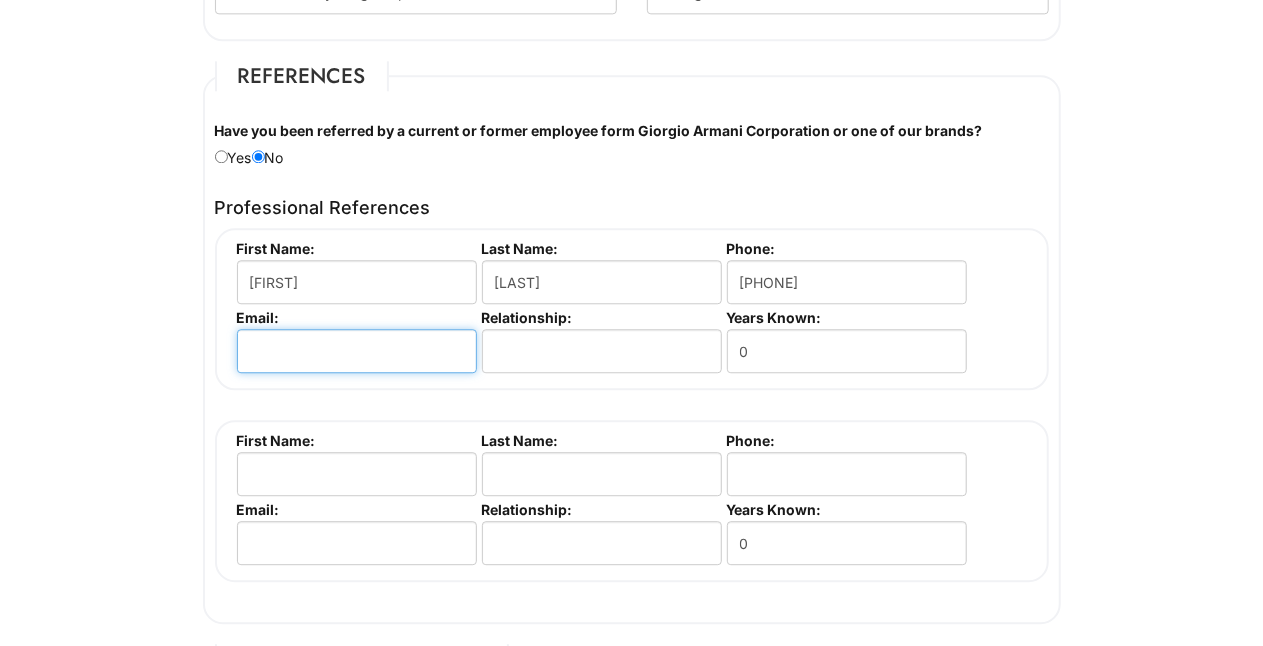 click at bounding box center [357, 351] 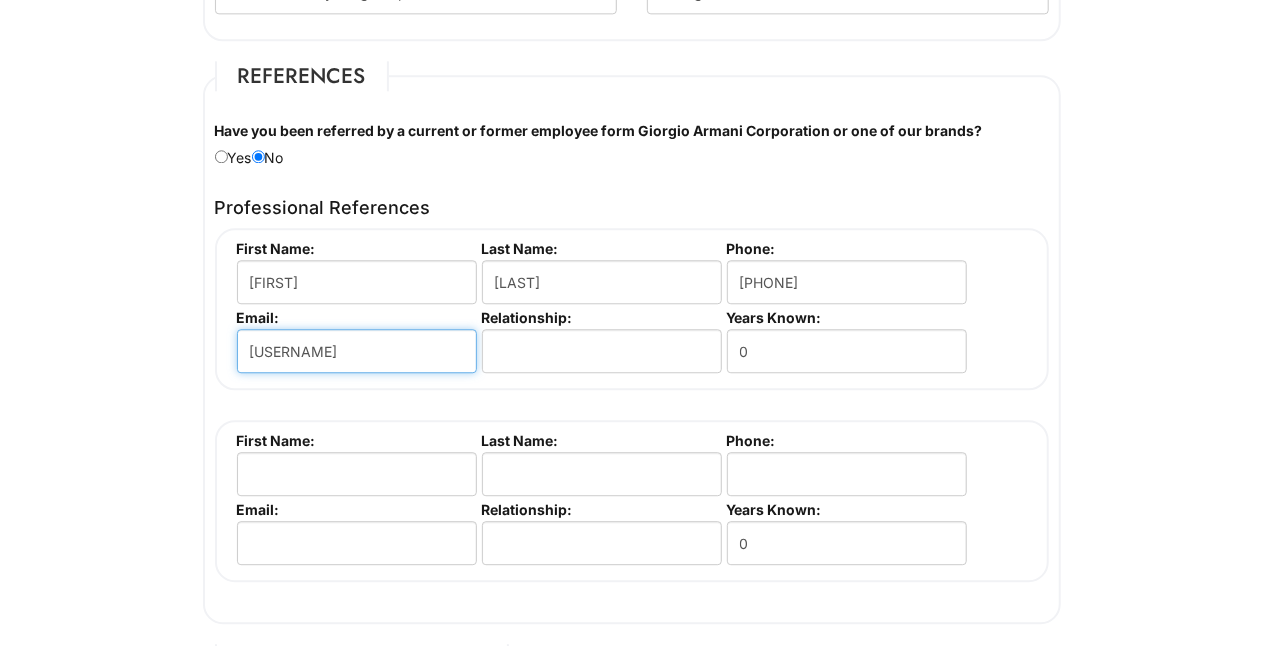 paste on "@" 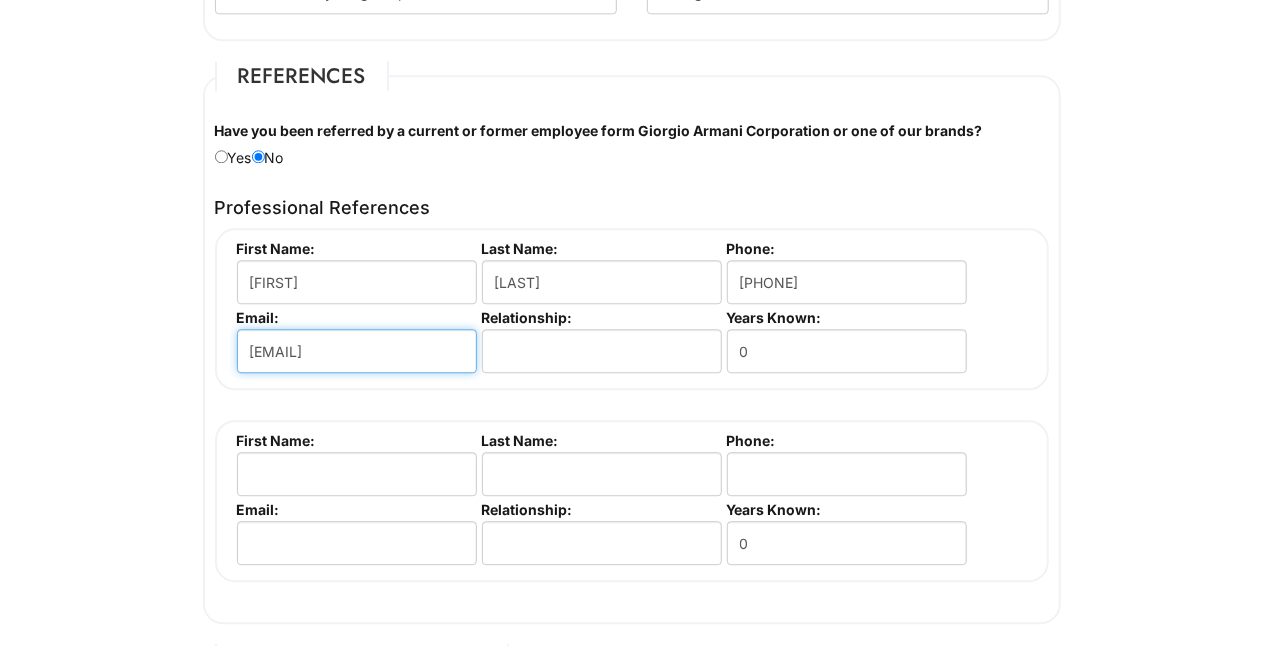 type on "[EMAIL]" 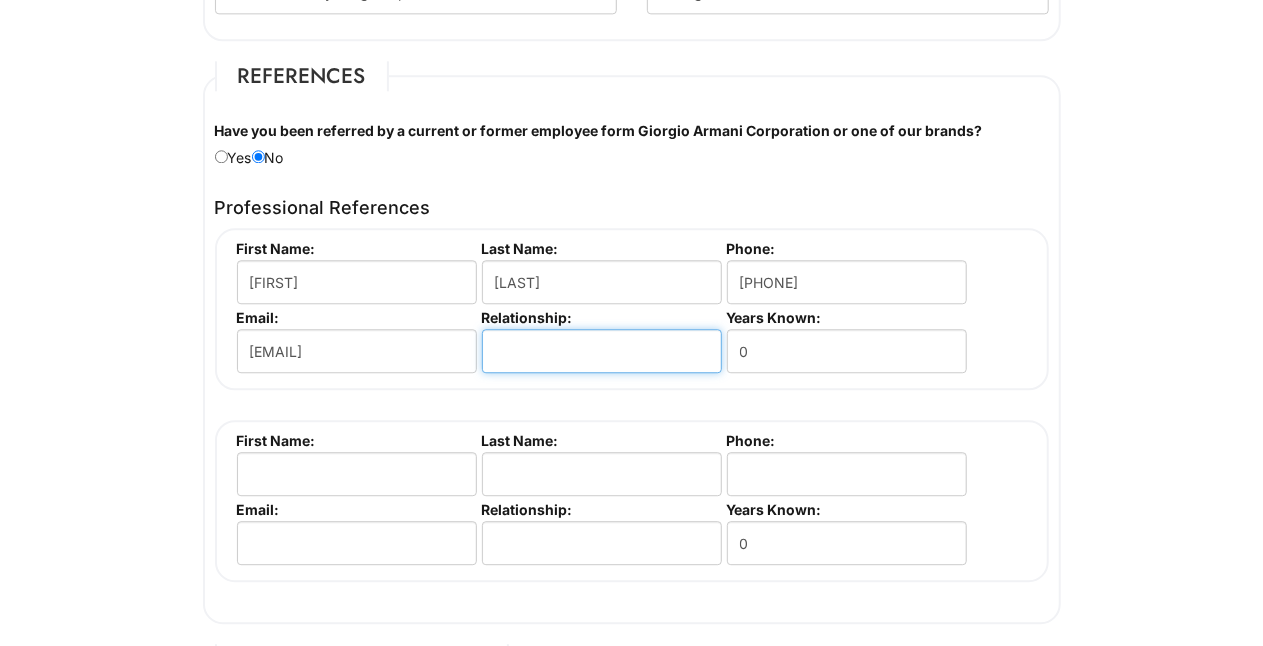 click at bounding box center [602, 351] 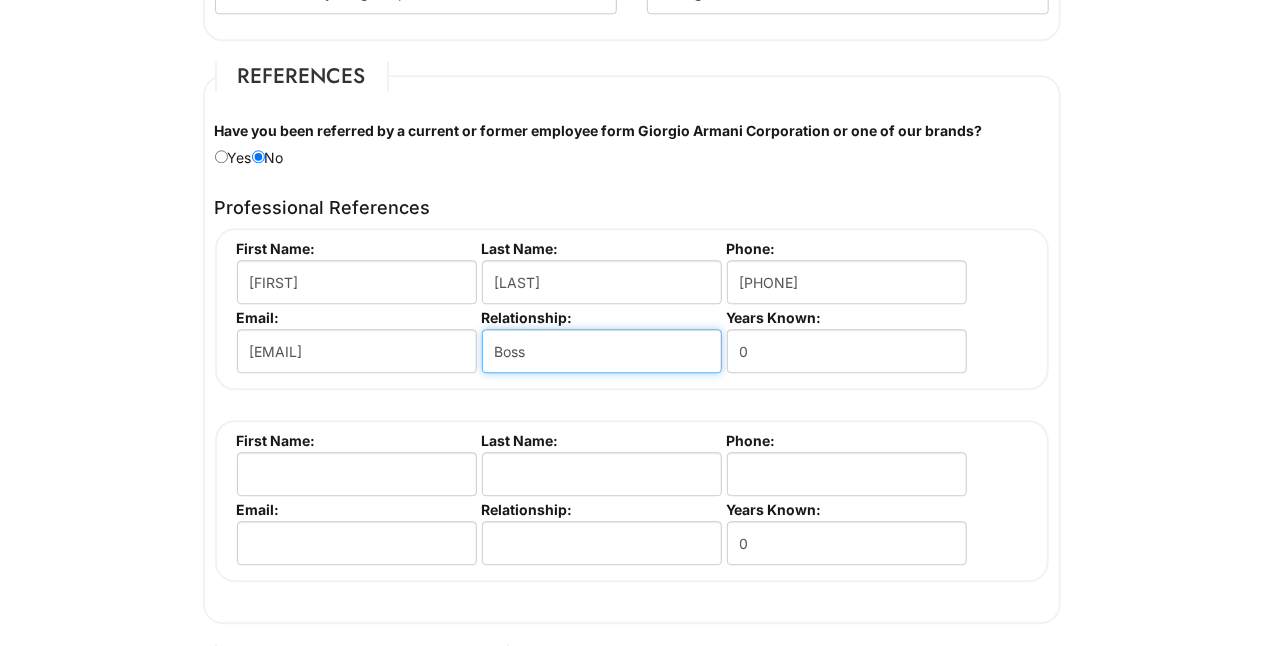 type on "Boss" 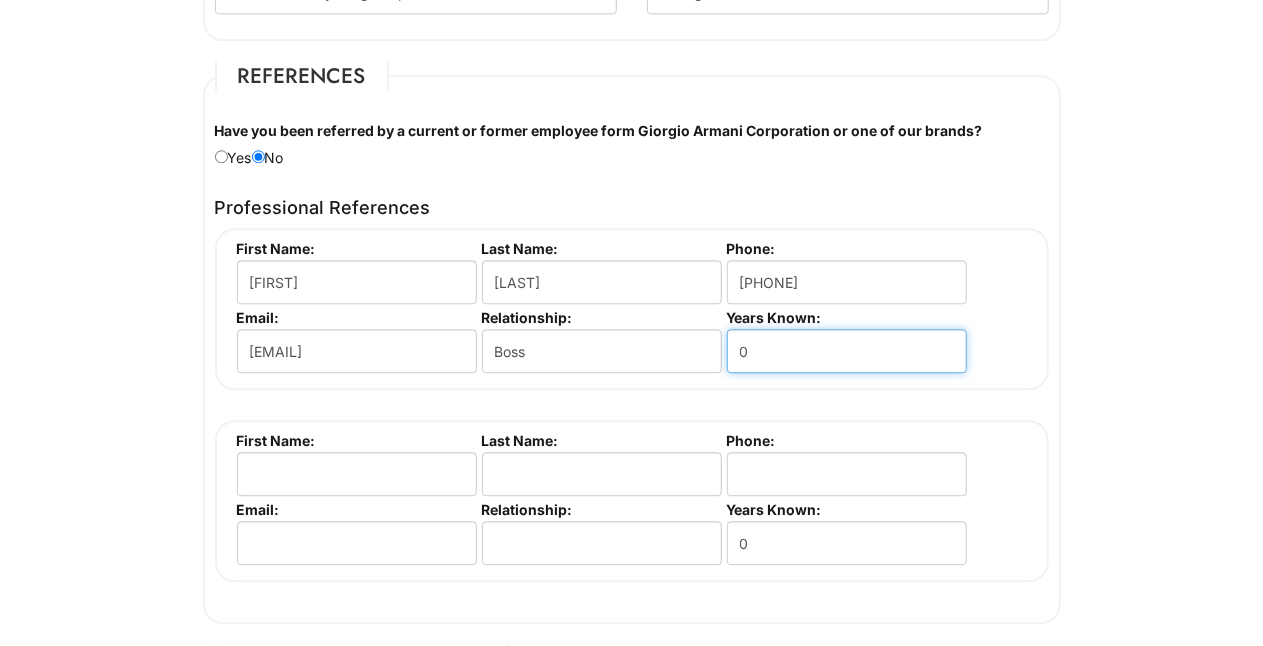 click on "0" at bounding box center (847, 351) 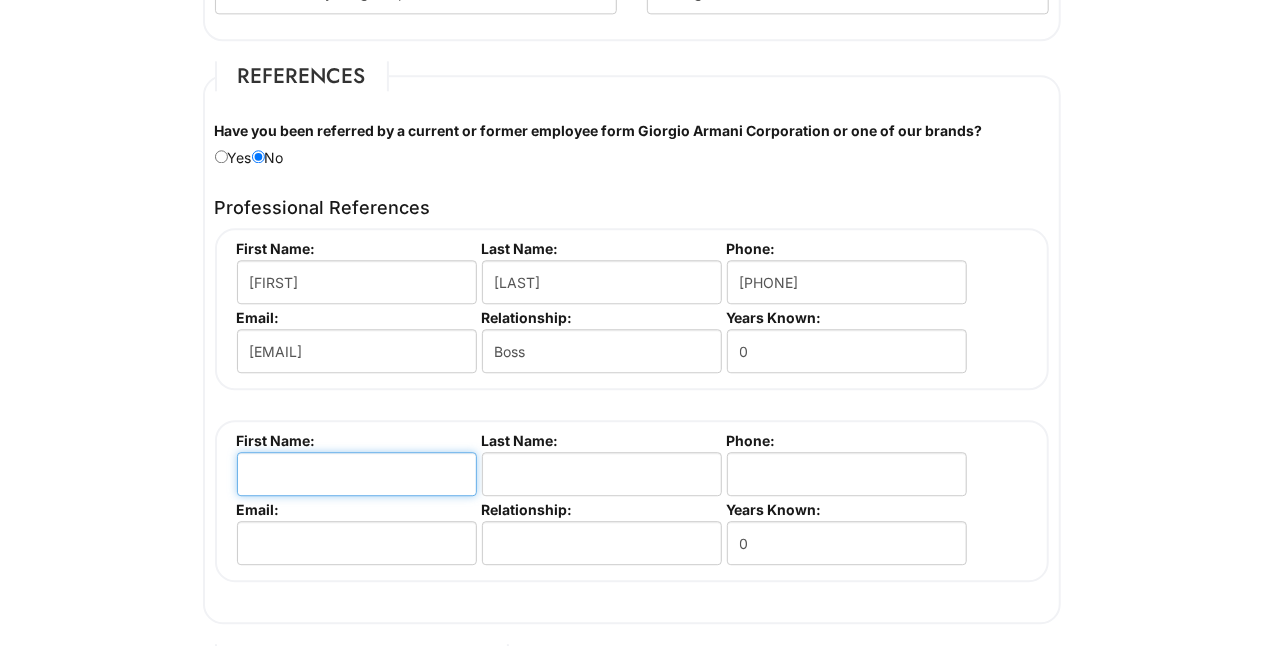 click at bounding box center (357, 474) 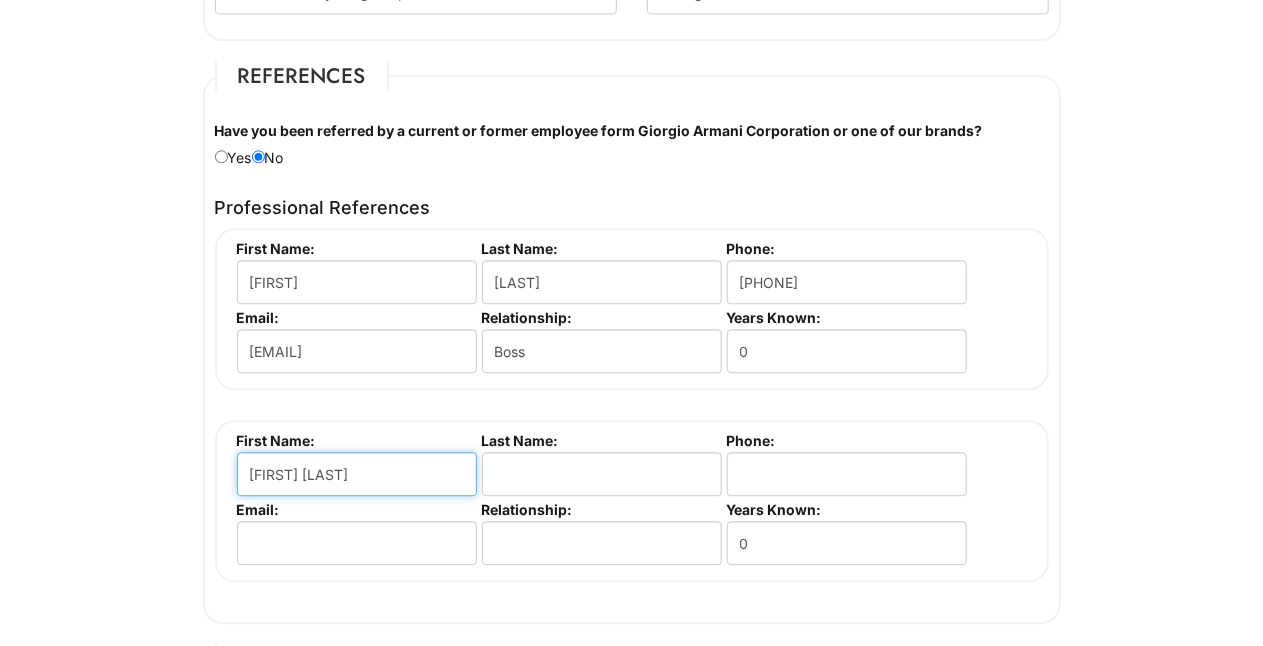click on "[FIRST] [LAST]" at bounding box center (357, 474) 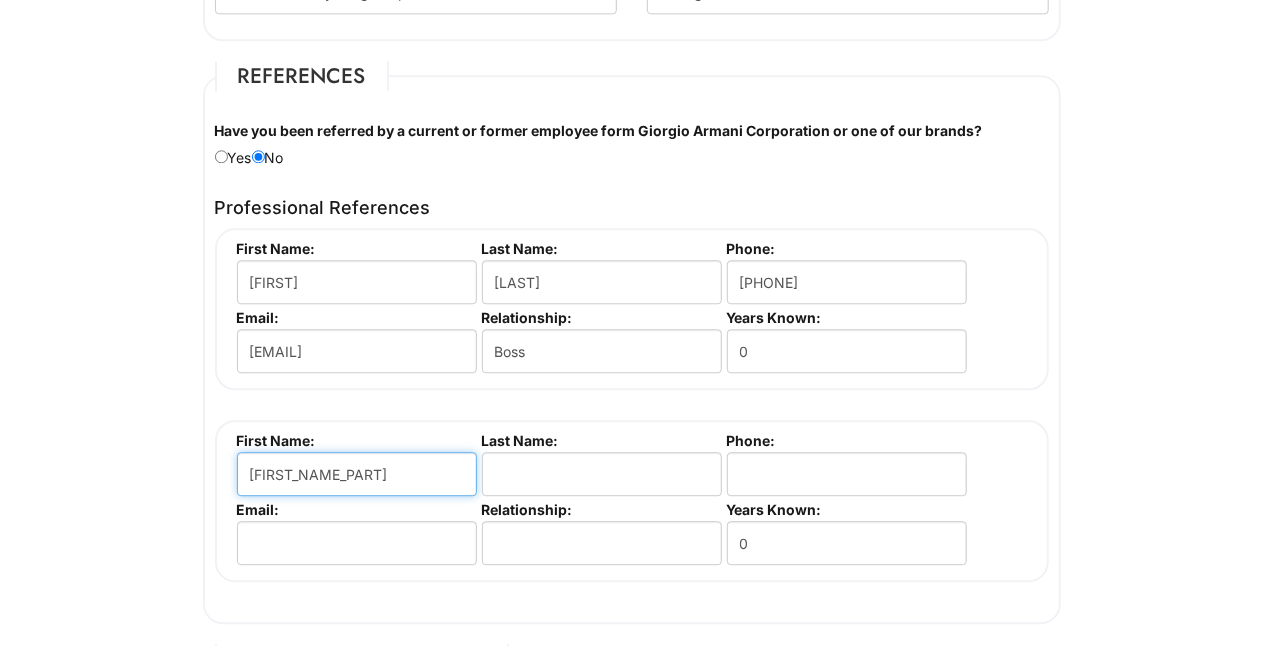 type on "[FIRST_NAME_PART]" 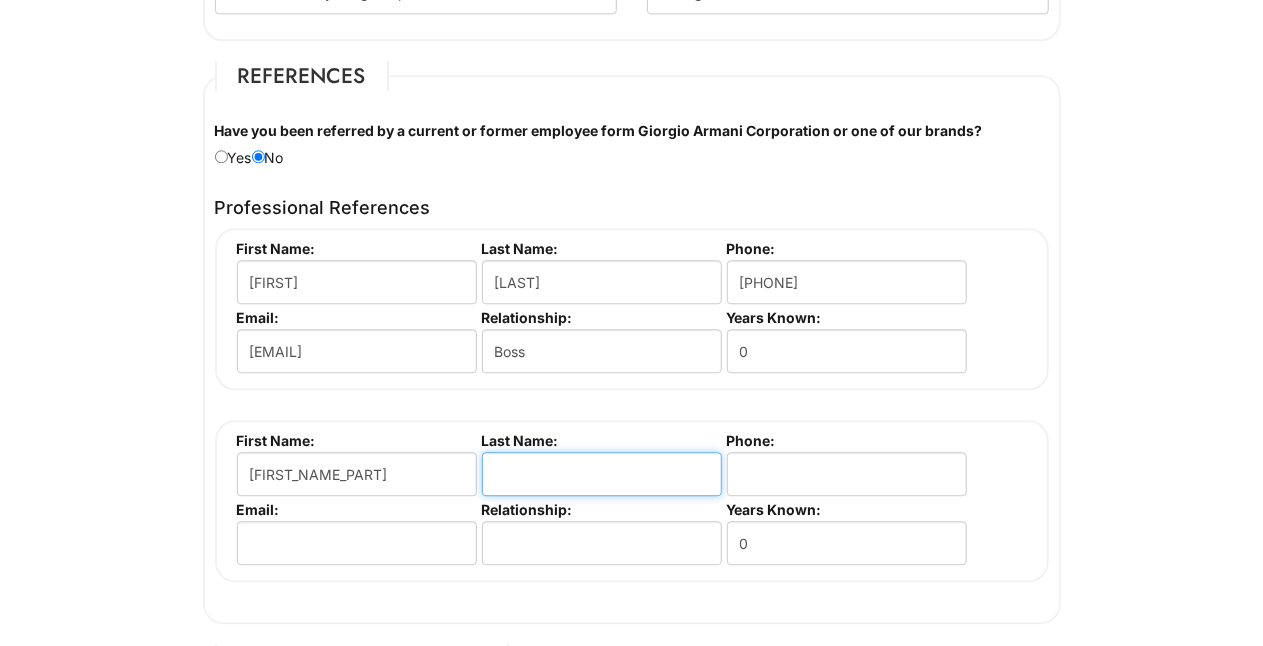 click at bounding box center [602, 474] 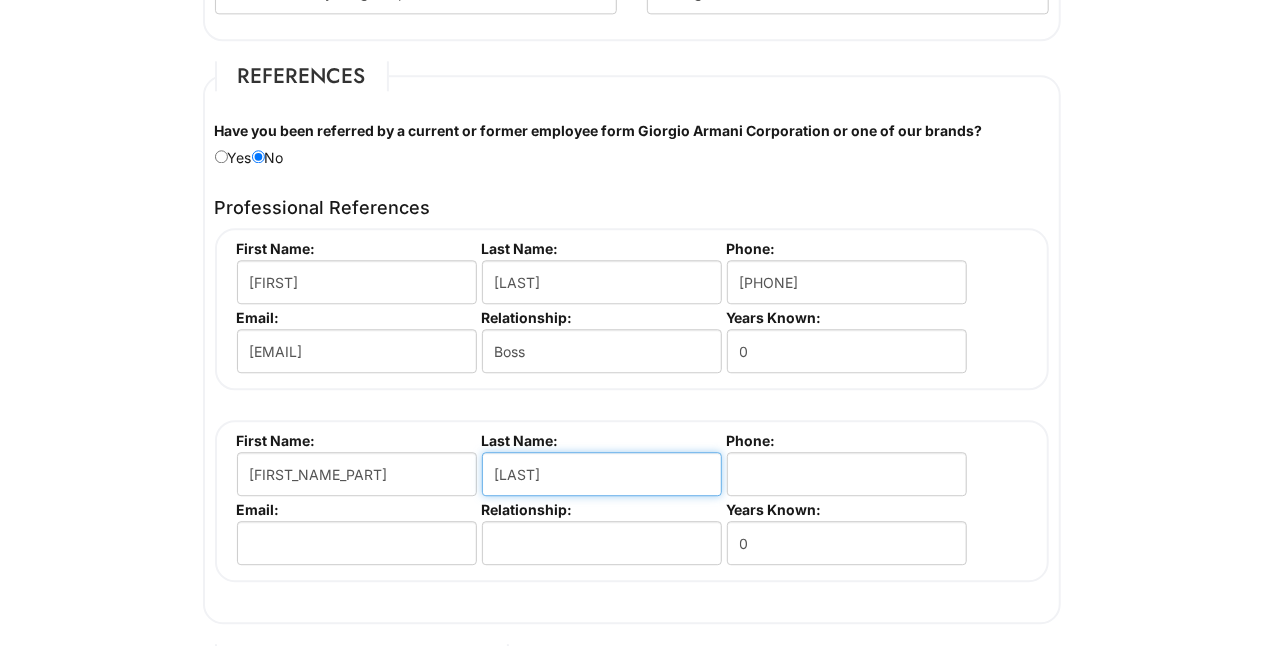 type on "[LAST]" 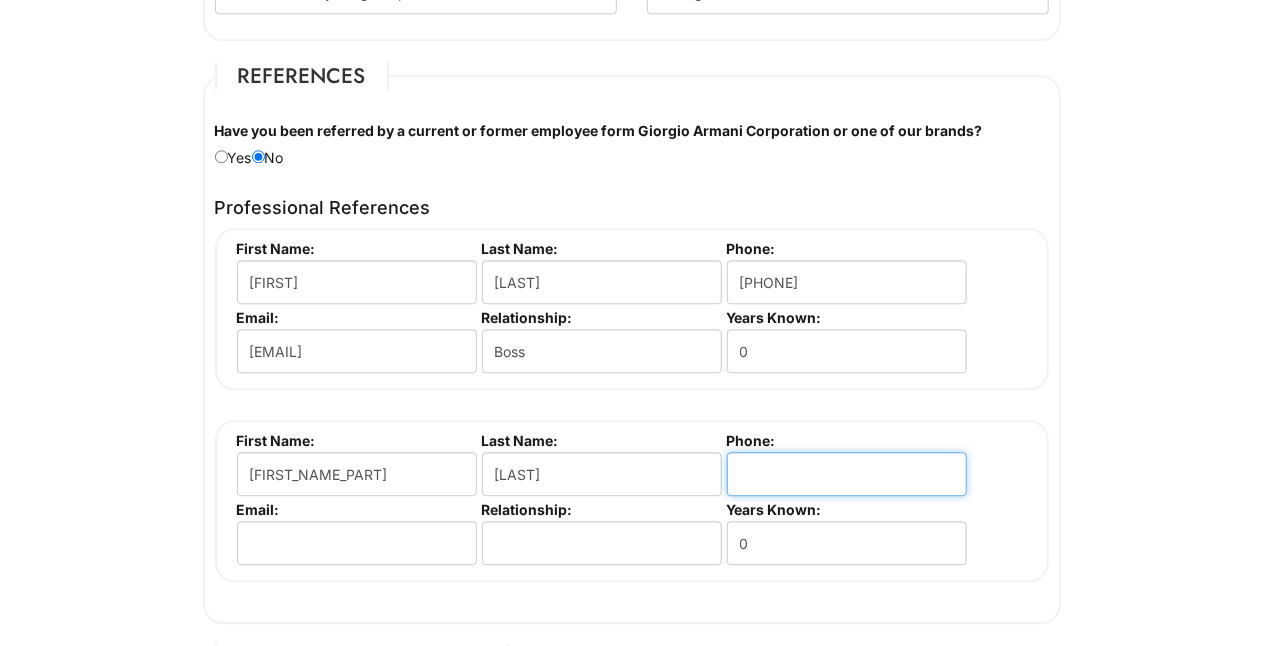 drag, startPoint x: 770, startPoint y: 465, endPoint x: 751, endPoint y: 309, distance: 157.15279 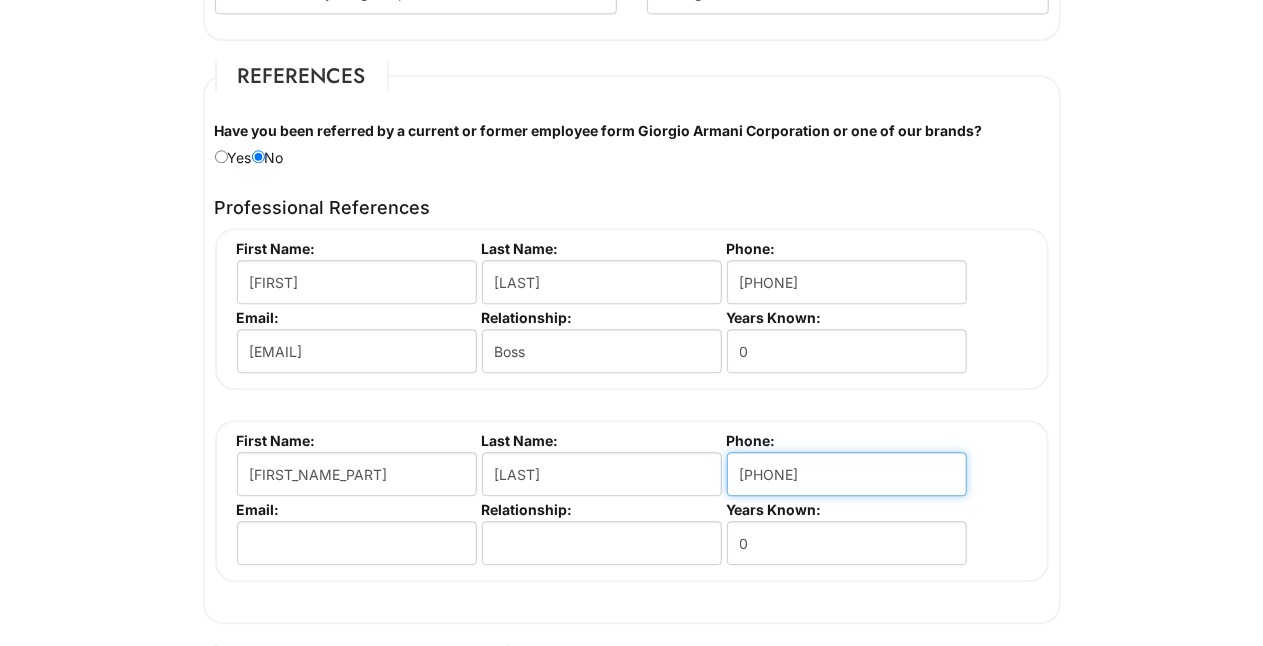 type on "[PHONE]" 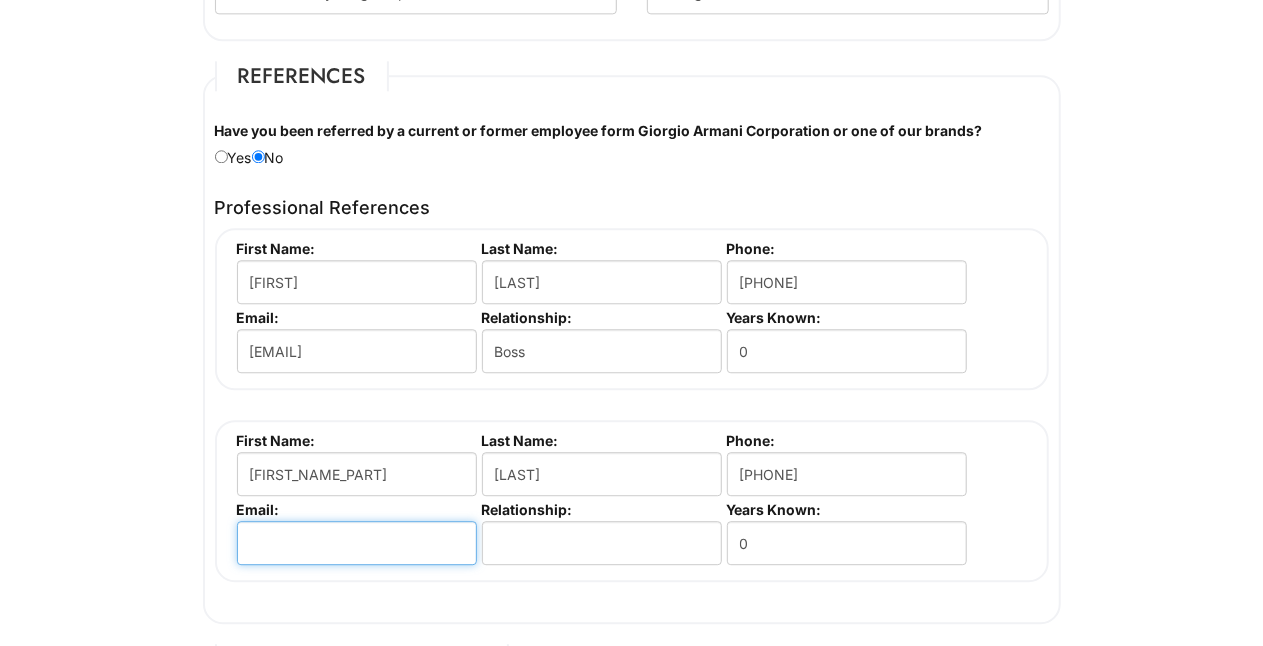 click at bounding box center (357, 543) 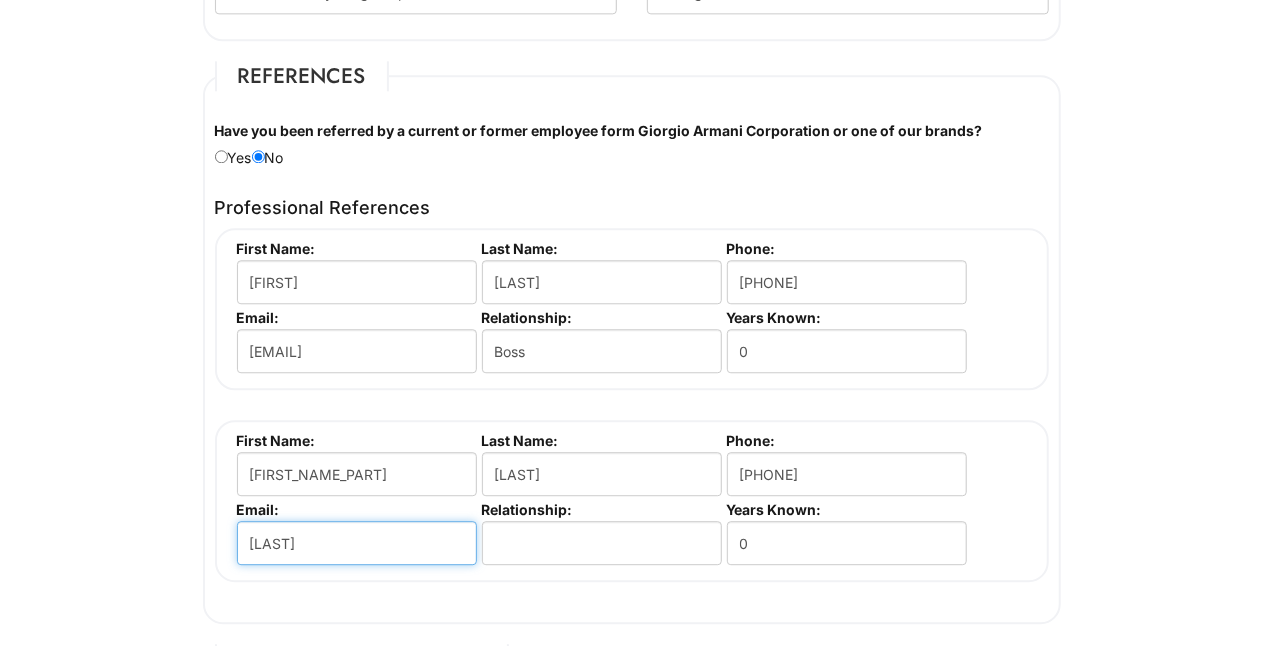 paste on "@" 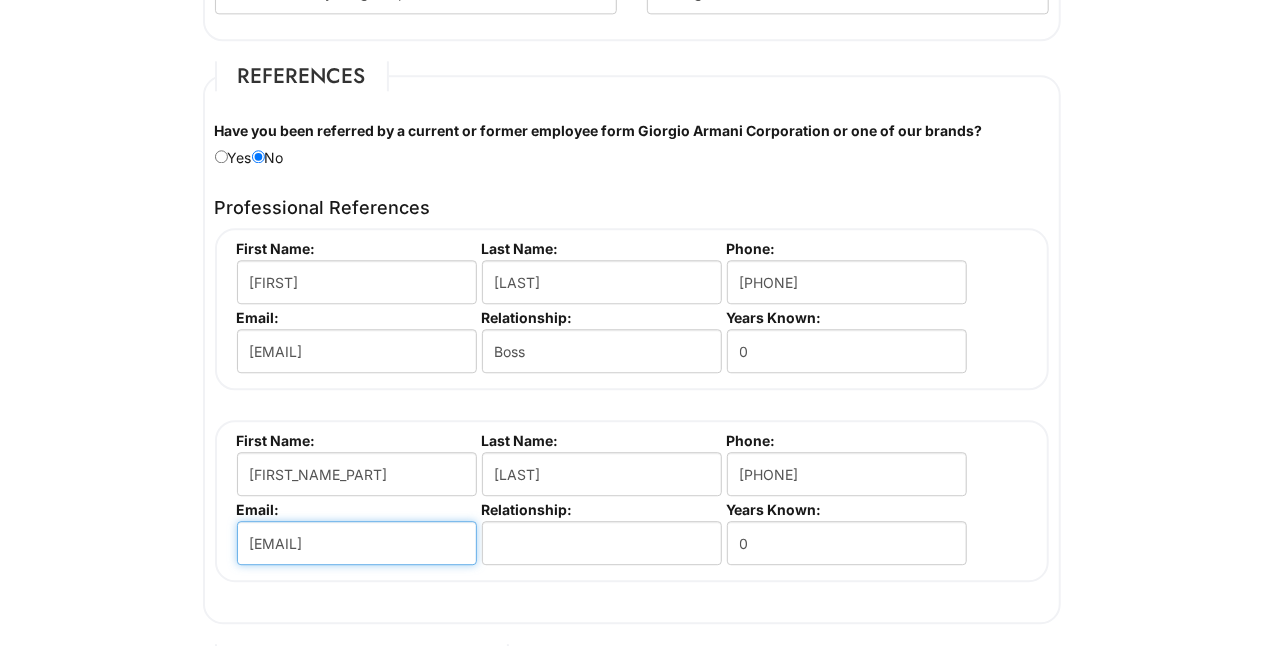 scroll, scrollTop: 0, scrollLeft: 8, axis: horizontal 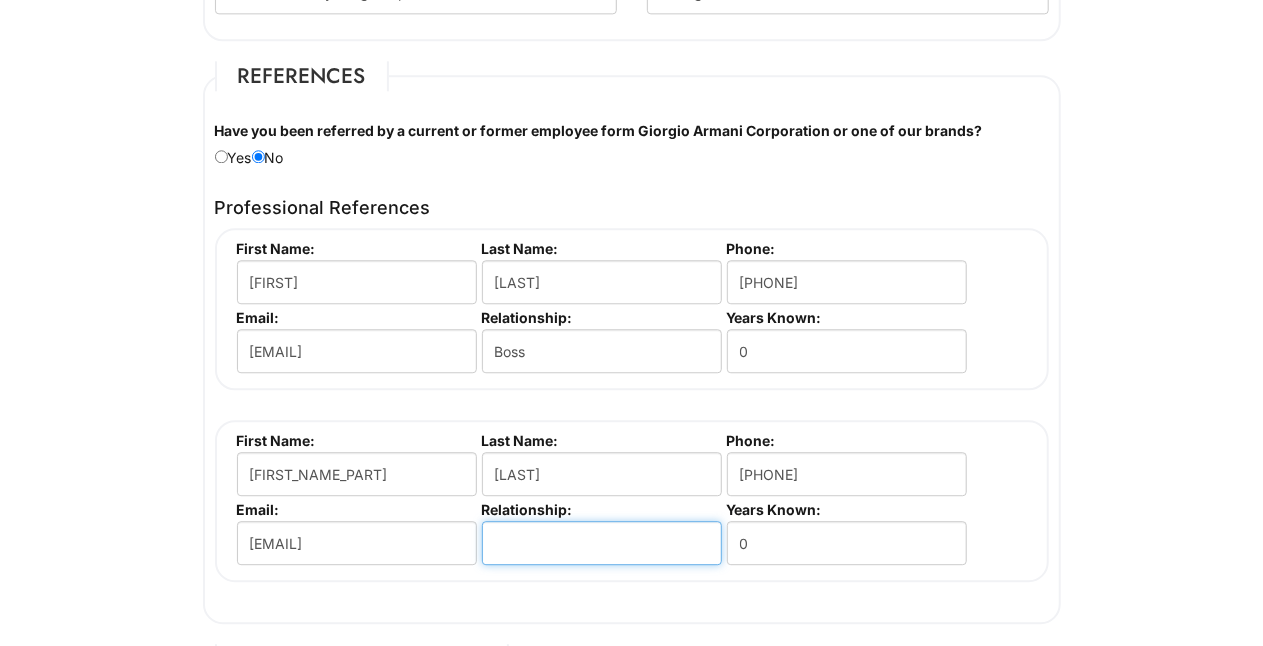 click at bounding box center [602, 543] 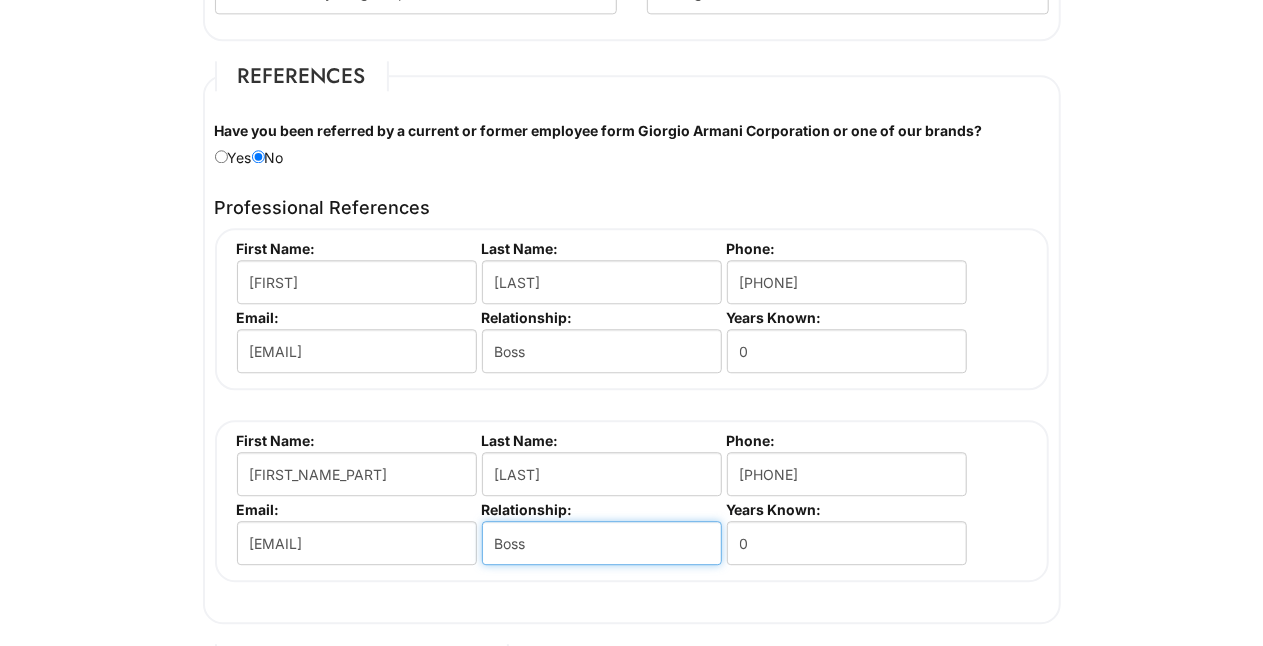 type on "Boss" 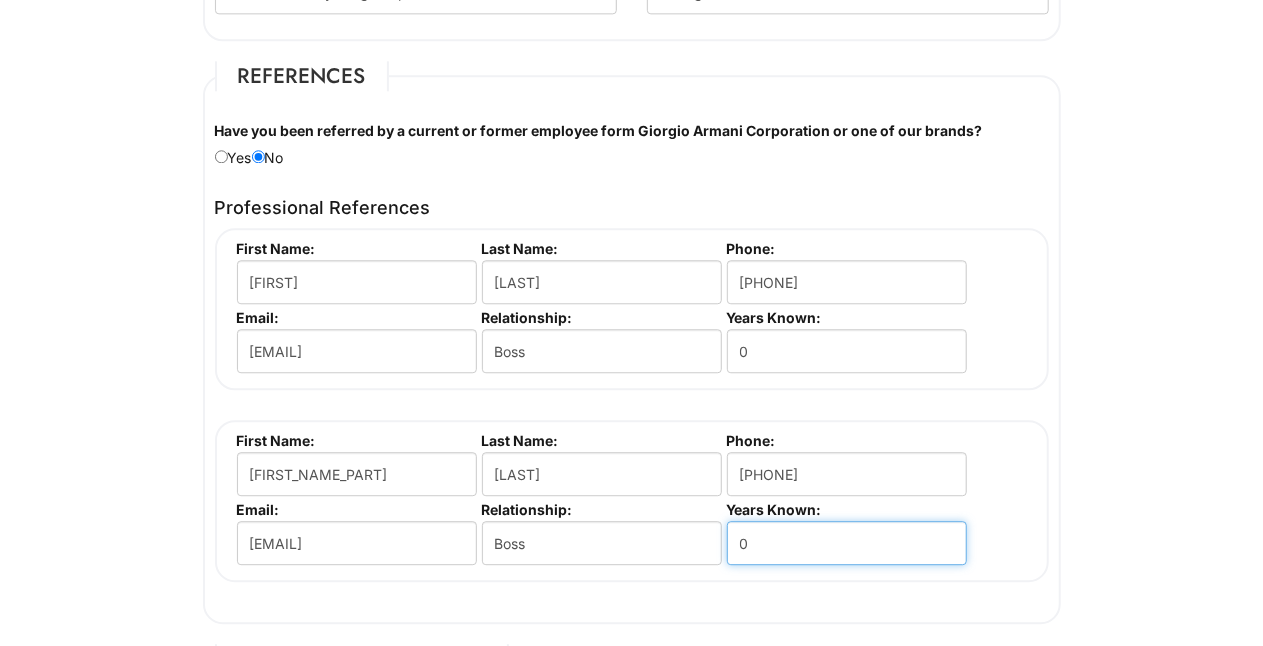 click on "0" at bounding box center [847, 543] 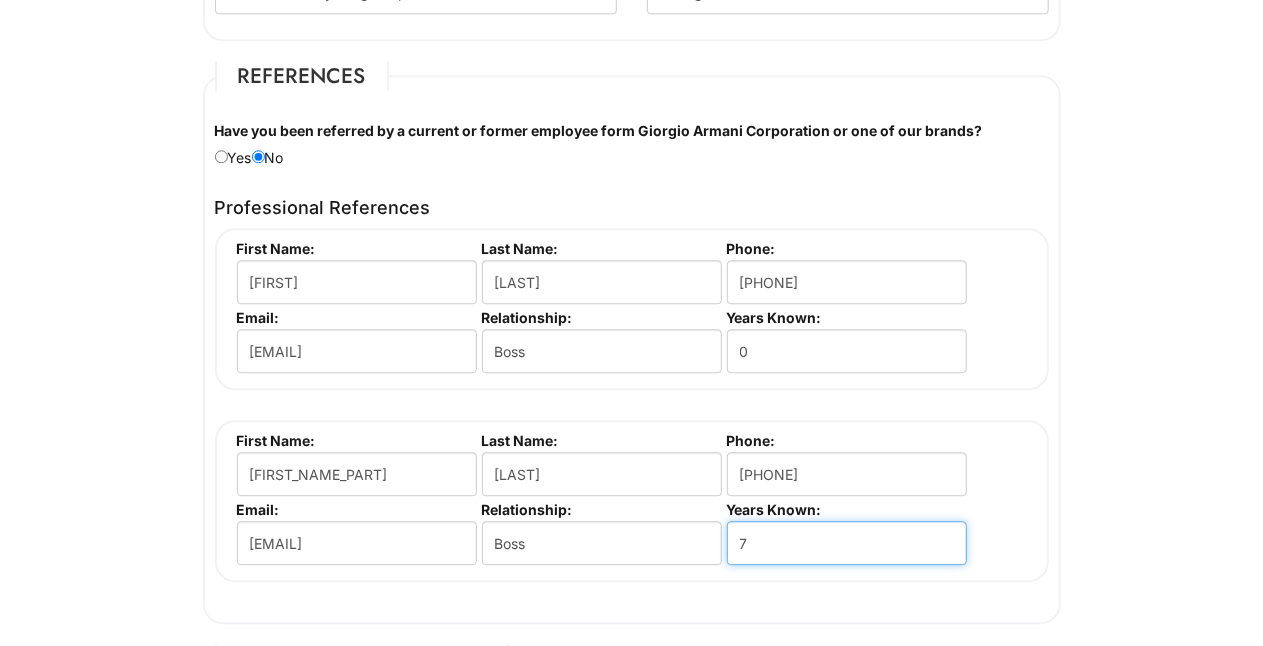 type on "7" 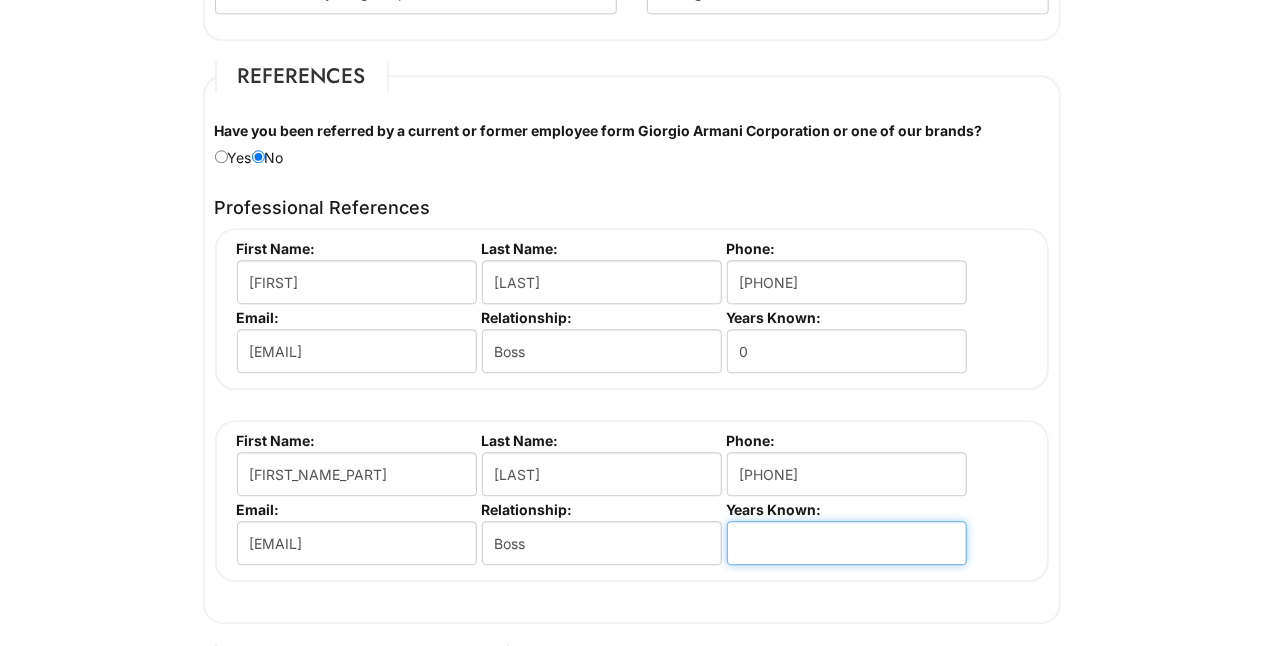 type on "0" 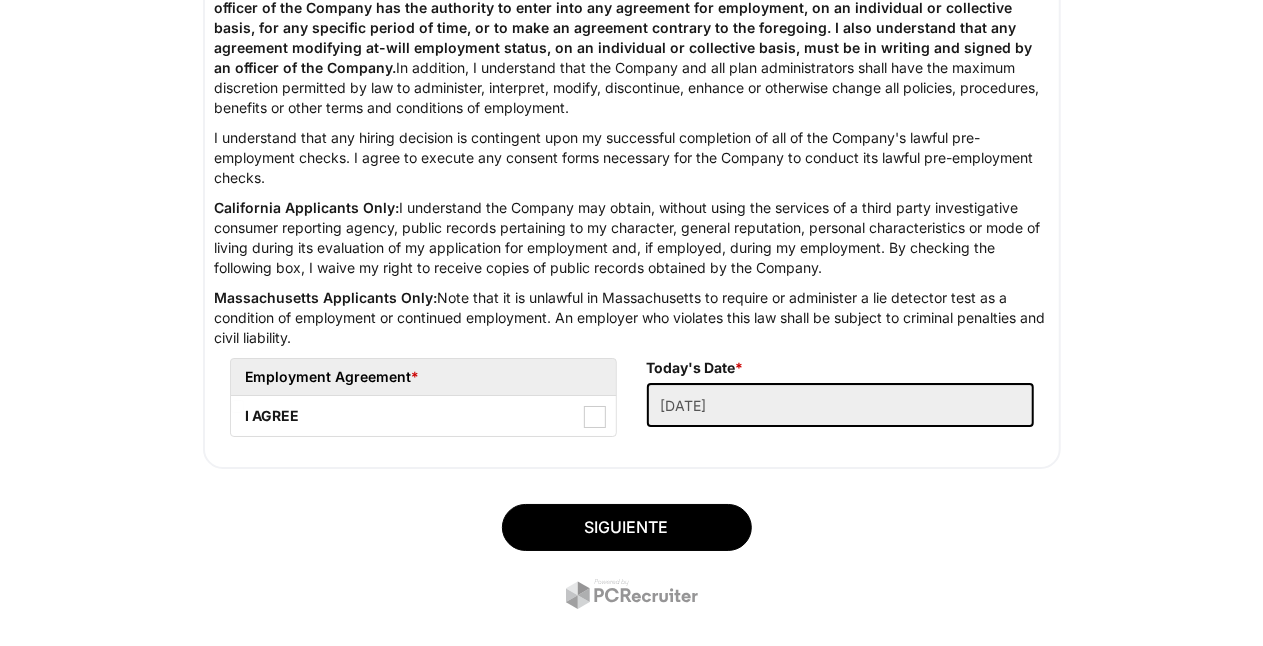 scroll, scrollTop: 3472, scrollLeft: 0, axis: vertical 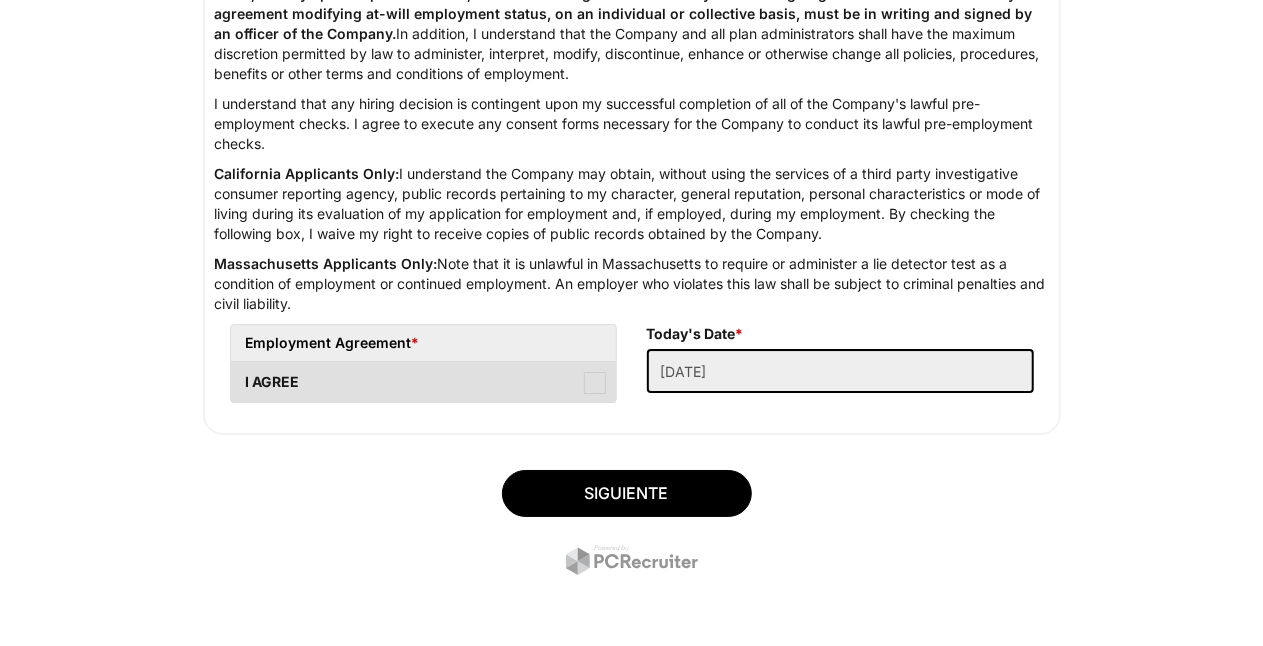 click at bounding box center (595, 383) 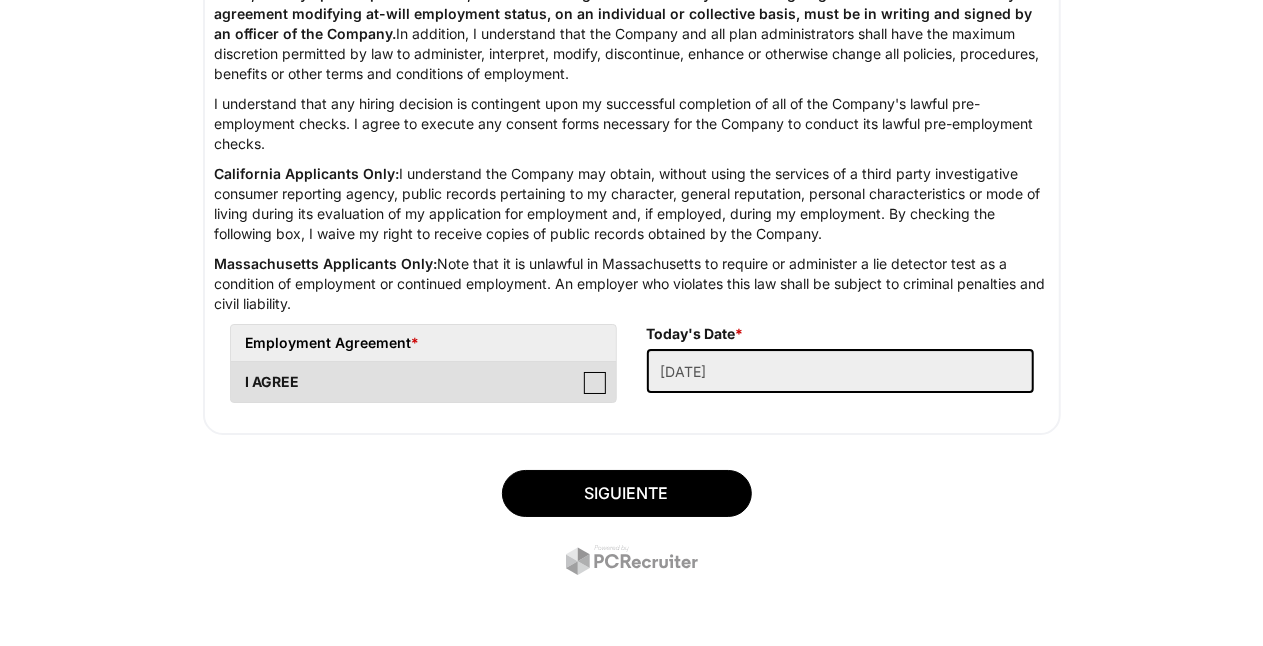 click on "I AGREE" at bounding box center (237, 372) 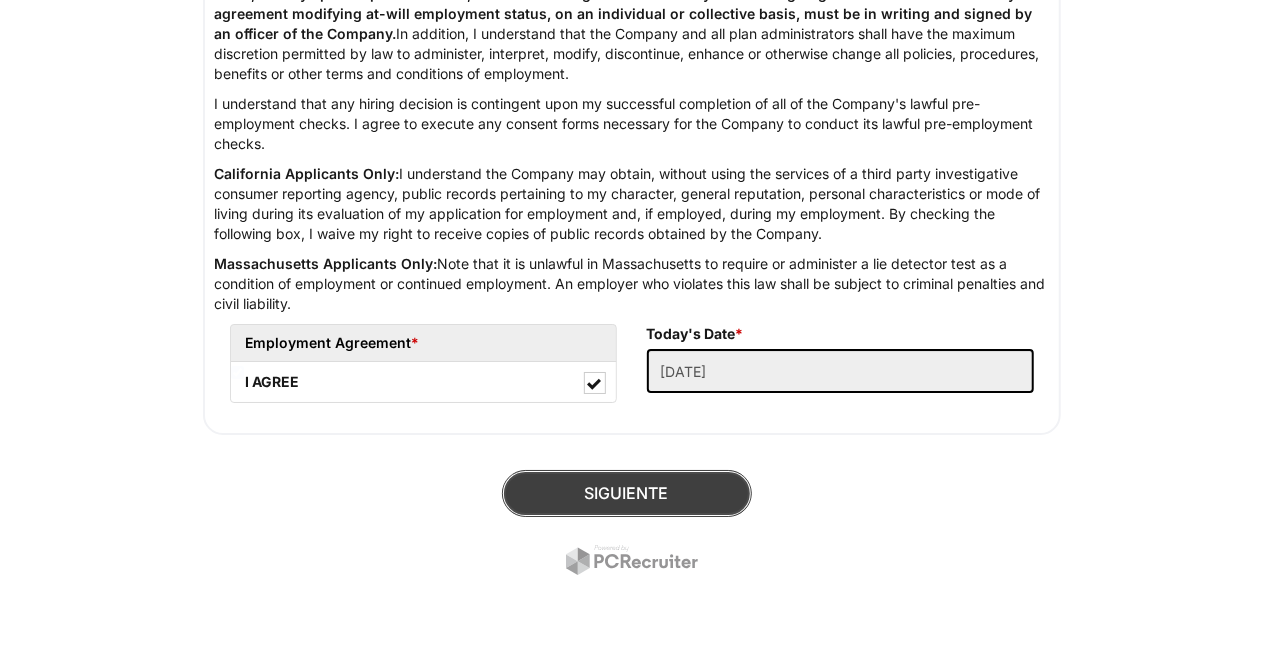 click on "Siguiente" at bounding box center (627, 493) 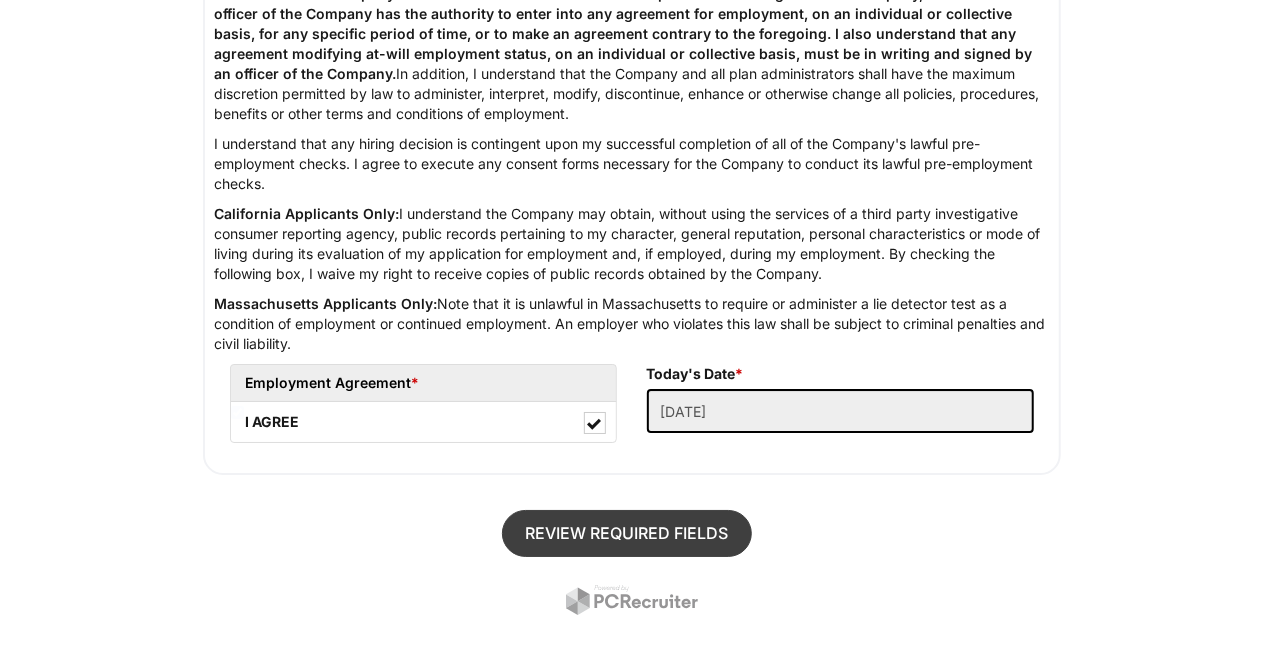 scroll, scrollTop: 122, scrollLeft: 0, axis: vertical 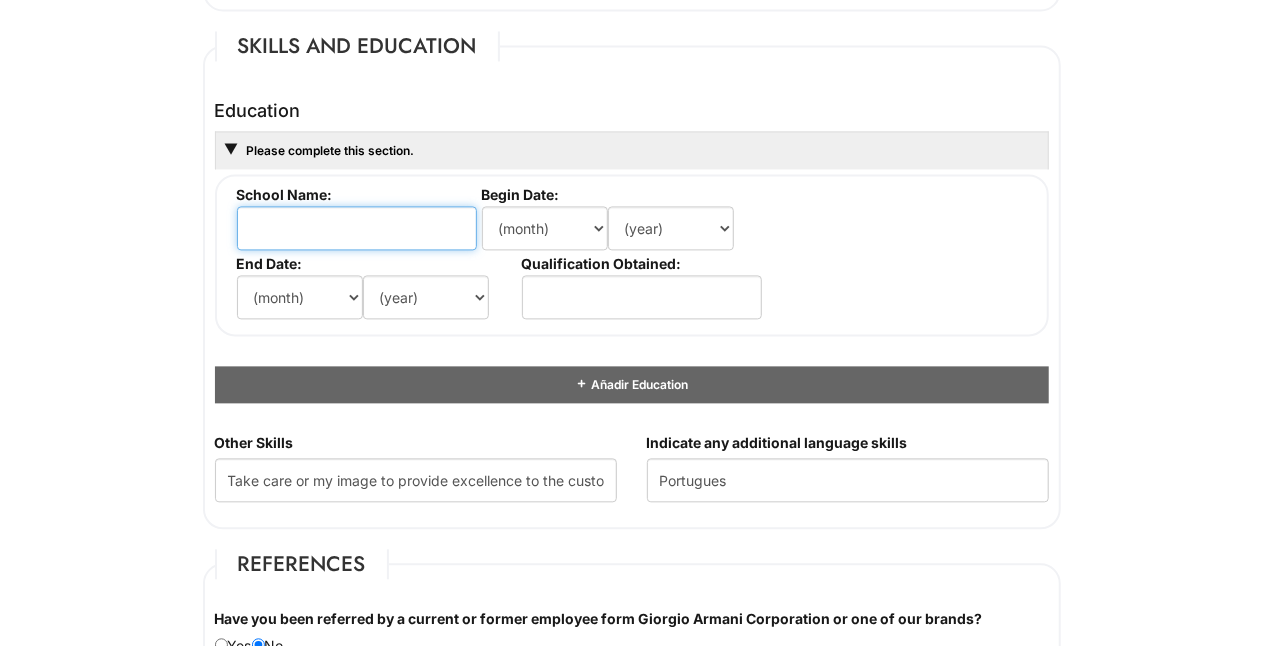 click at bounding box center [357, 228] 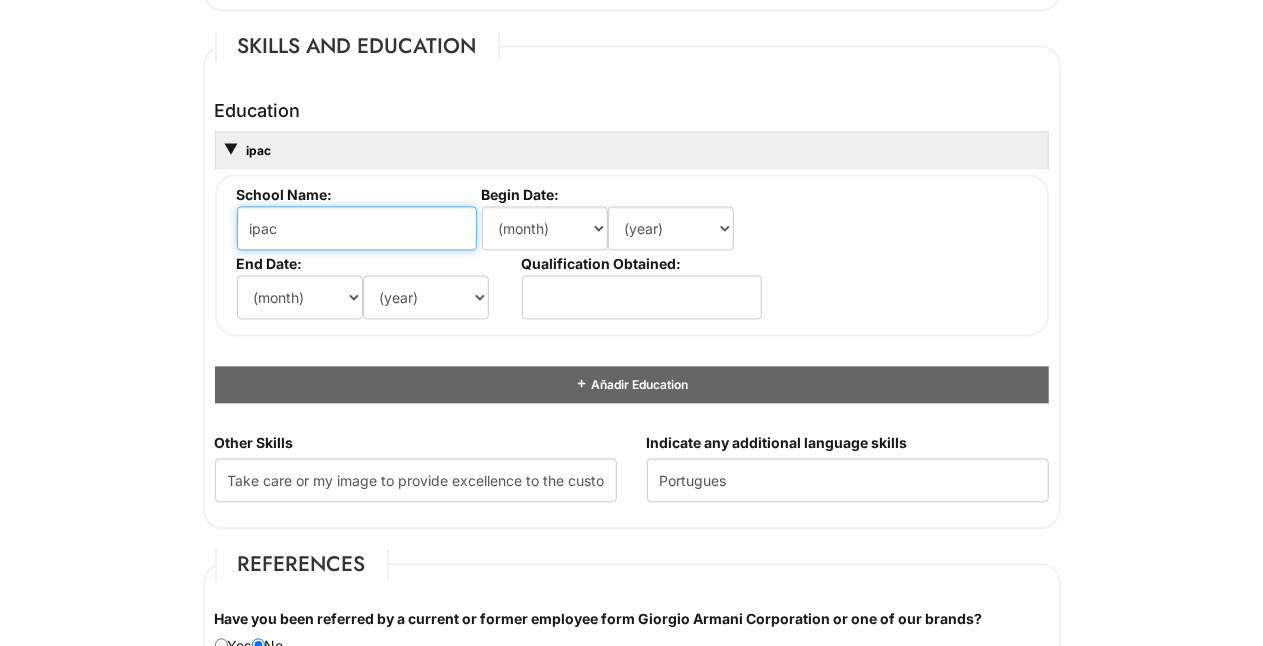 type on "ipac" 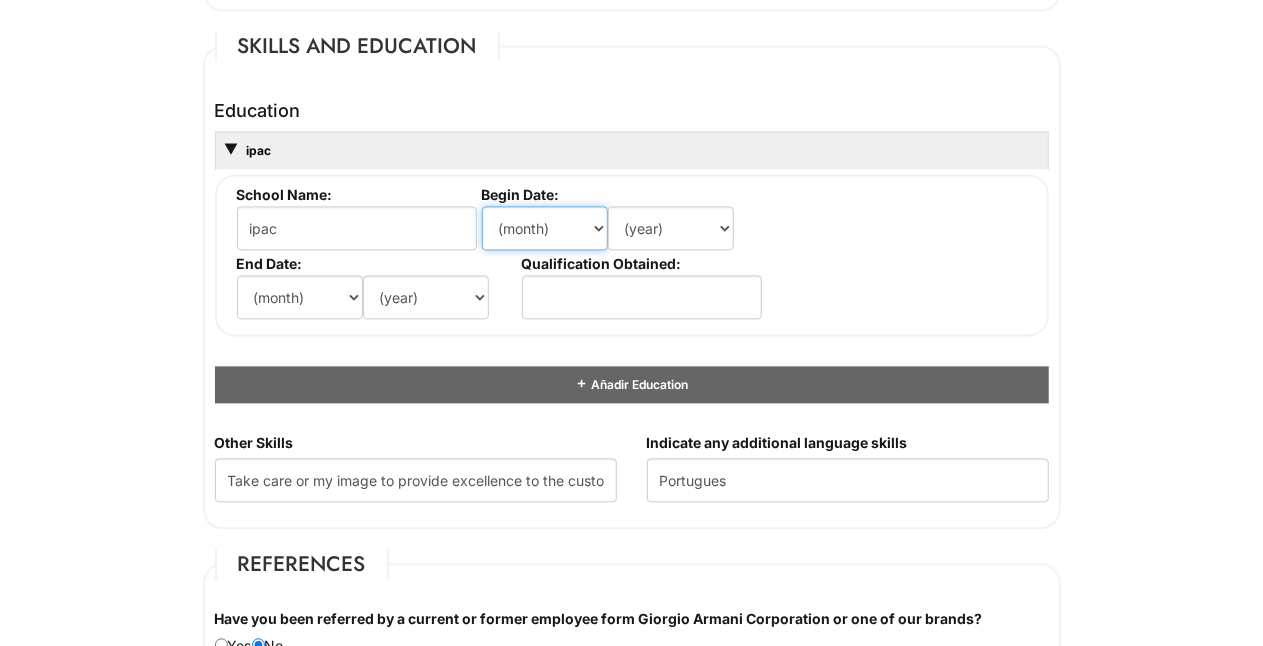 click on "([MONTH] Ene Feb Mar Abr Mayo Jun Jul Ago Set Oct Nov Dic" at bounding box center (545, 228) 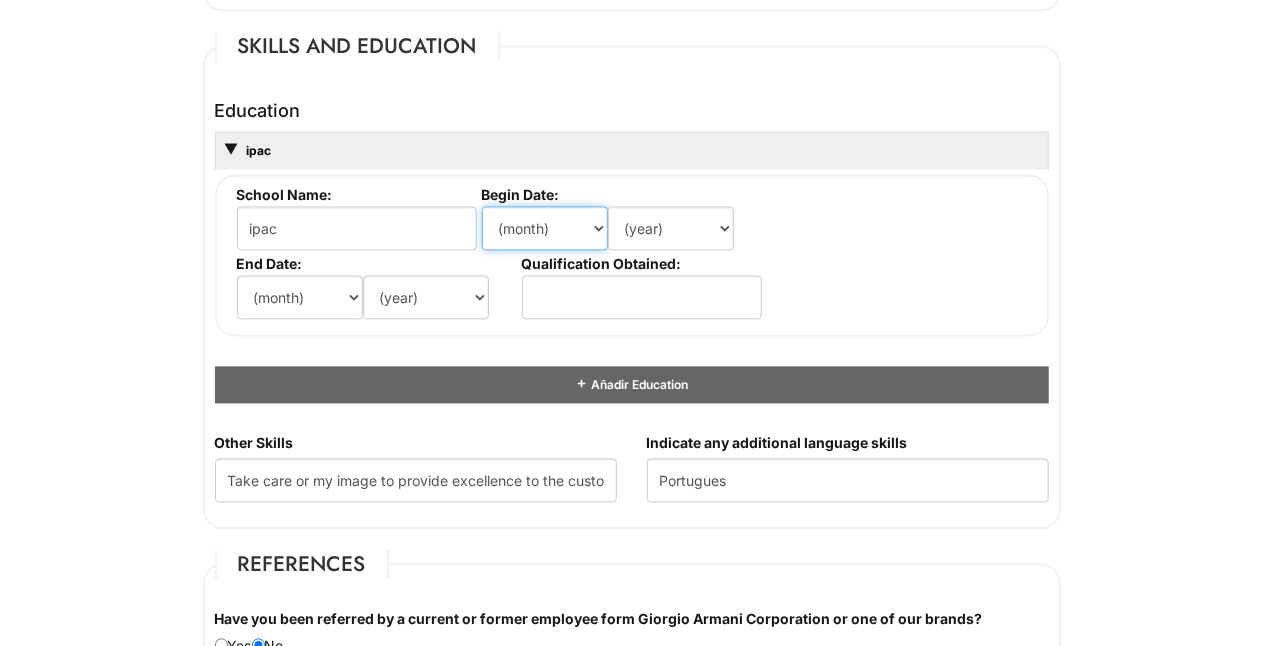 select on "1" 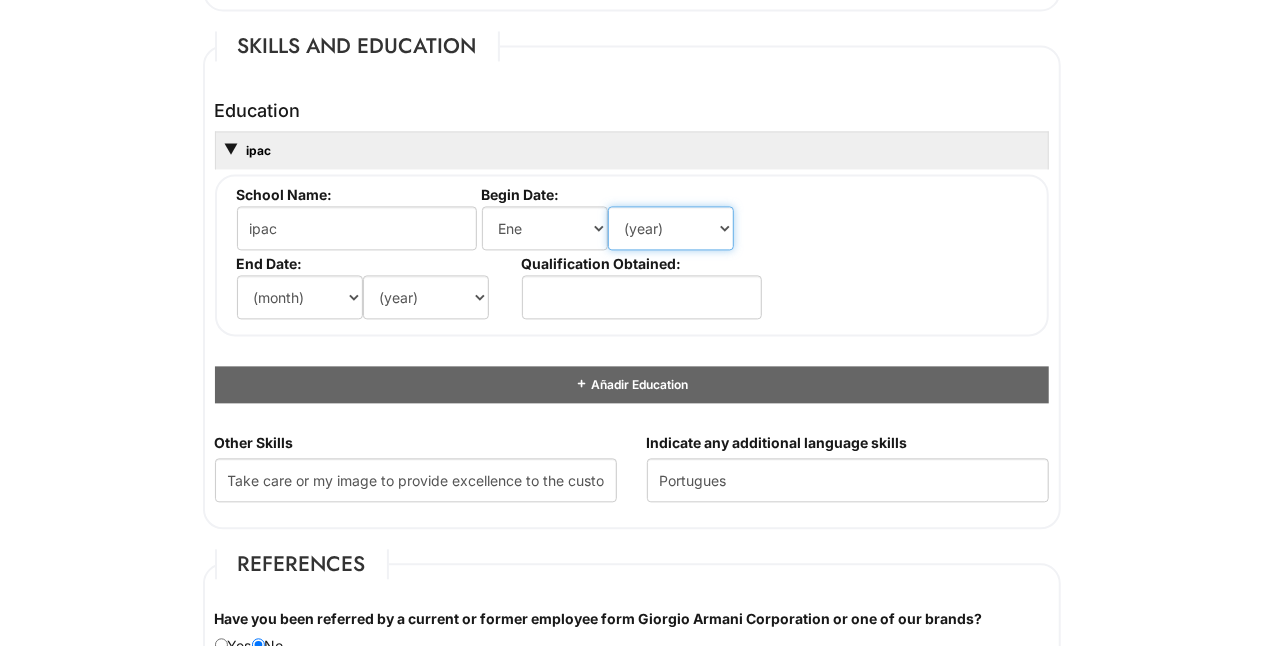 click on "(year) 2029 2028 2027 2026 2025 2024 2023 2022 2021 2020 2019 2018 2017 2016 2015 2014 2013 2012 2011 2010 2009 2008 2007 2006 2005 2004 2003 2002 2001 2000 1999 1998 1997 1996 1995 1994 1993 1992 1991 1990 1989 1988 1987 1986 1985 1984 1983 1982 1981 1980 1979 1978 1977 1976 1975 1974 1973 1972 1971 1970 1969 1968 1967 1966 1965 1964 1963 1962 1961 1960 1959 1958 1957 1956 1955 1954 1953 1952 1951 1950 1949 1948 1947 1946  --  2030 2031 2032 2033 2034 2035 2036 2037 2038 2039 2040 2041 2042 2043 2044 2045 2046 2047 2048 2049 2050 2051 2052 2053 2054 2055 2056 2057 2058 2059 2060 2061 2062 2063 2064" at bounding box center (671, 228) 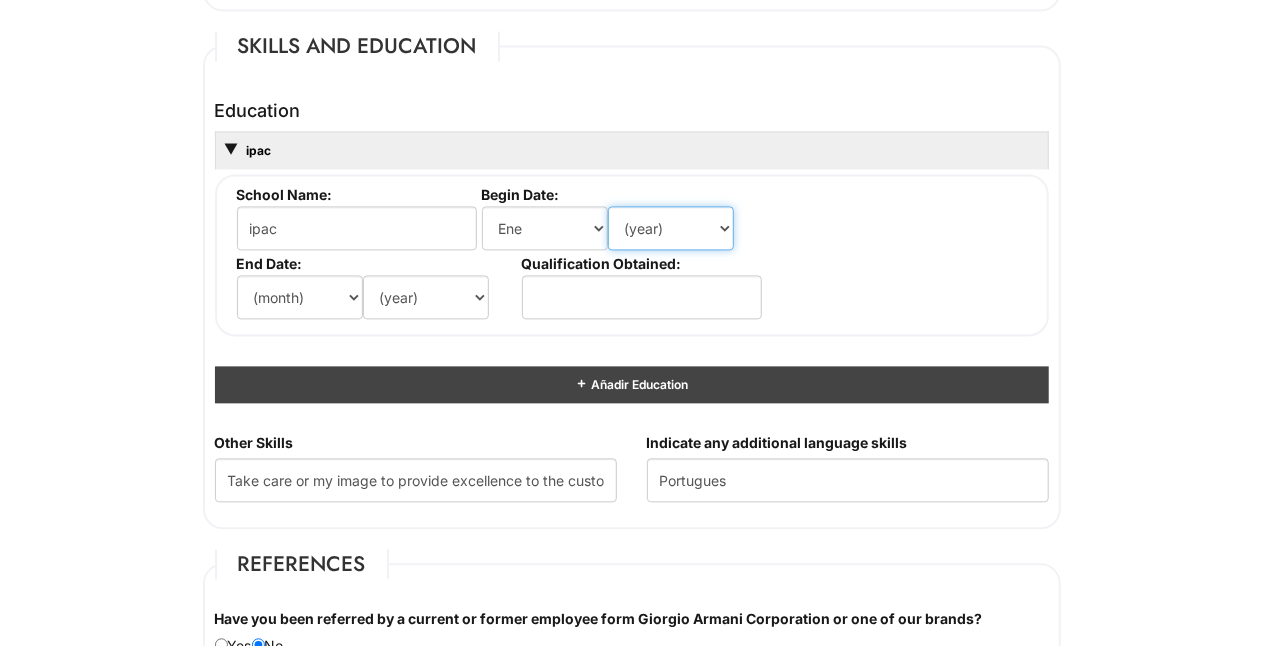 select on "1997" 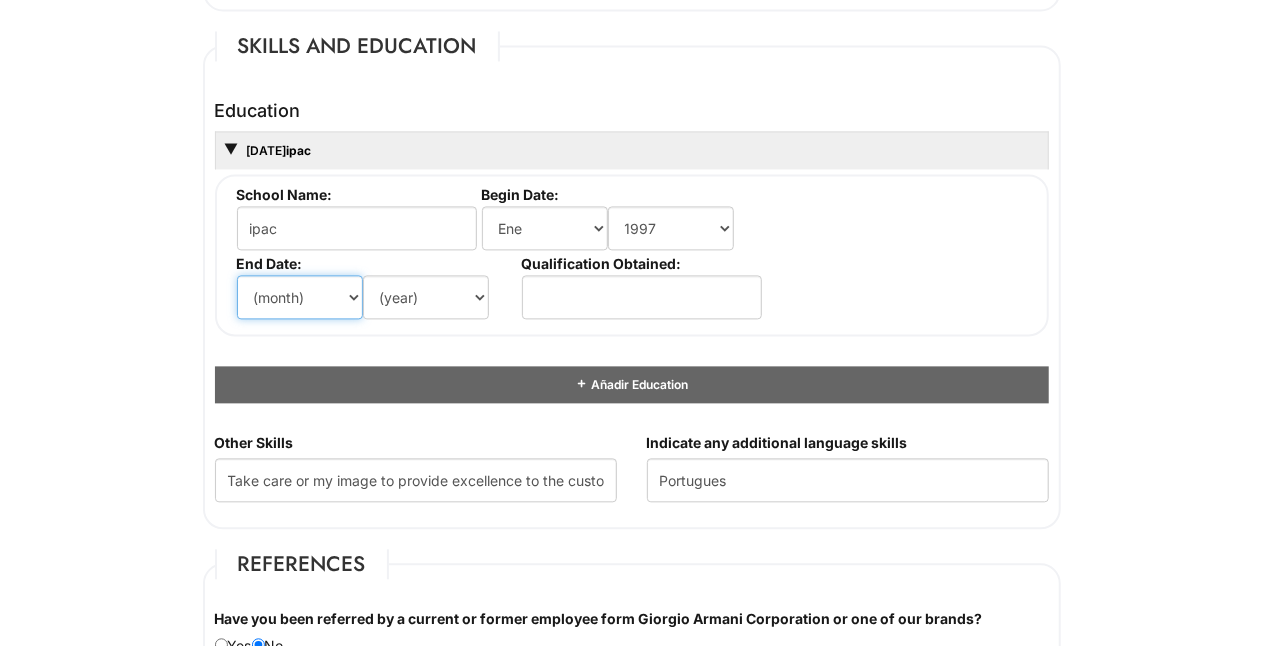 click on "([MONTH] Ene Feb Mar Abr Mayo Jun Jul Ago Set Oct Nov Dic" at bounding box center [300, 297] 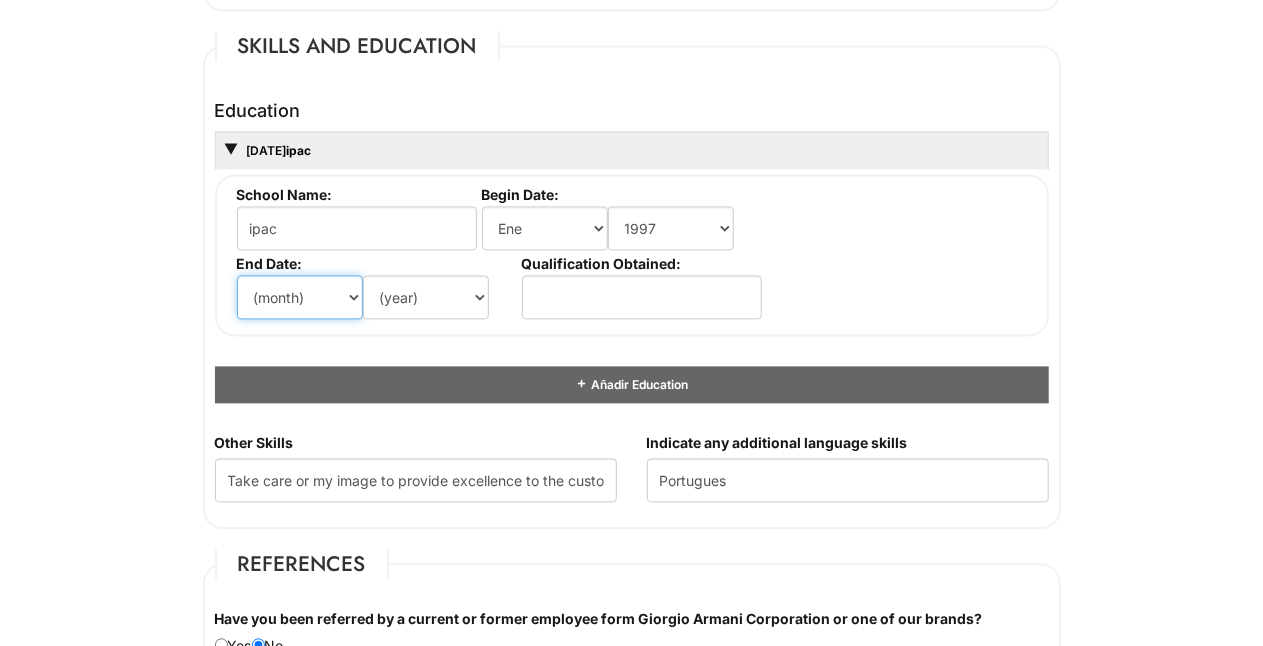 select on "1" 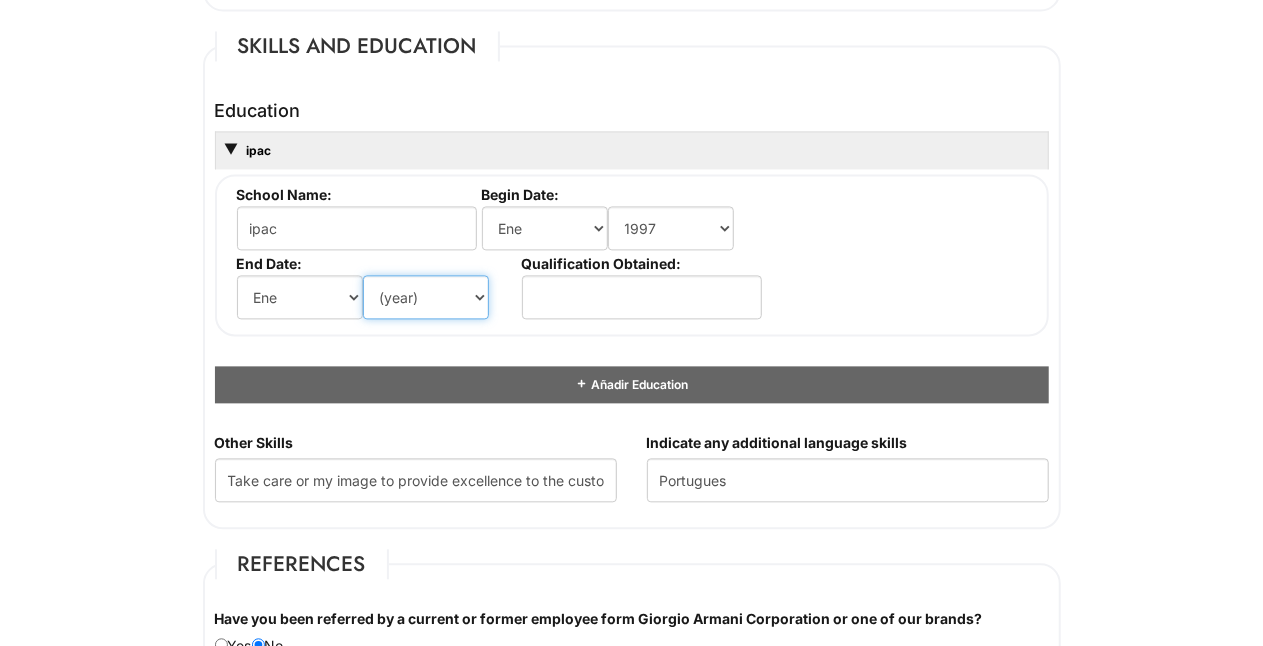 click on "(year) 2029 2028 2027 2026 2025 2024 2023 2022 2021 2020 2019 2018 2017 2016 2015 2014 2013 2012 2011 2010 2009 2008 2007 2006 2005 2004 2003 2002 2001 2000 1999 1998 1997 1996 1995 1994 1993 1992 1991 1990 1989 1988 1987 1986 1985 1984 1983 1982 1981 1980 1979 1978 1977 1976 1975 1974 1973 1972 1971 1970 1969 1968 1967 1966 1965 1964 1963 1962 1961 1960 1959 1958 1957 1956 1955 1954 1953 1952 1951 1950 1949 1948 1947 1946  --  2030 2031 2032 2033 2034 2035 2036 2037 2038 2039 2040 2041 2042 2043 2044 2045 2046 2047 2048 2049 2050 2051 2052 2053 2054 2055 2056 2057 2058 2059 2060 2061 2062 2063 2064" at bounding box center (426, 297) 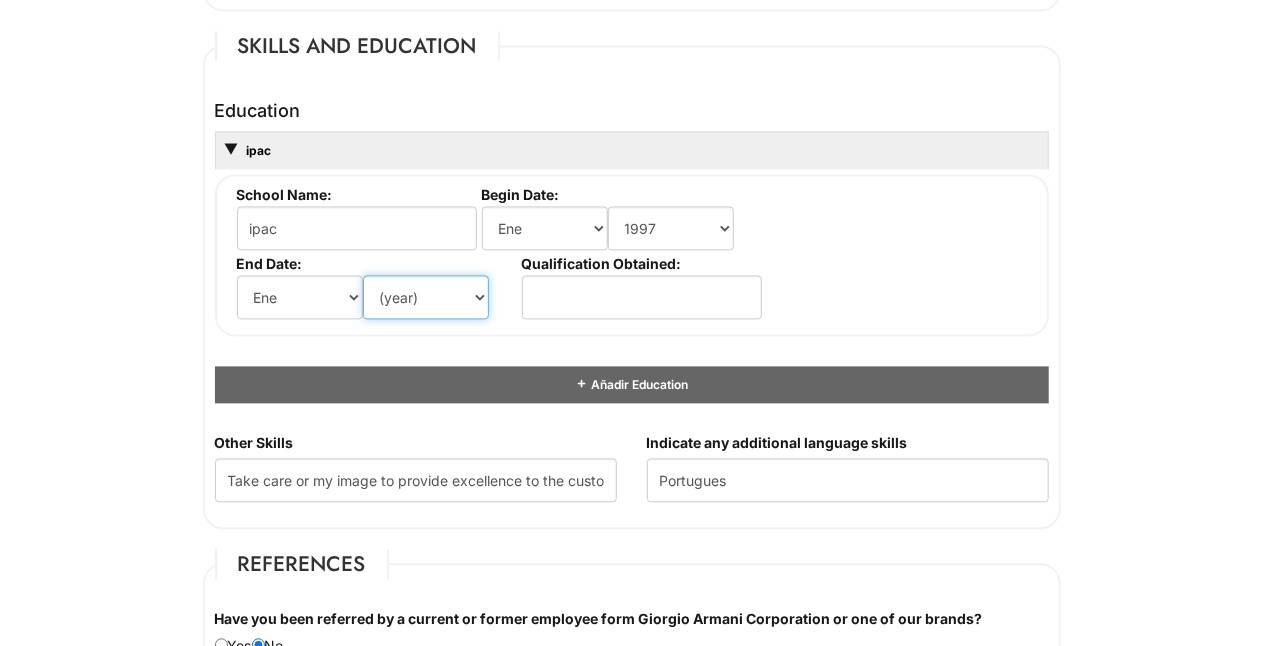 select on "2003" 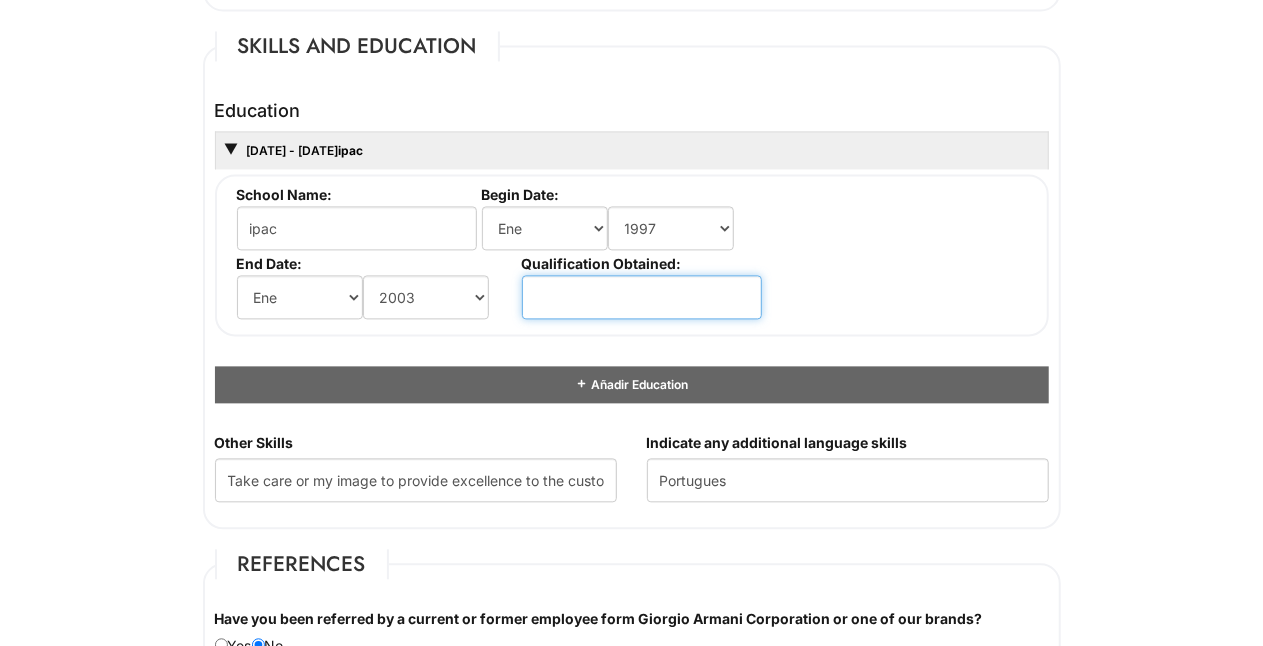 click at bounding box center (642, 297) 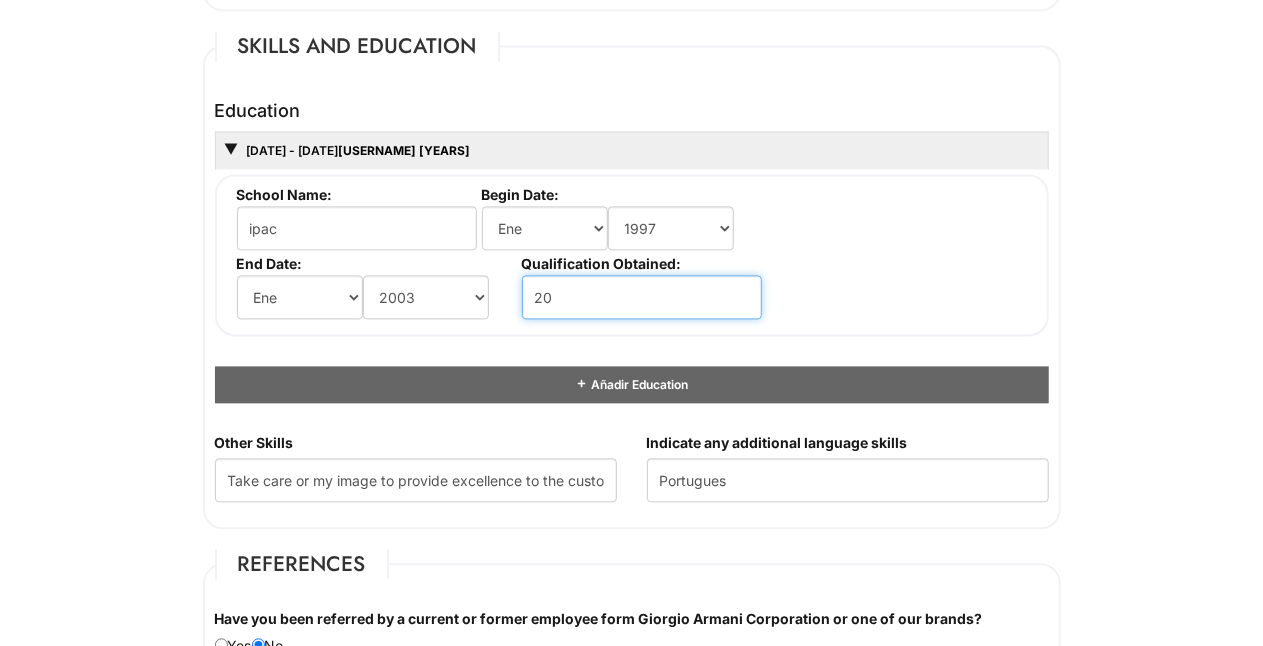 type on "2" 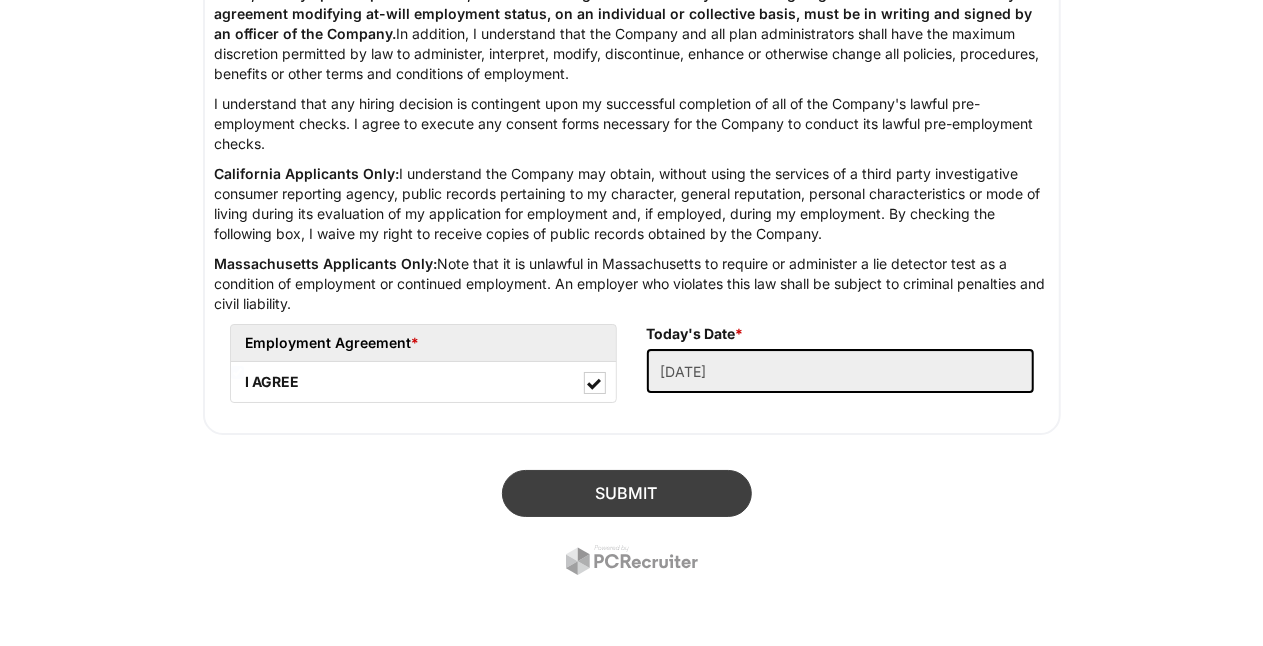 type on "19" 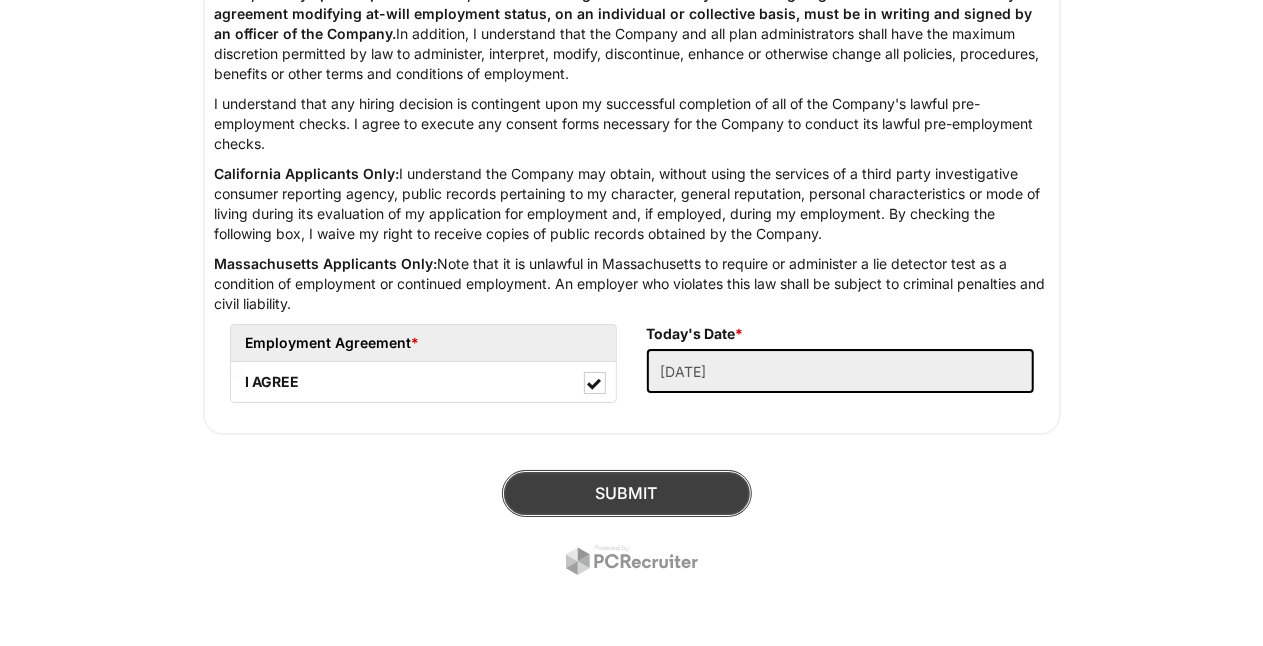 click on "SUBMIT" at bounding box center (627, 493) 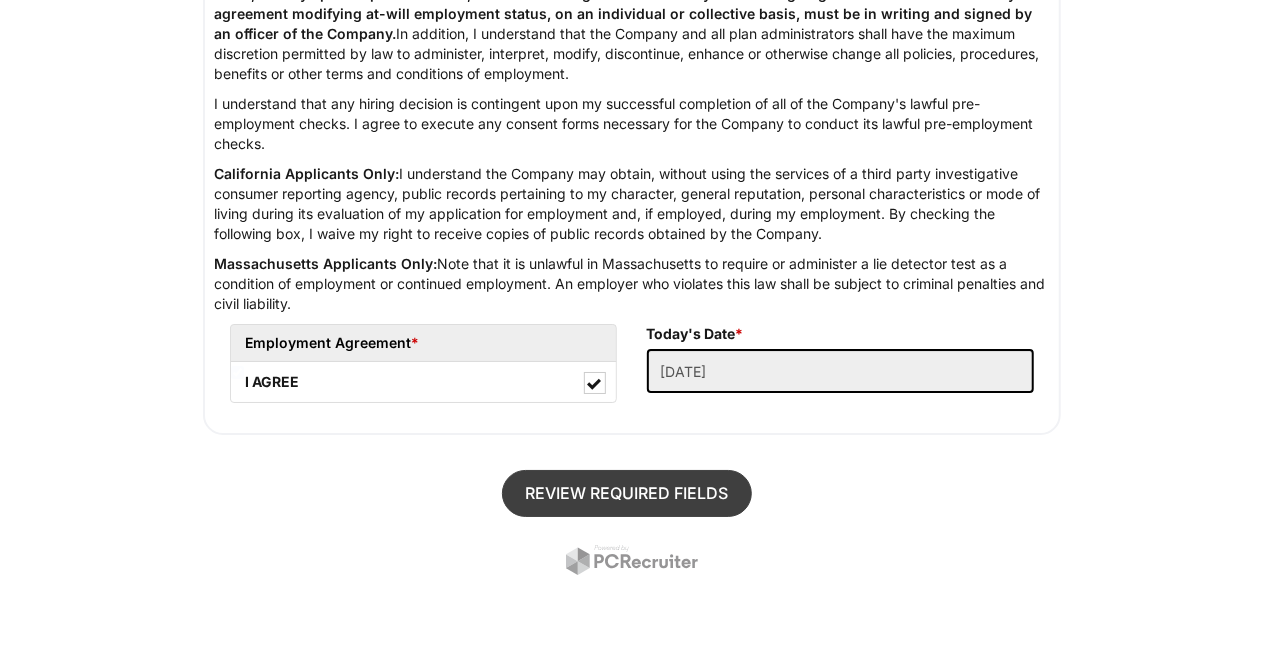 scroll, scrollTop: 122, scrollLeft: 0, axis: vertical 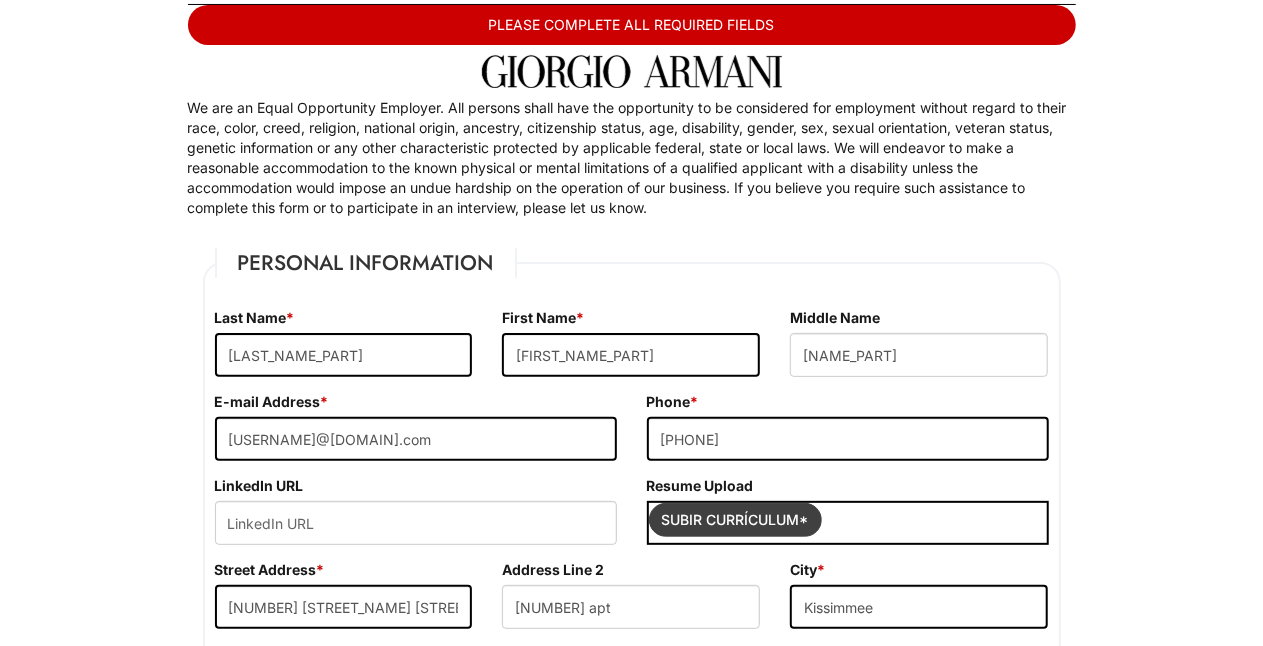 click at bounding box center (735, 520) 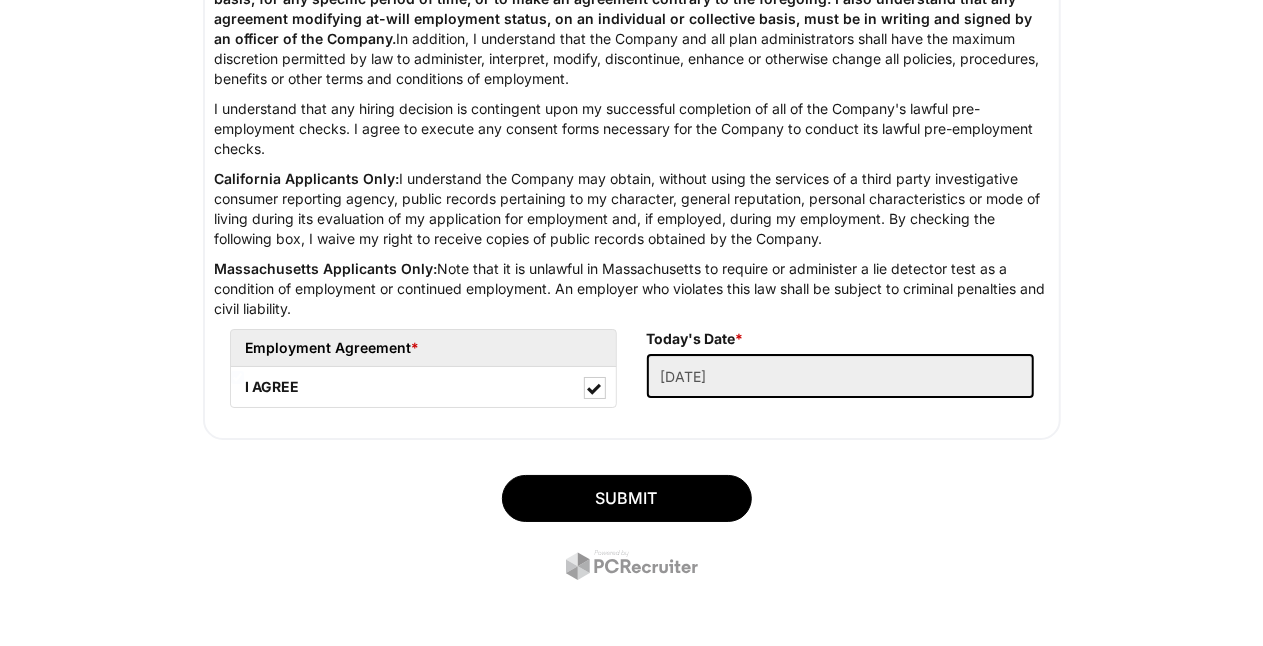 scroll, scrollTop: 3512, scrollLeft: 0, axis: vertical 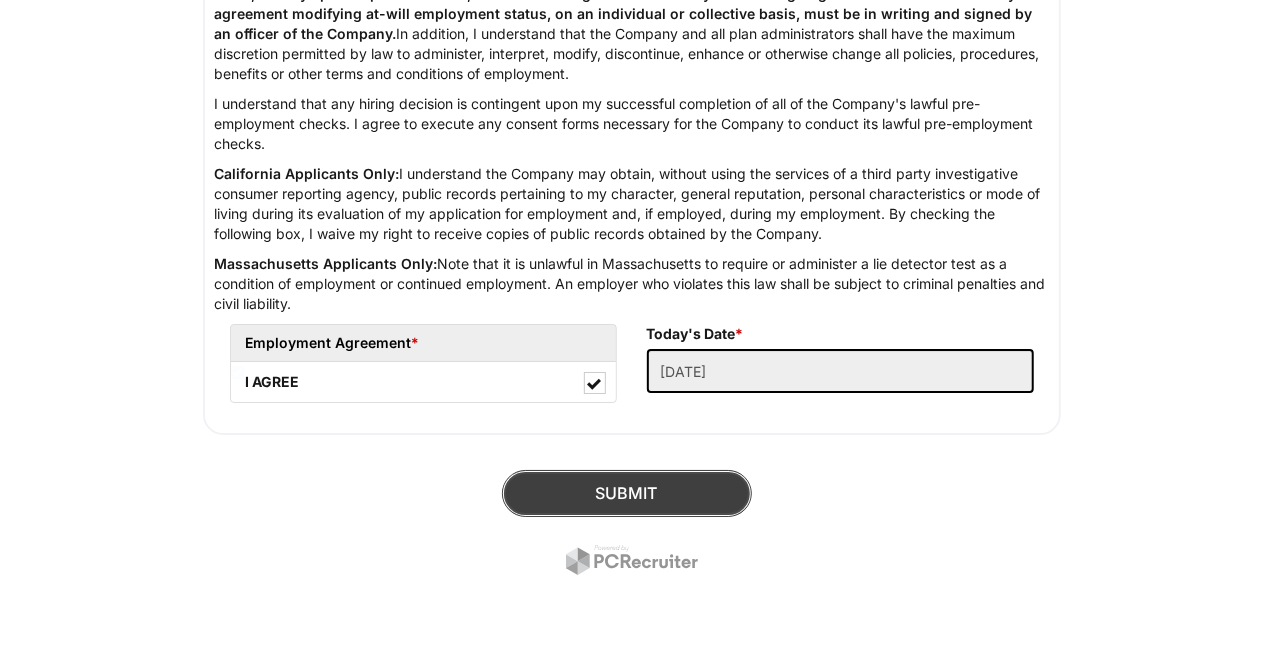 click on "SUBMIT" at bounding box center [627, 493] 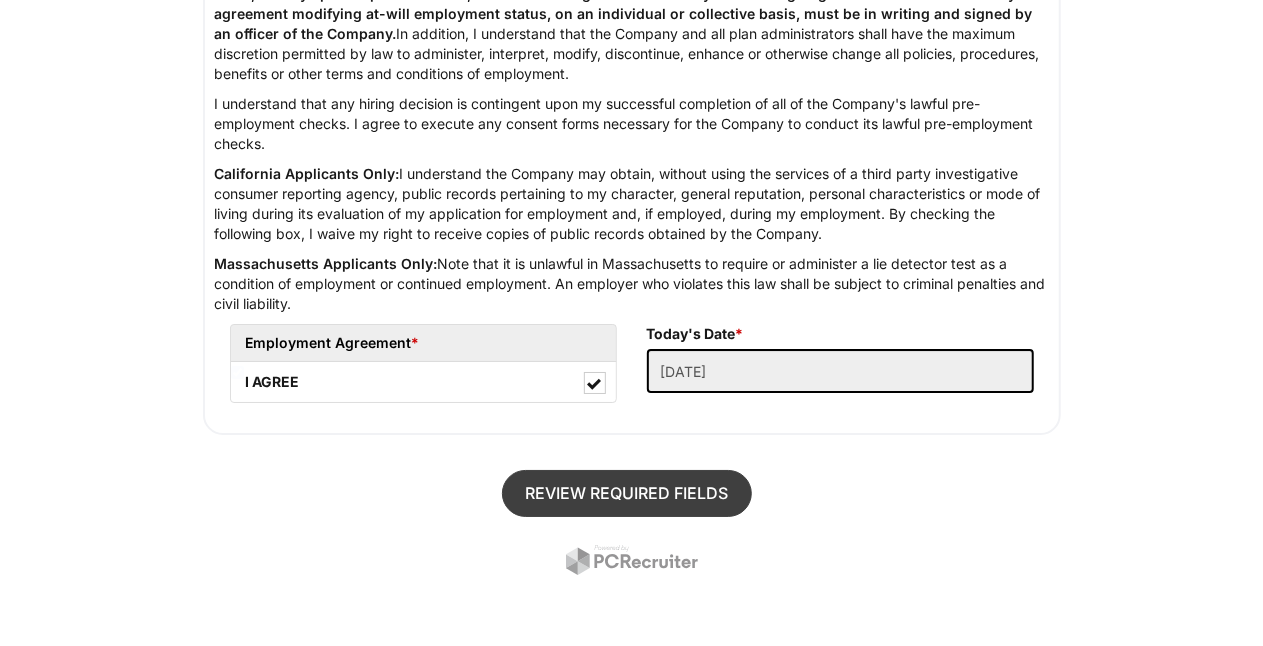 scroll, scrollTop: 122, scrollLeft: 0, axis: vertical 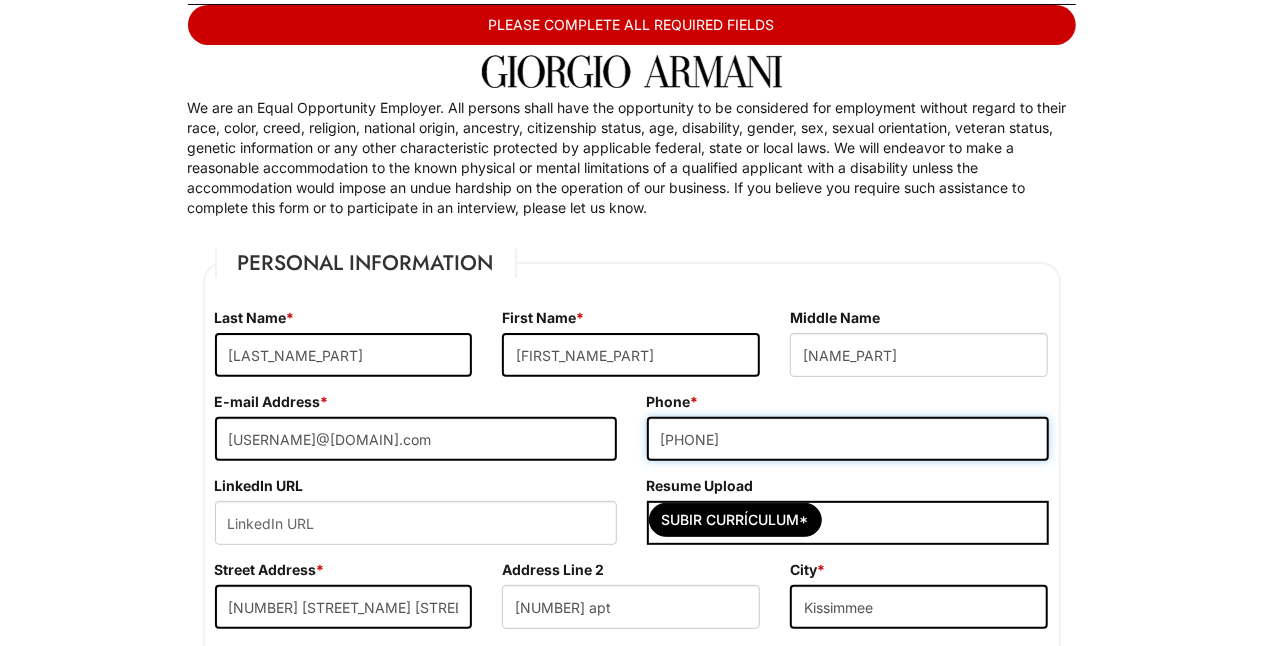 click on "[PHONE]" at bounding box center [848, 439] 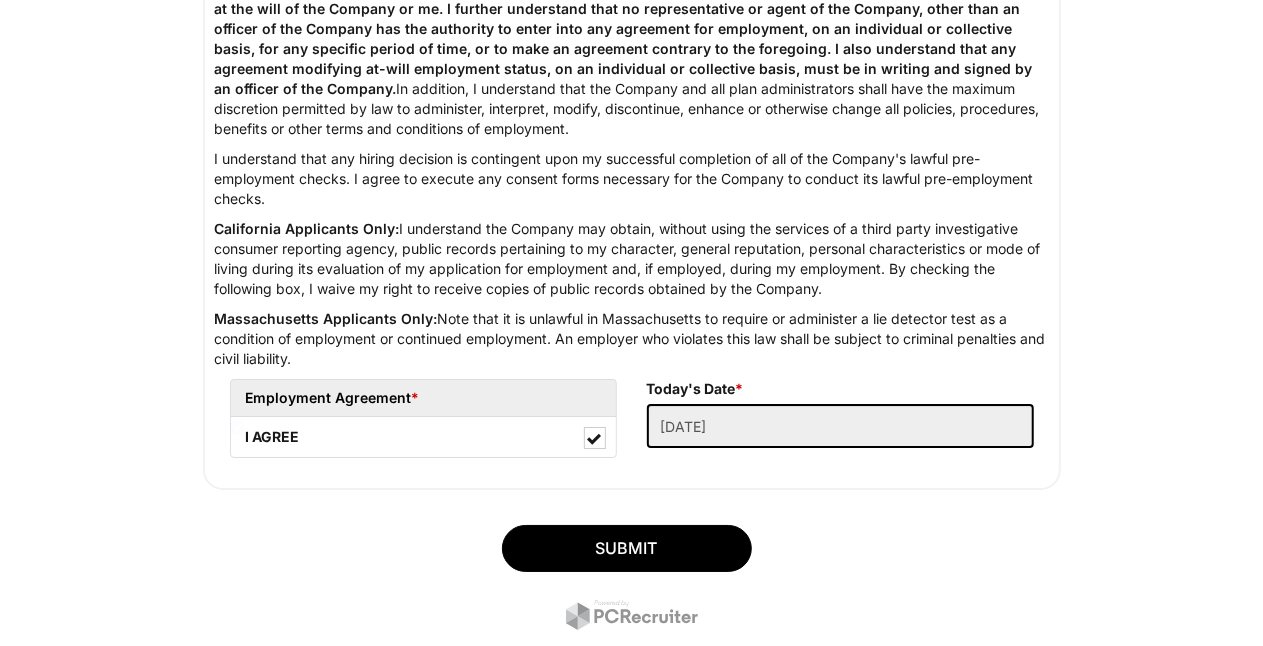 scroll, scrollTop: 3512, scrollLeft: 0, axis: vertical 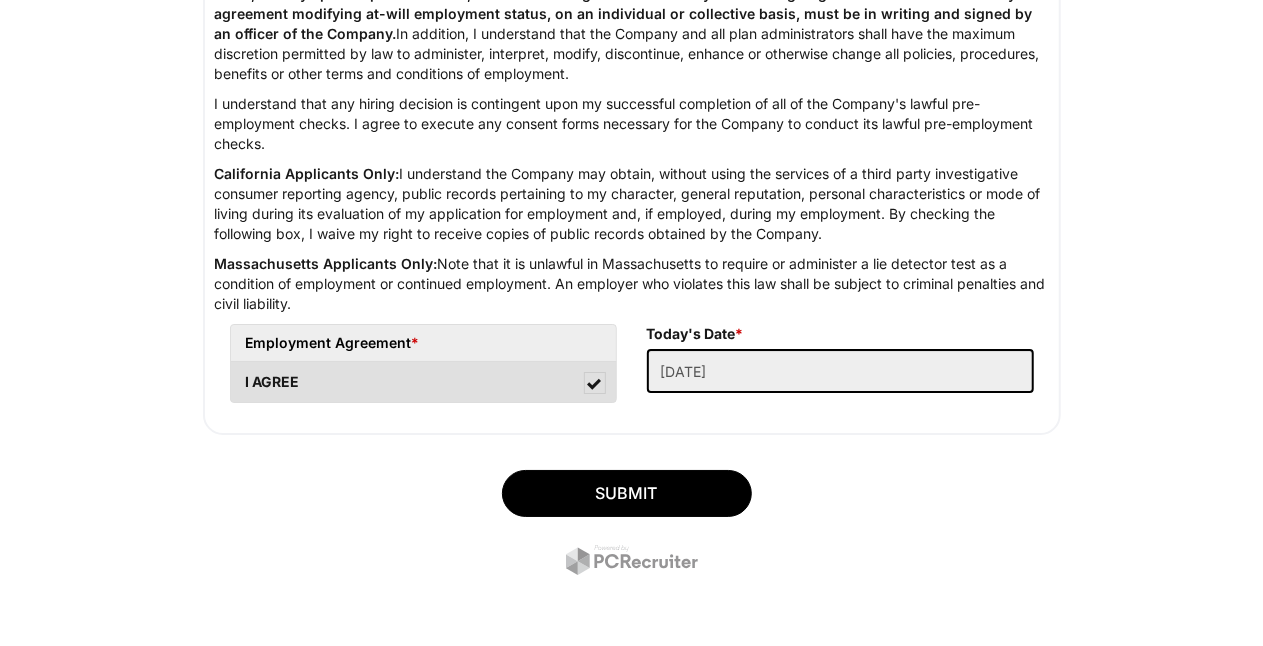 type on "[PHONE_NUMBER]" 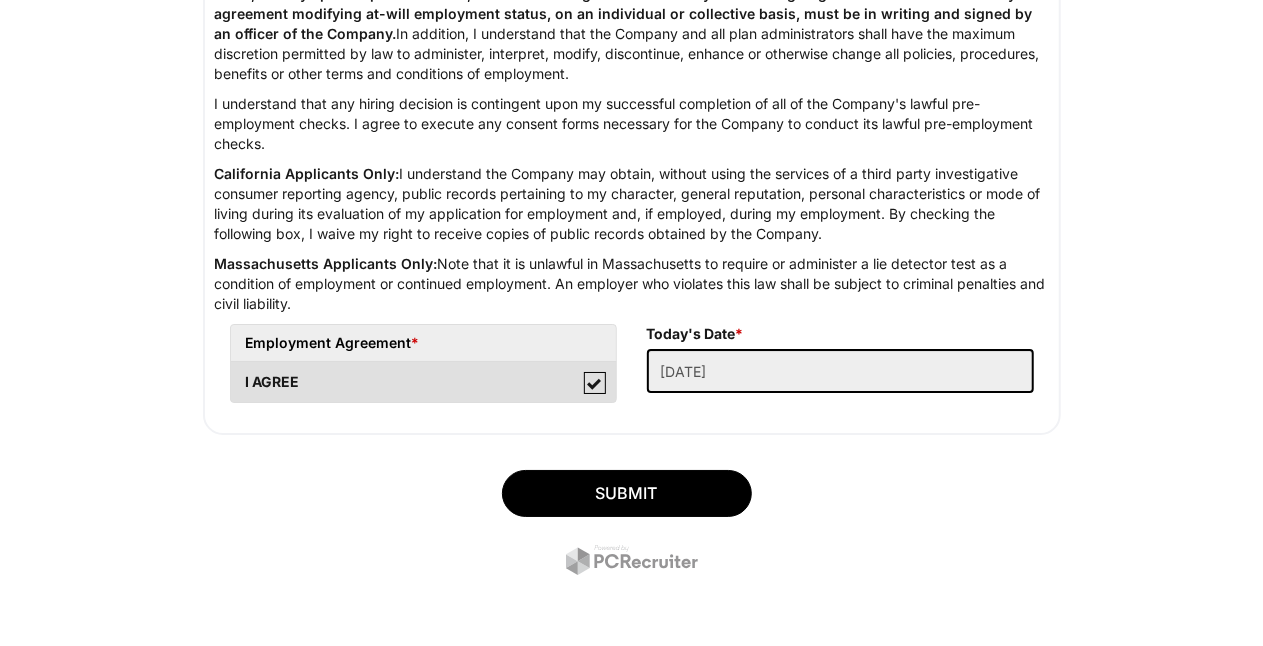 click on "I AGREE" at bounding box center (237, 372) 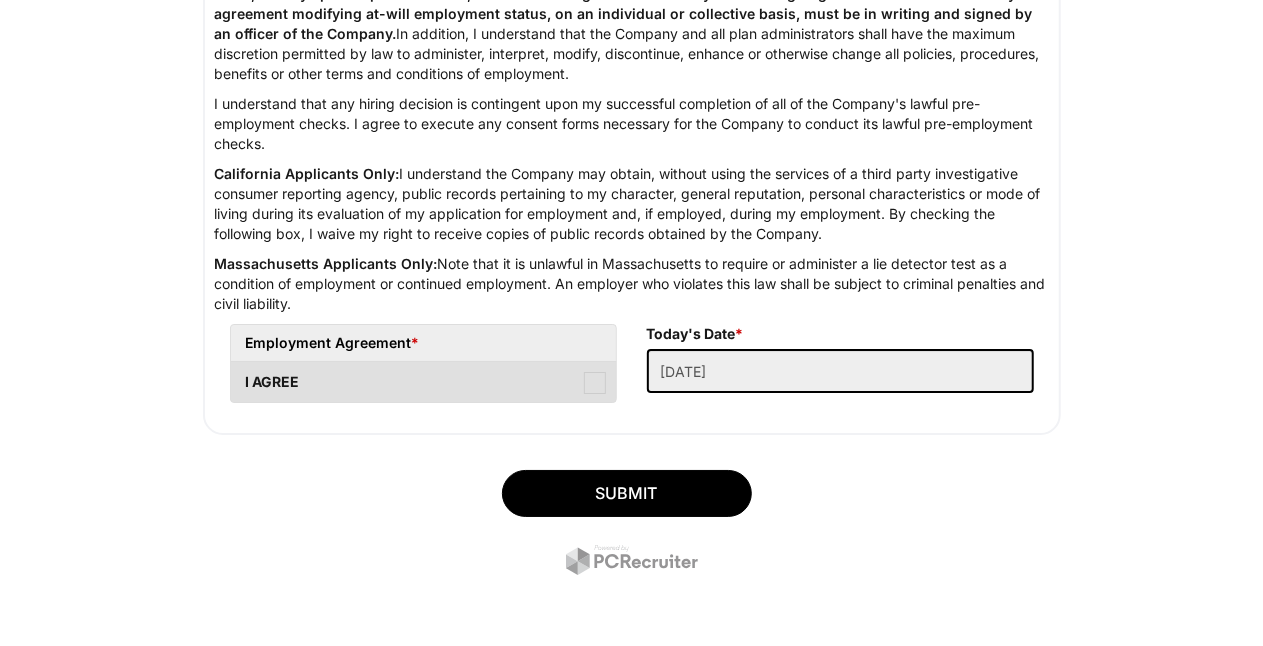 click at bounding box center (595, 383) 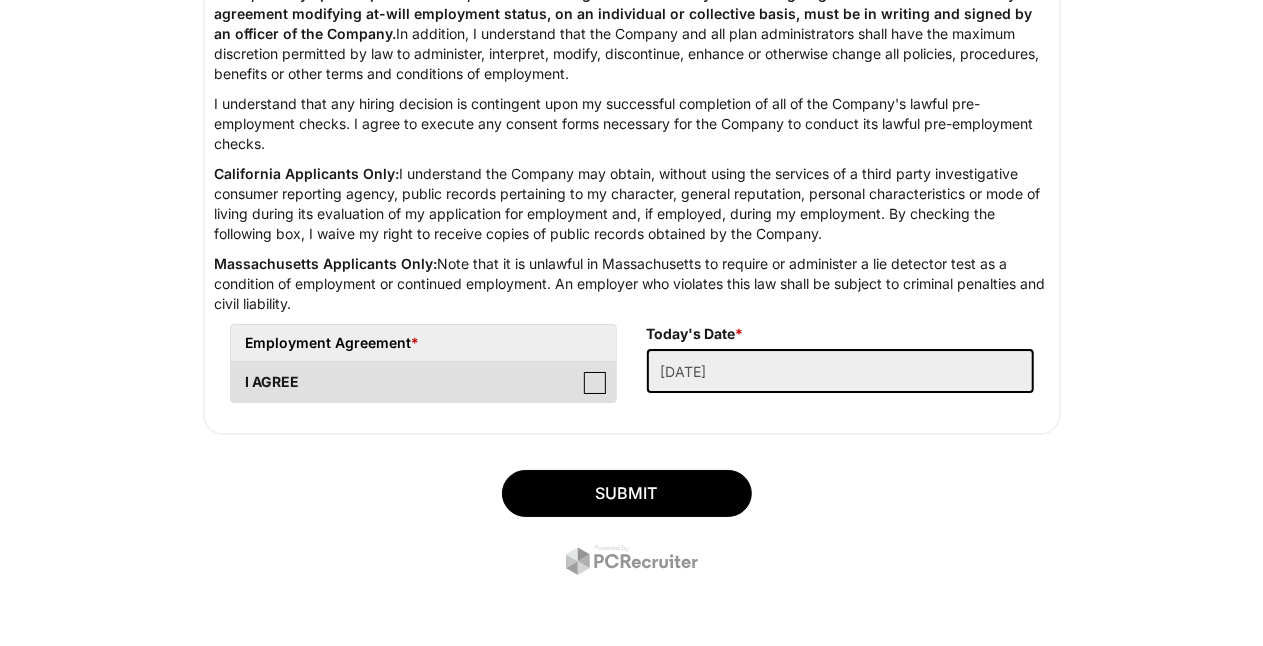 click on "I AGREE" at bounding box center [237, 372] 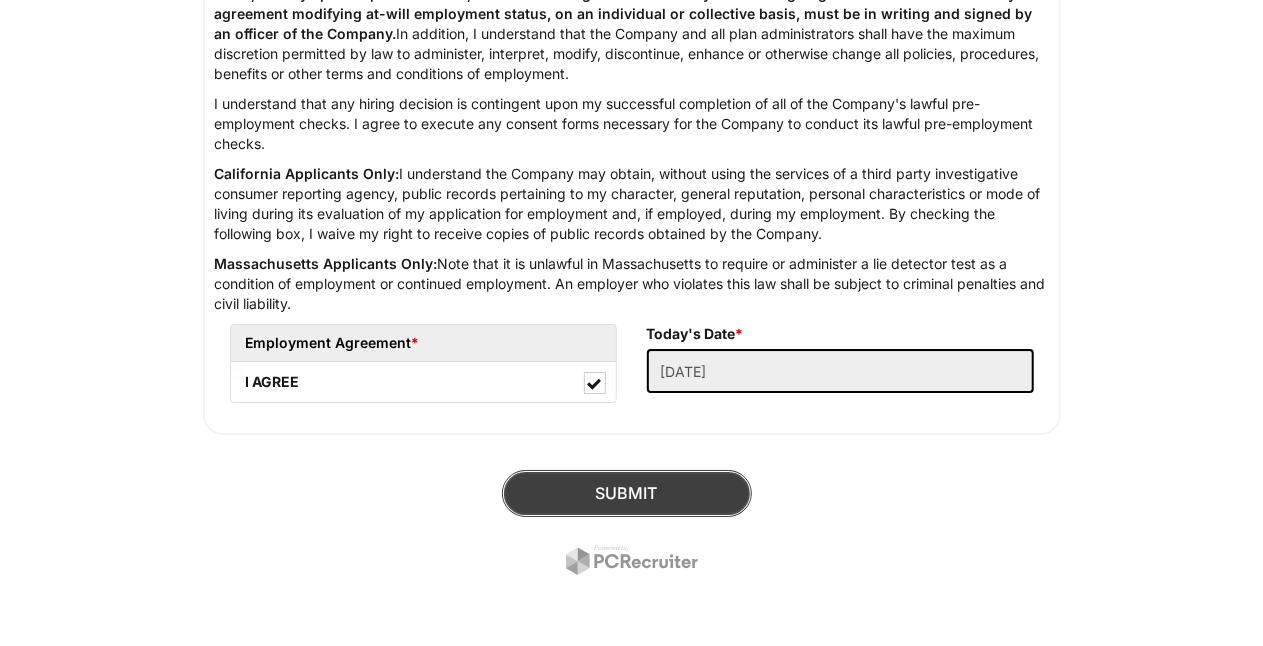 click on "SUBMIT" at bounding box center [627, 493] 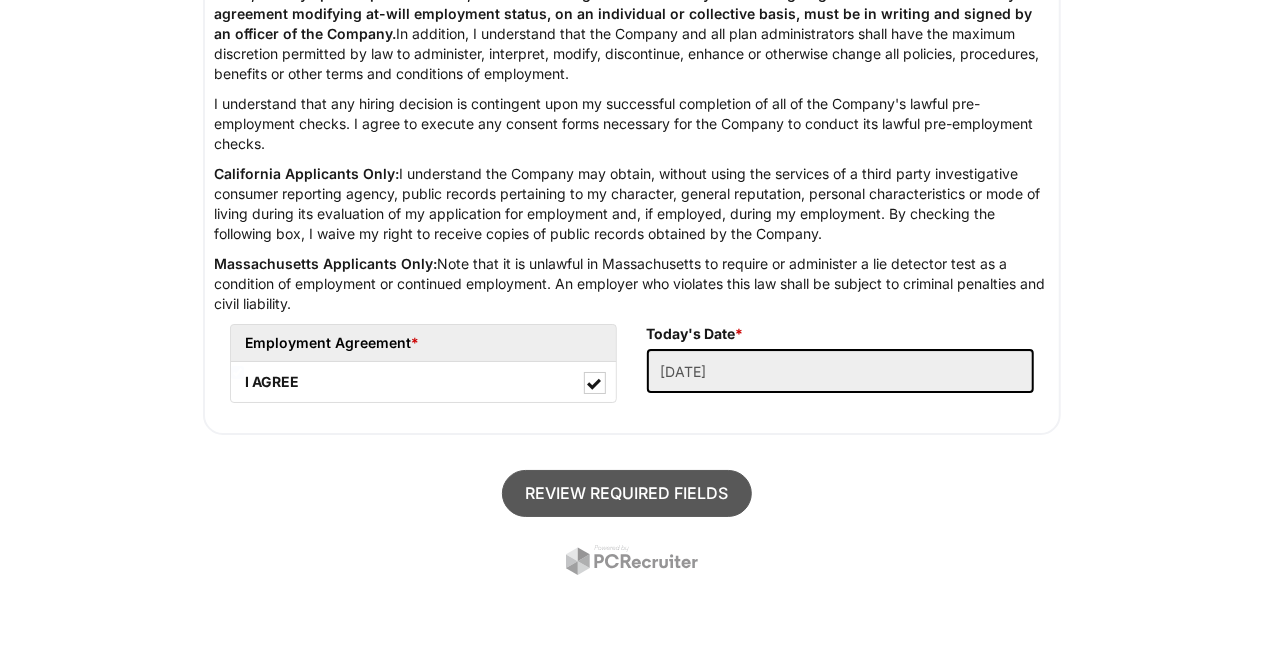 scroll, scrollTop: 122, scrollLeft: 0, axis: vertical 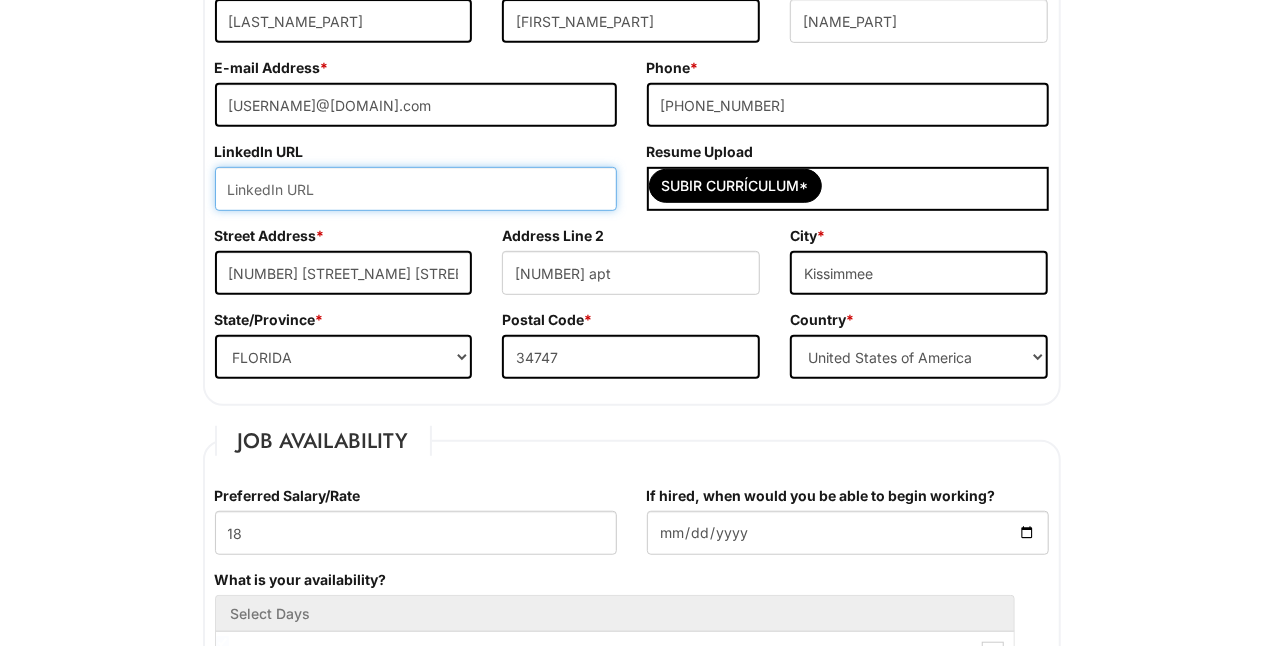 click at bounding box center [416, 189] 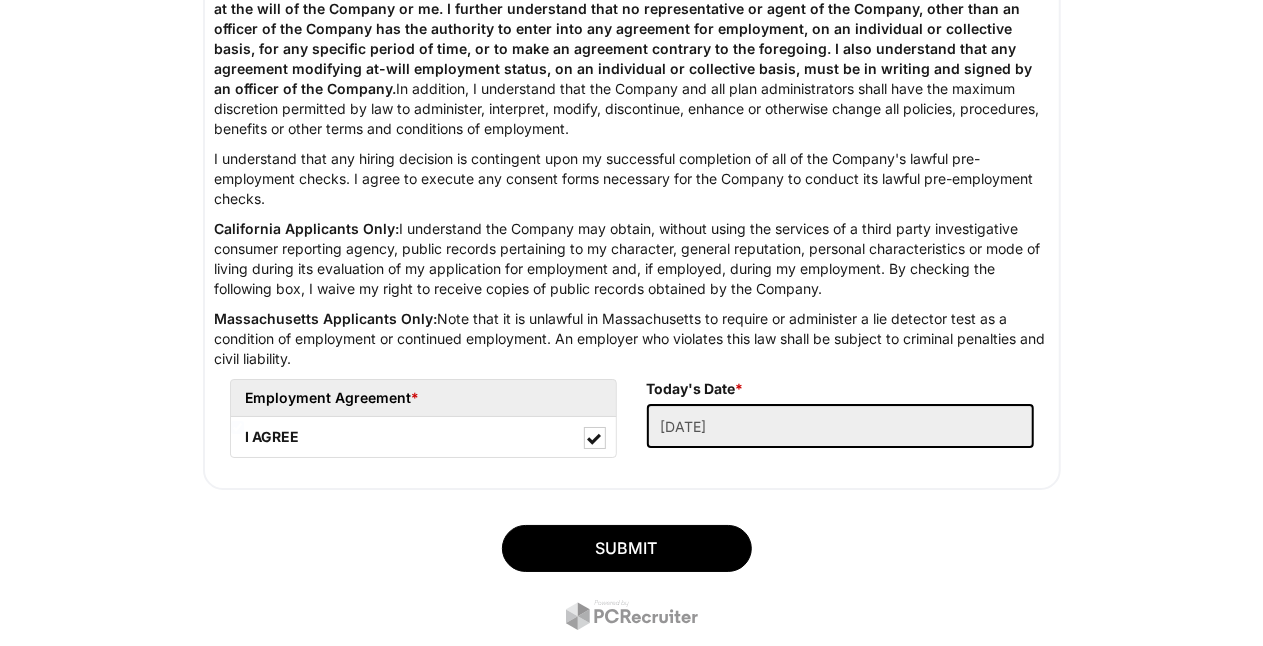 scroll, scrollTop: 3512, scrollLeft: 0, axis: vertical 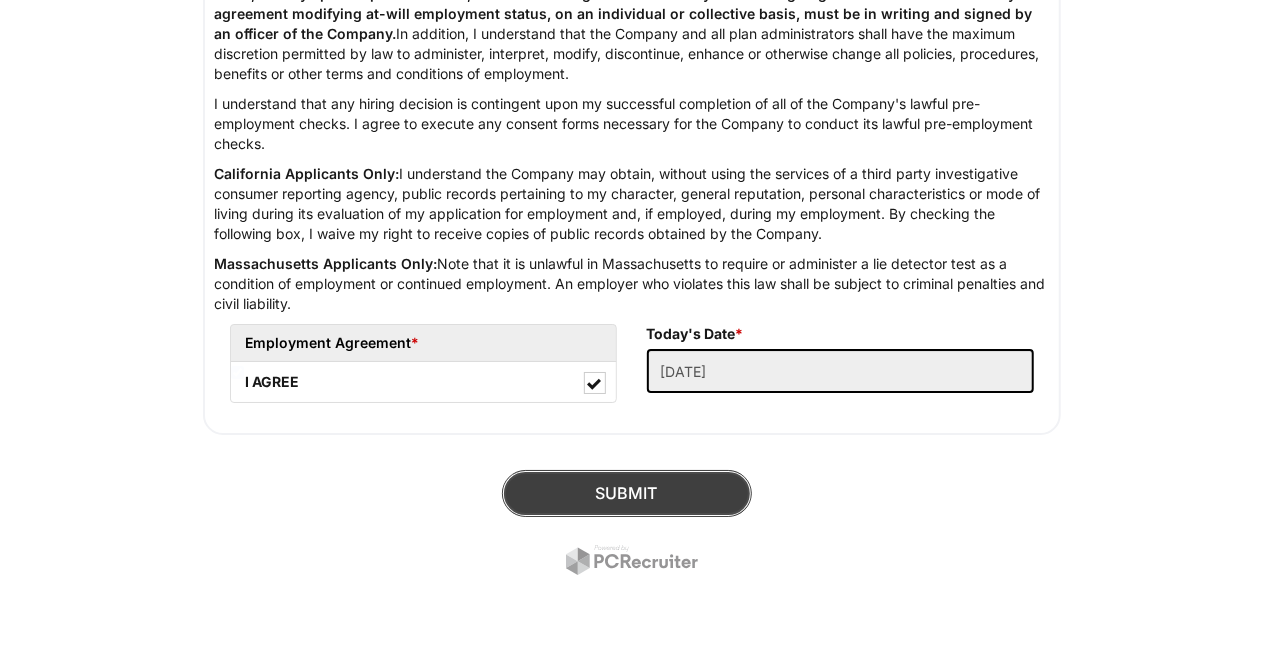 click on "SUBMIT" at bounding box center [627, 493] 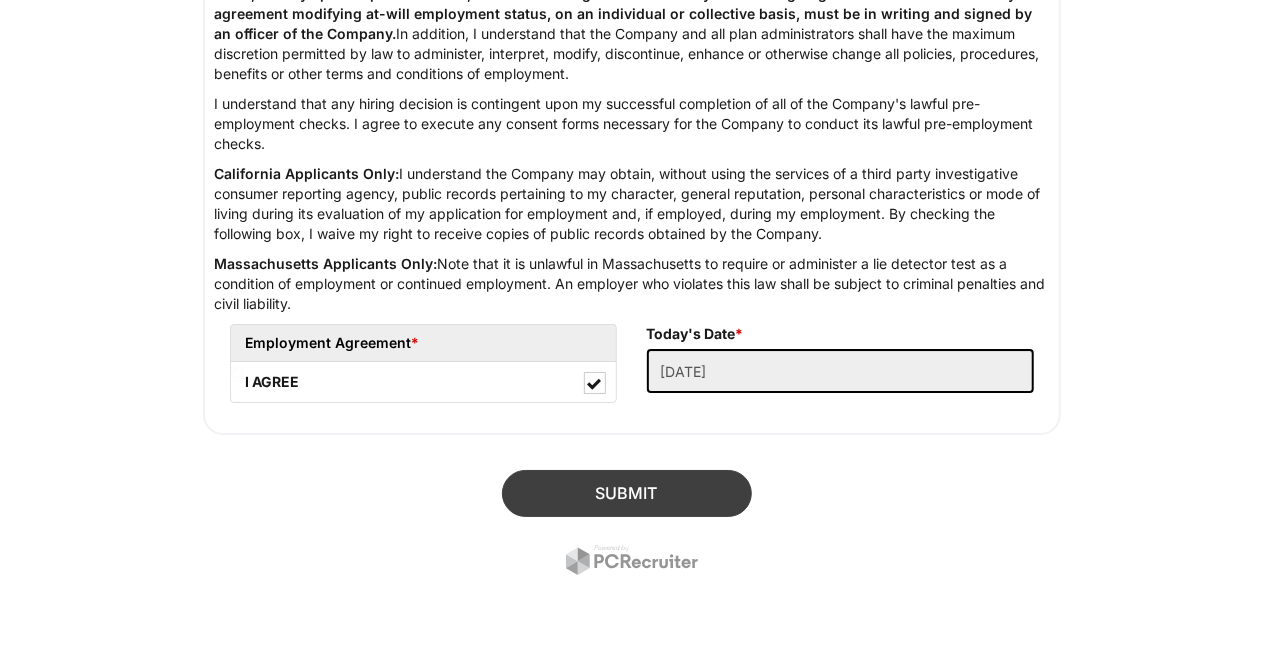 scroll, scrollTop: 622, scrollLeft: 0, axis: vertical 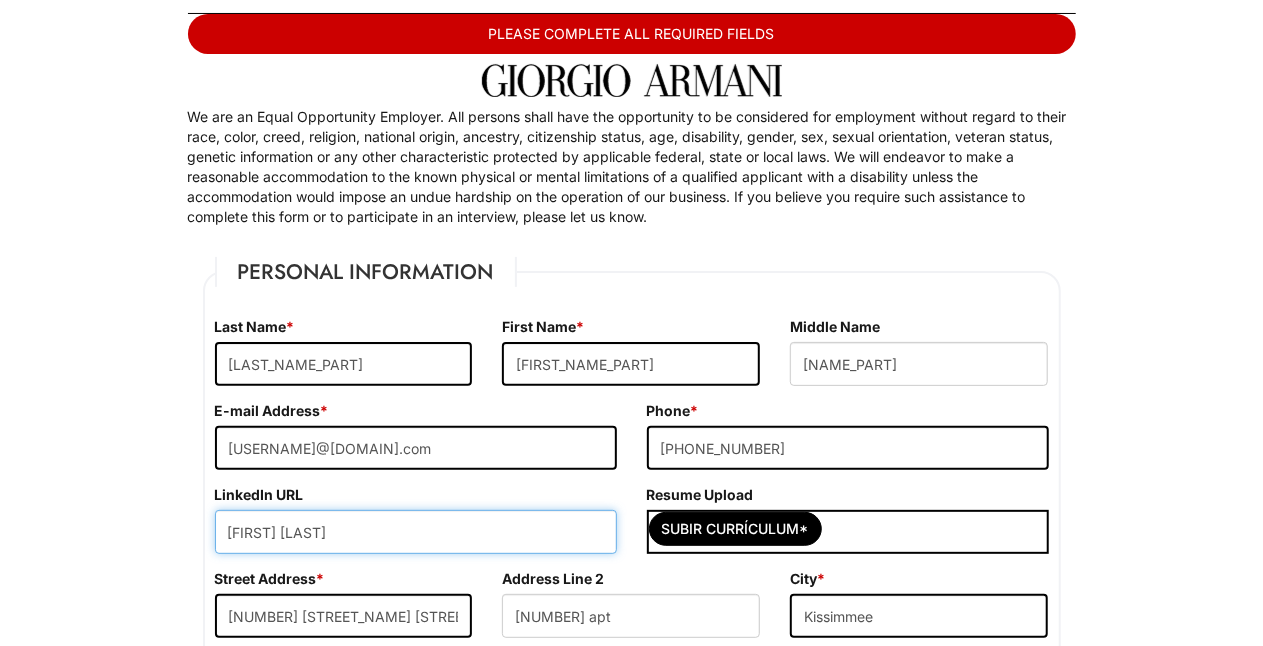 click on "[FIRST] [LAST]" at bounding box center [416, 532] 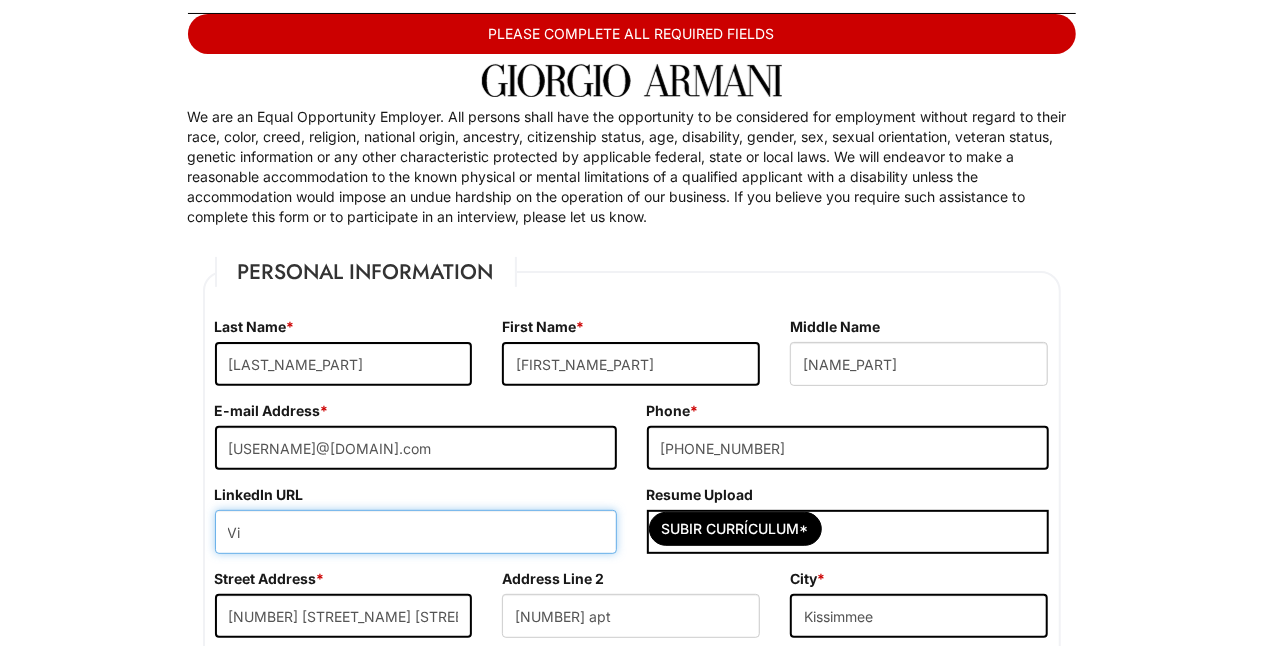 type on "V" 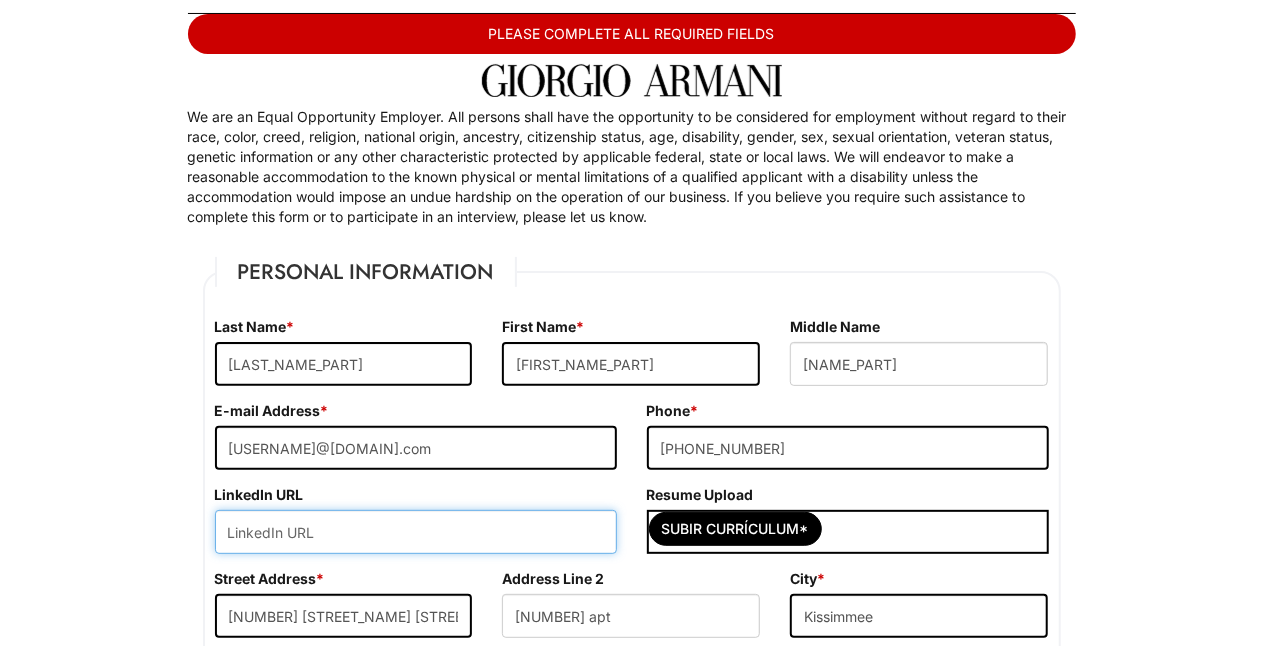 click at bounding box center [416, 532] 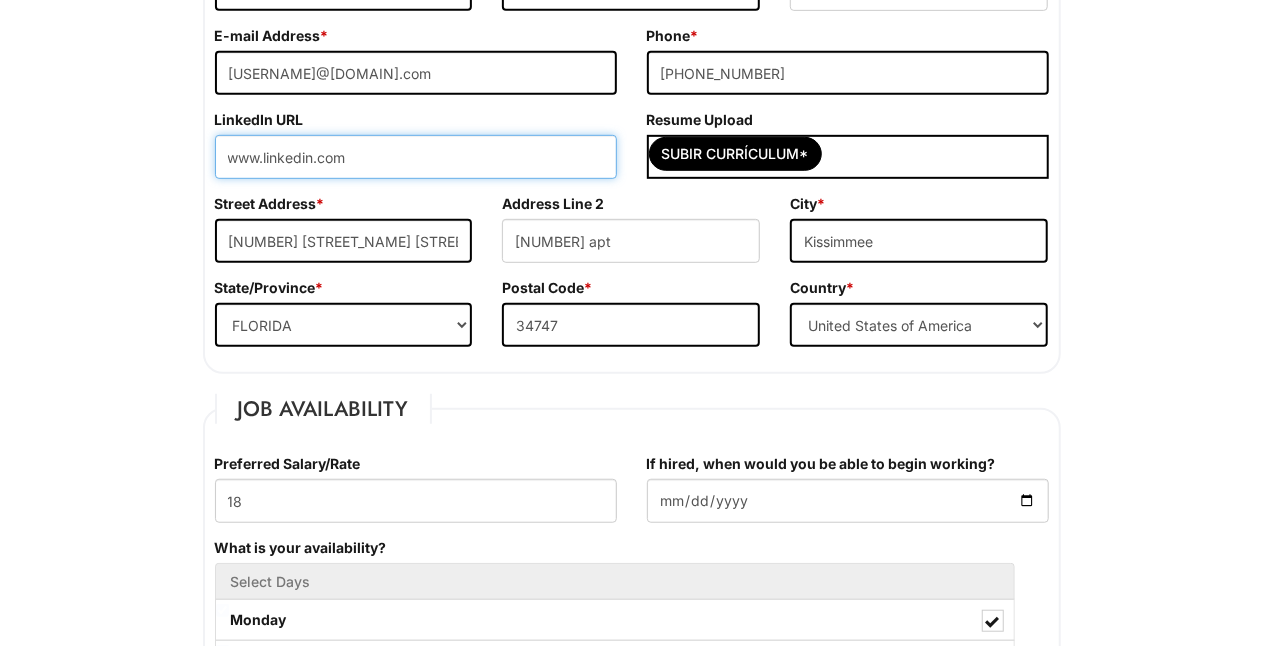 scroll, scrollTop: 475, scrollLeft: 0, axis: vertical 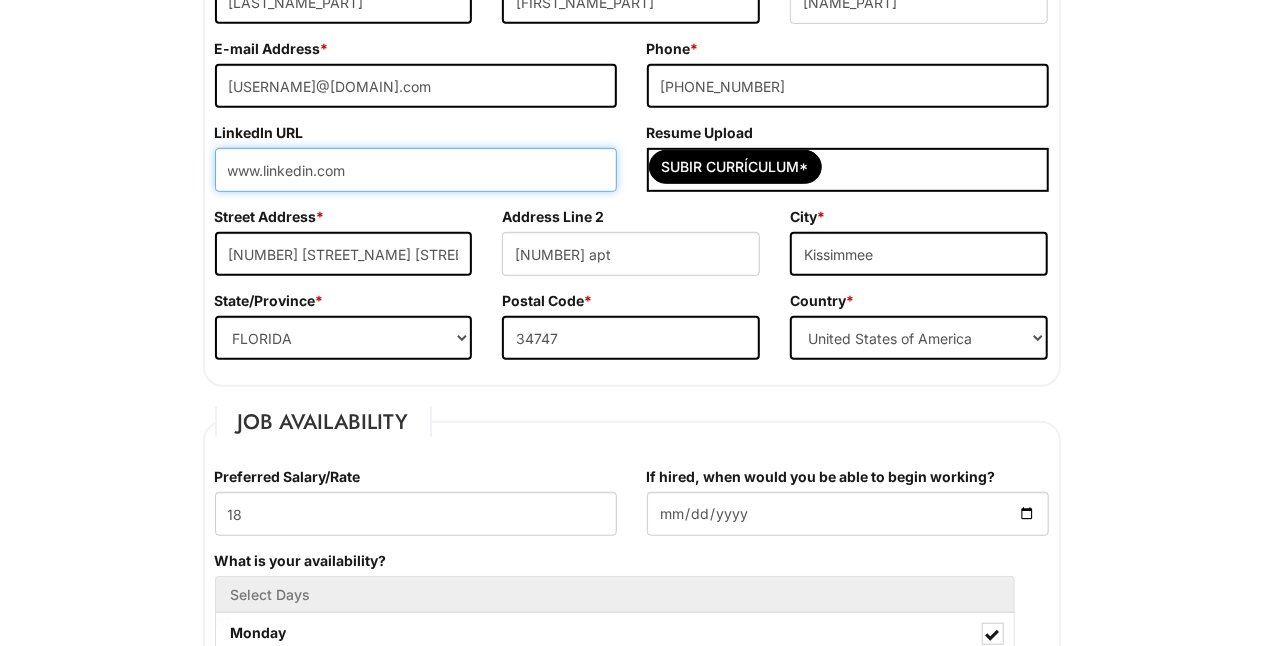 click on "www.linkedin.com" at bounding box center (416, 170) 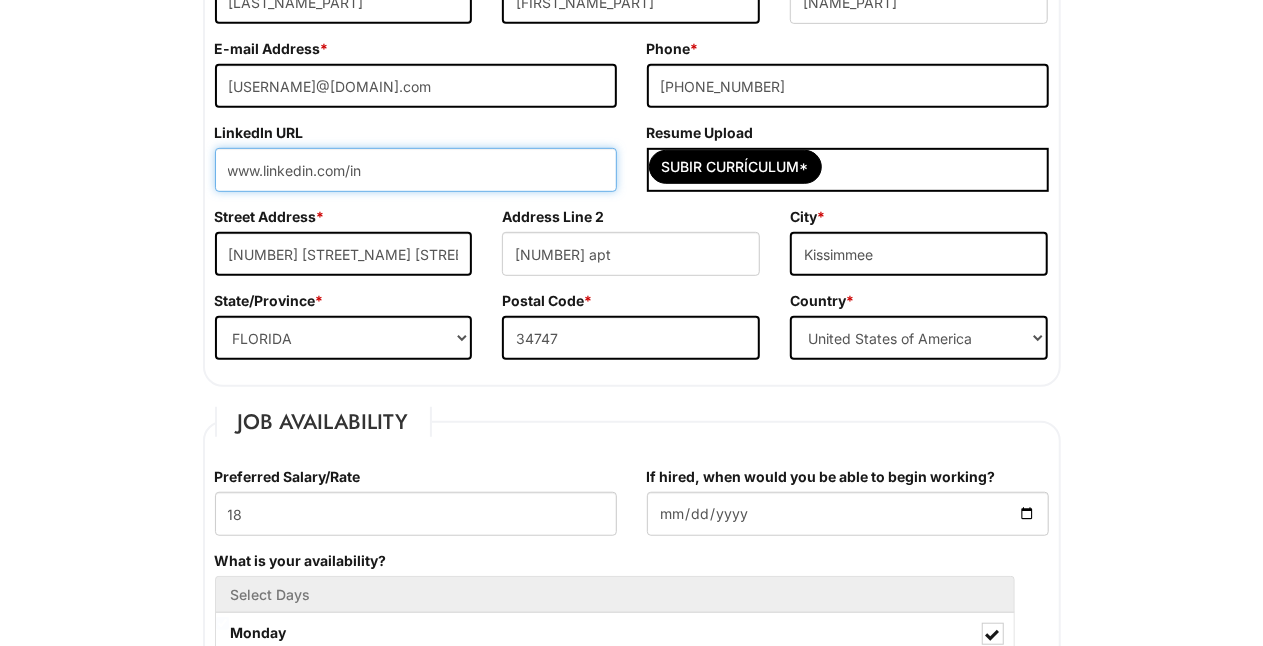 paste on "/" 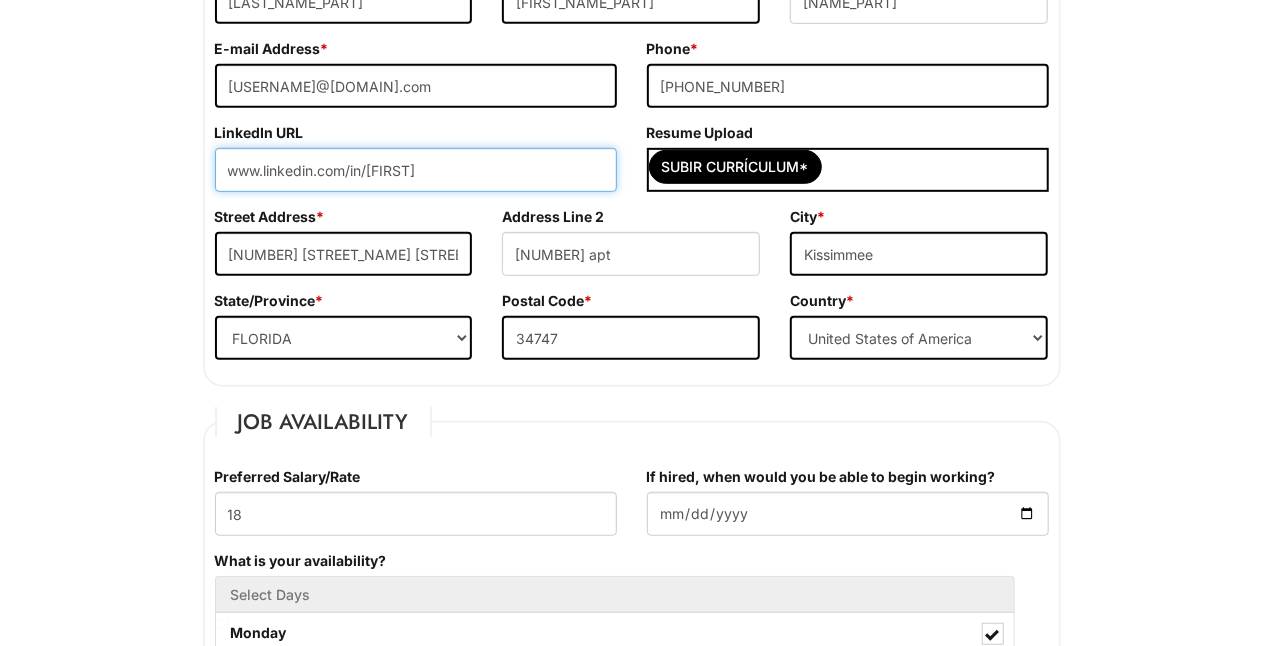 click on "SUBMIT" at bounding box center [627, 3530] 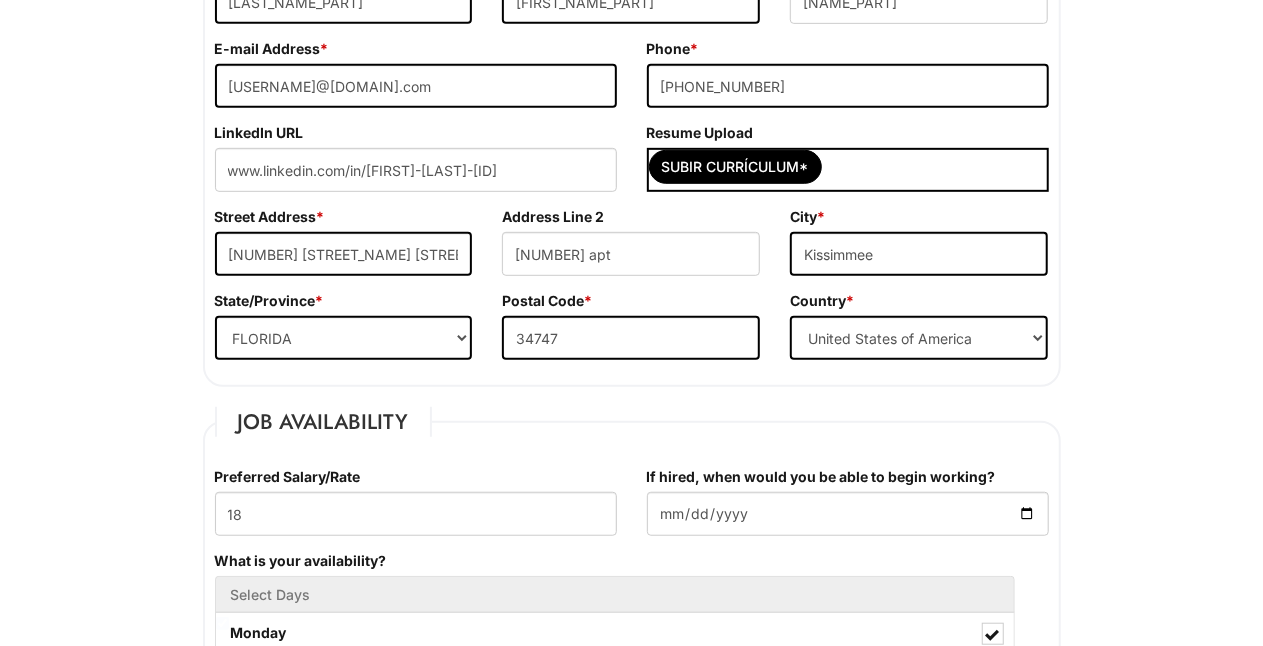 click on "Please Complete This Form 1 2 3 Stock Associate (Full-time), A|X [BRAND] PLEASE COMPLETE ALL REQUIRED FIELDS
We are an Equal Opportunity Employer. All persons shall have the opportunity to be considered for employment without regard to their race, color, creed, religion, national origin, ancestry, citizenship status, age, disability, gender, sex, sexual orientation, veteran status, genetic information or any other characteristic protected by applicable federal, state or local laws. We will endeavor to make a reasonable accommodation to the known physical or mental limitations of a qualified applicant with a disability unless the accommodation would impose an undue hardship on the operation of our business. If you believe you require such assistance to complete this form or to participate in an interview, please let us know.
Personal Information
Last Name  *   [LAST]
First Name  *   [FIRST]
Middle Name   [USERNAME]
E-mail Address  *   [USERNAME]@[DOMAIN].com
Phone  *" at bounding box center (631, 1608) 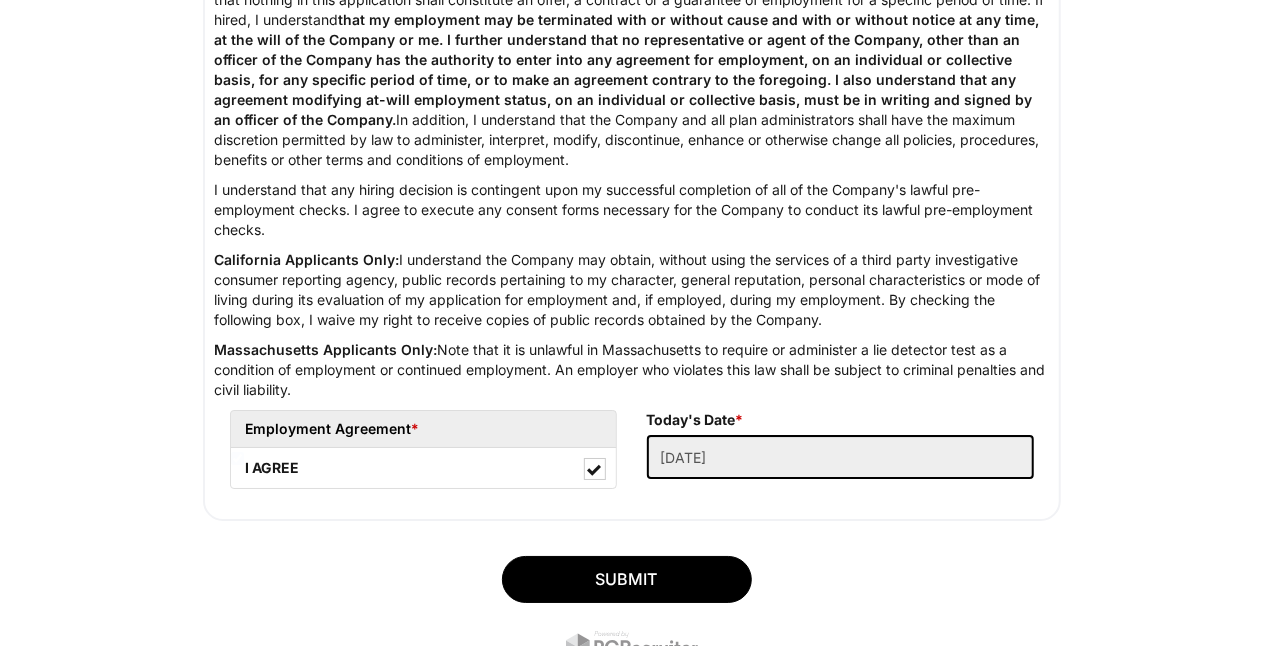 scroll, scrollTop: 3480, scrollLeft: 0, axis: vertical 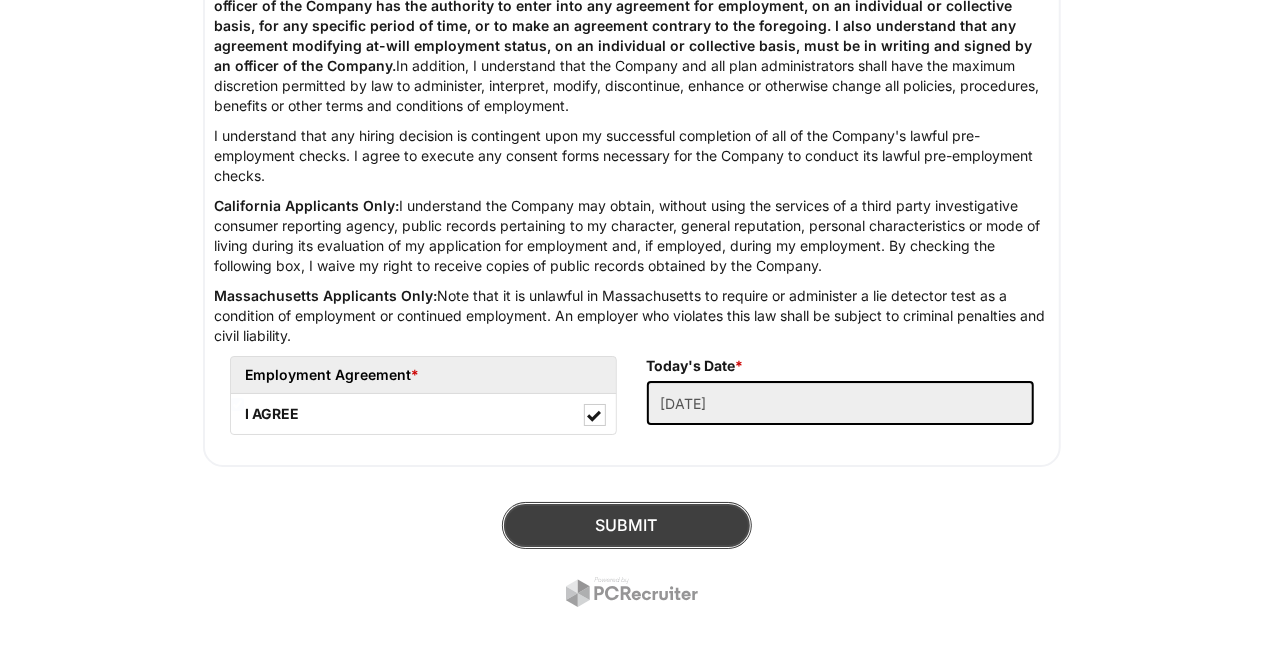 click on "SUBMIT" at bounding box center [627, 525] 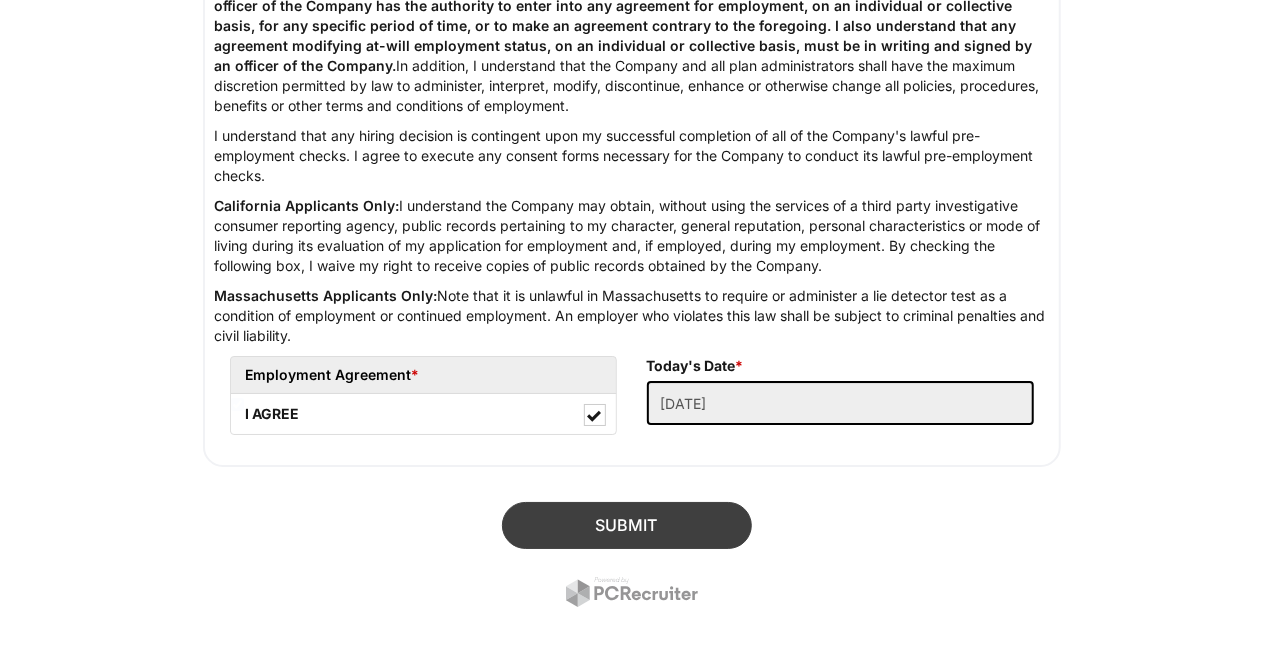 scroll, scrollTop: 622, scrollLeft: 0, axis: vertical 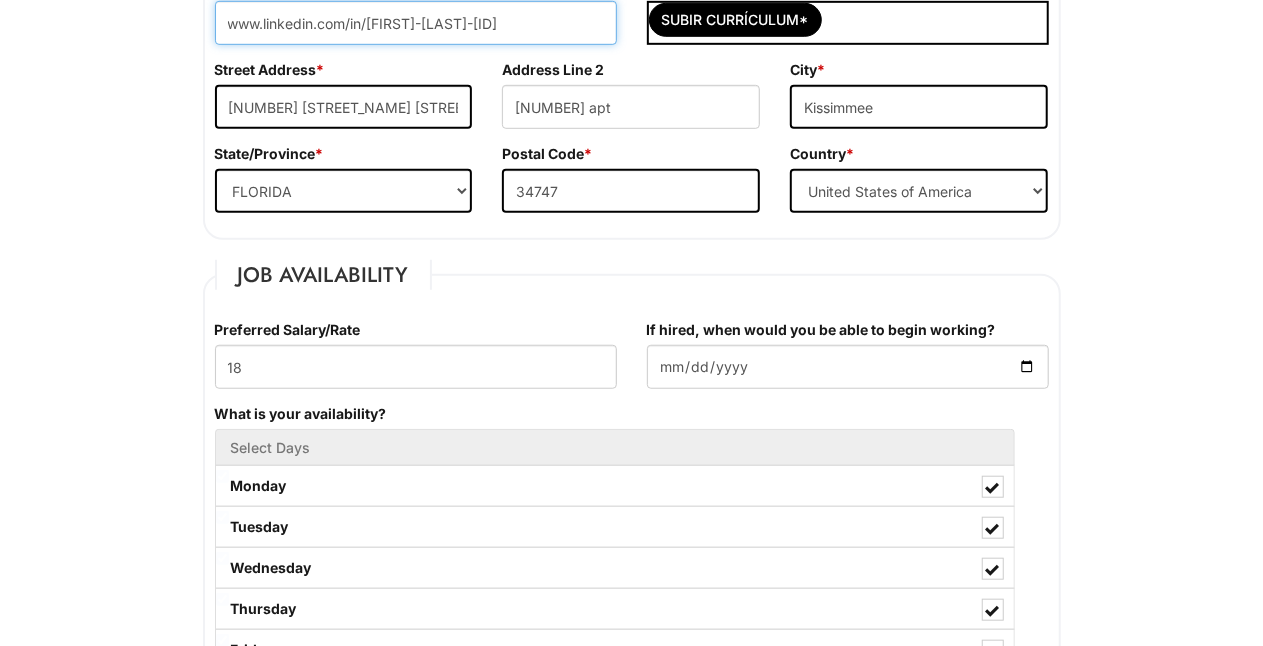 type on "www.linkedin.com/in/[FIRST]-[LAST]-[ID]" 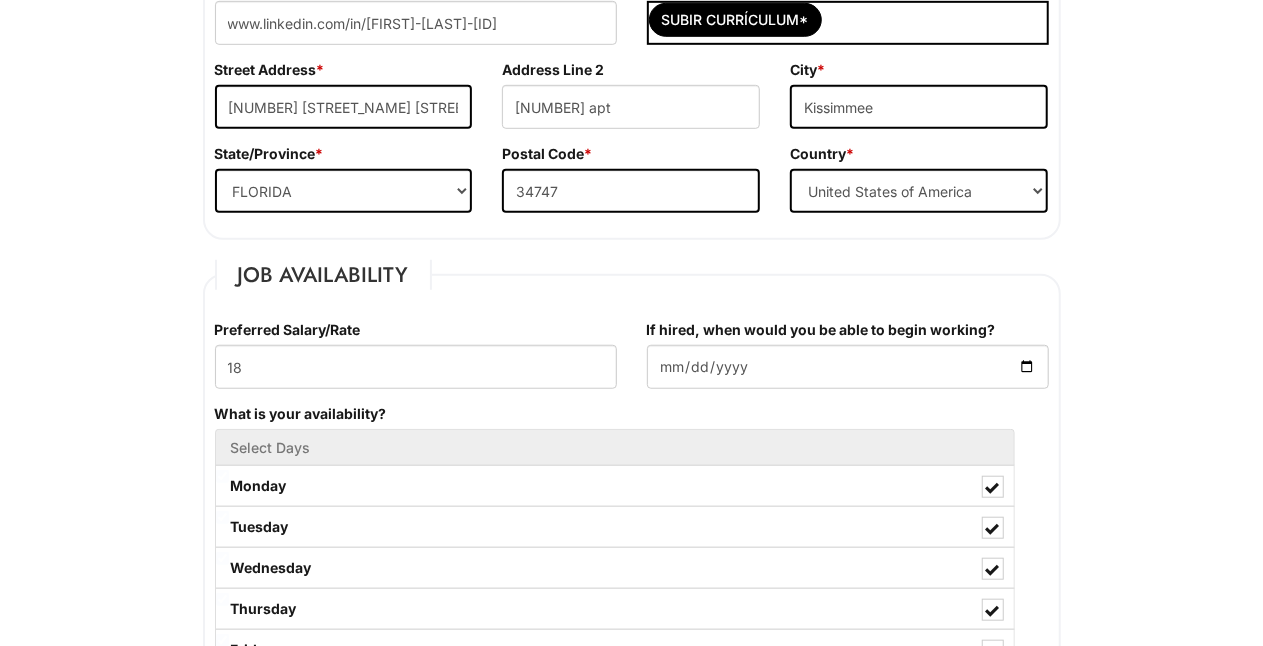 click on "[STREET_NAME] [NUMBER]" at bounding box center (631, 102) 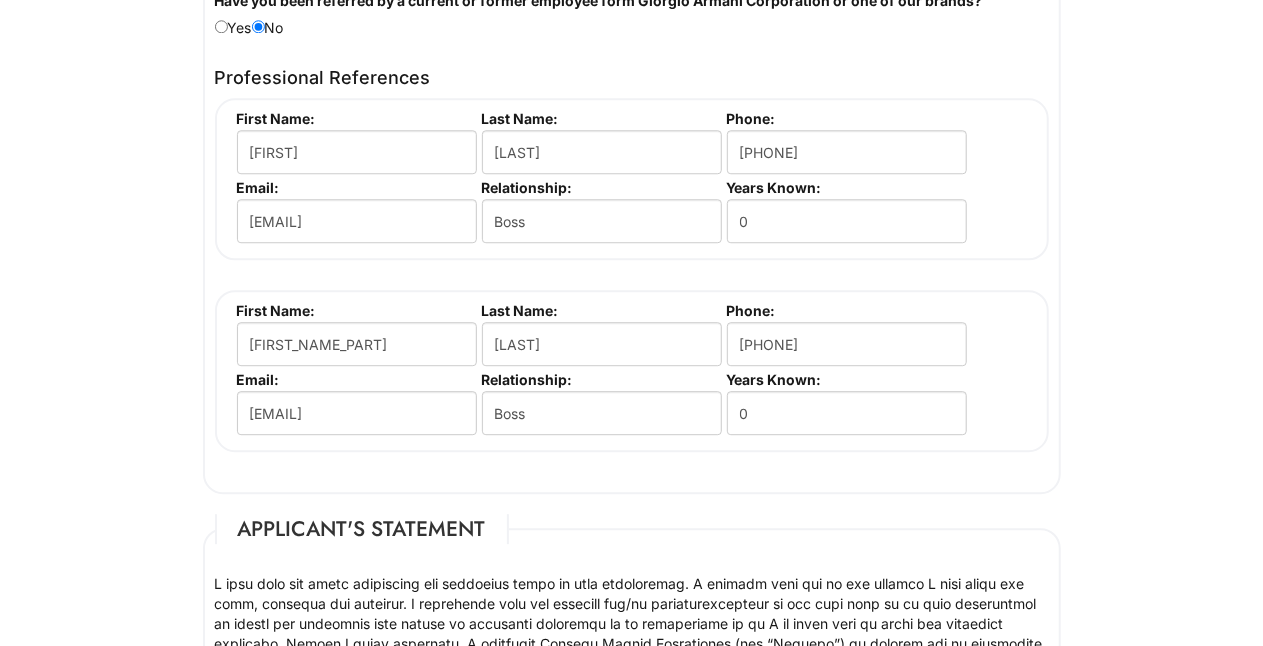 scroll, scrollTop: 2627, scrollLeft: 0, axis: vertical 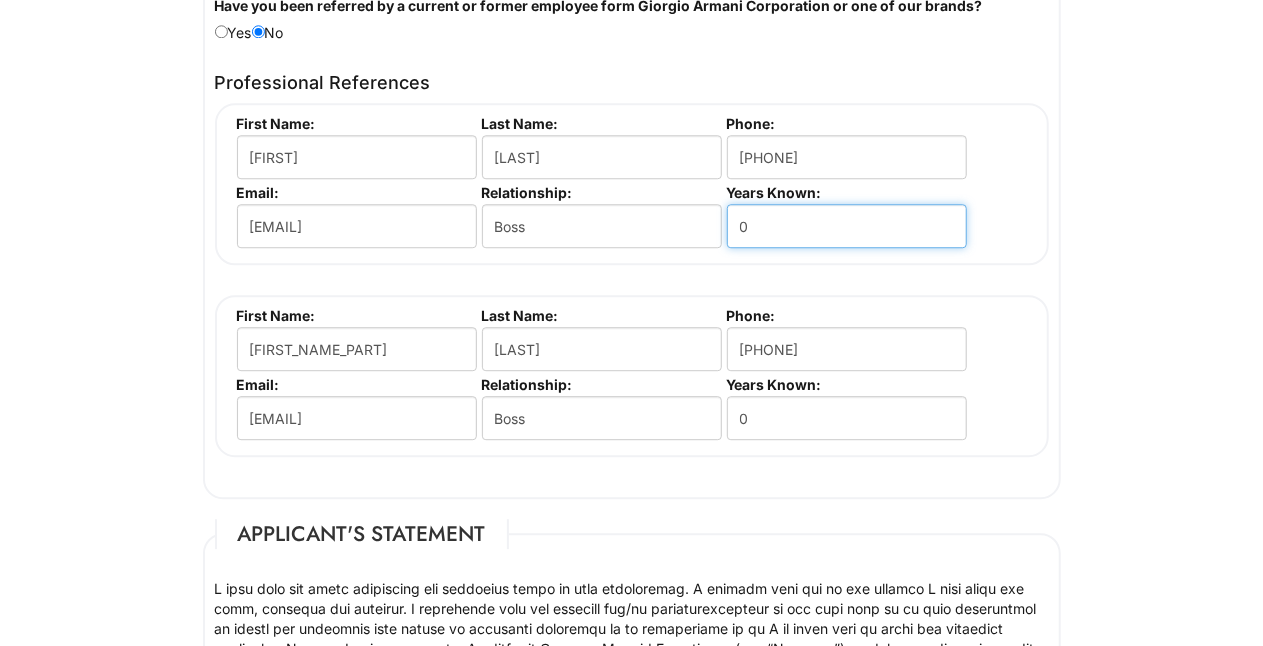 click on "0" at bounding box center [847, 226] 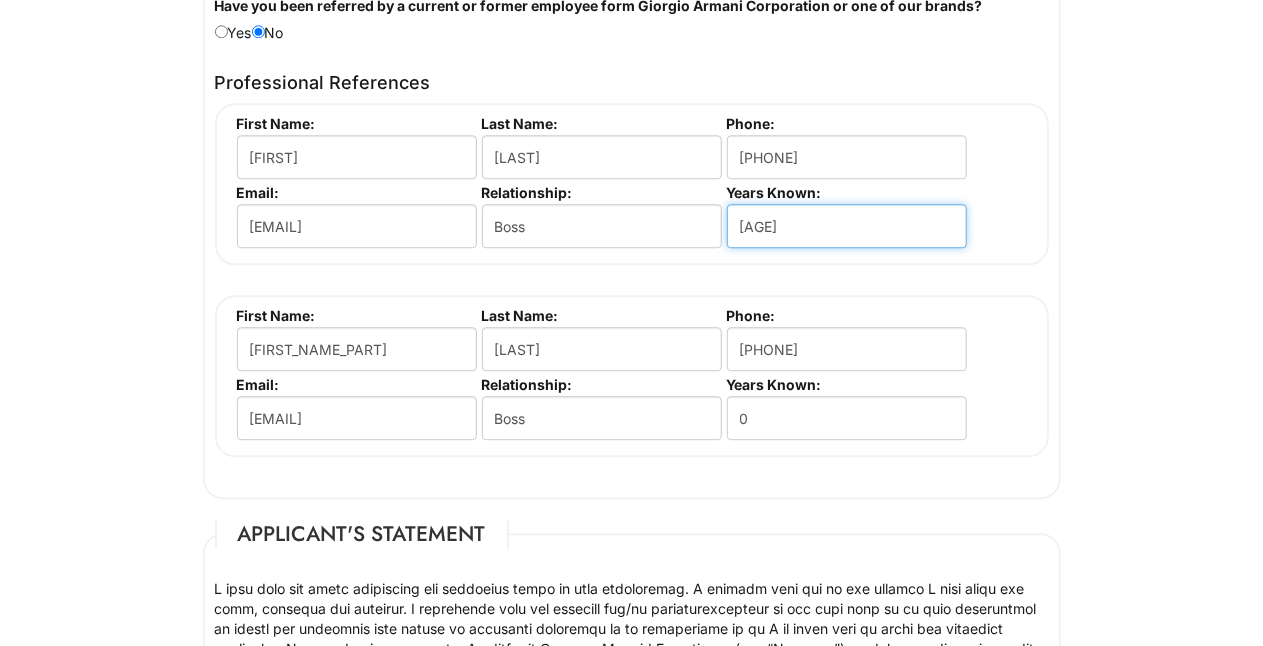 type on "[AGE]" 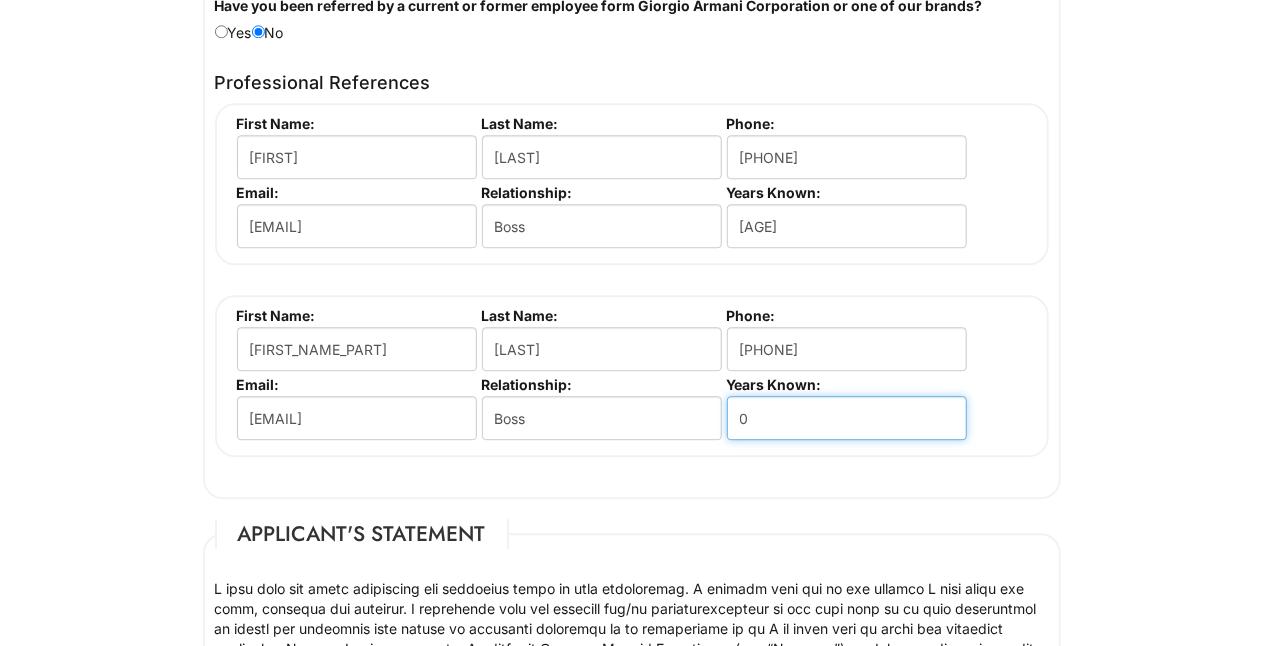 click on "0" at bounding box center [847, 418] 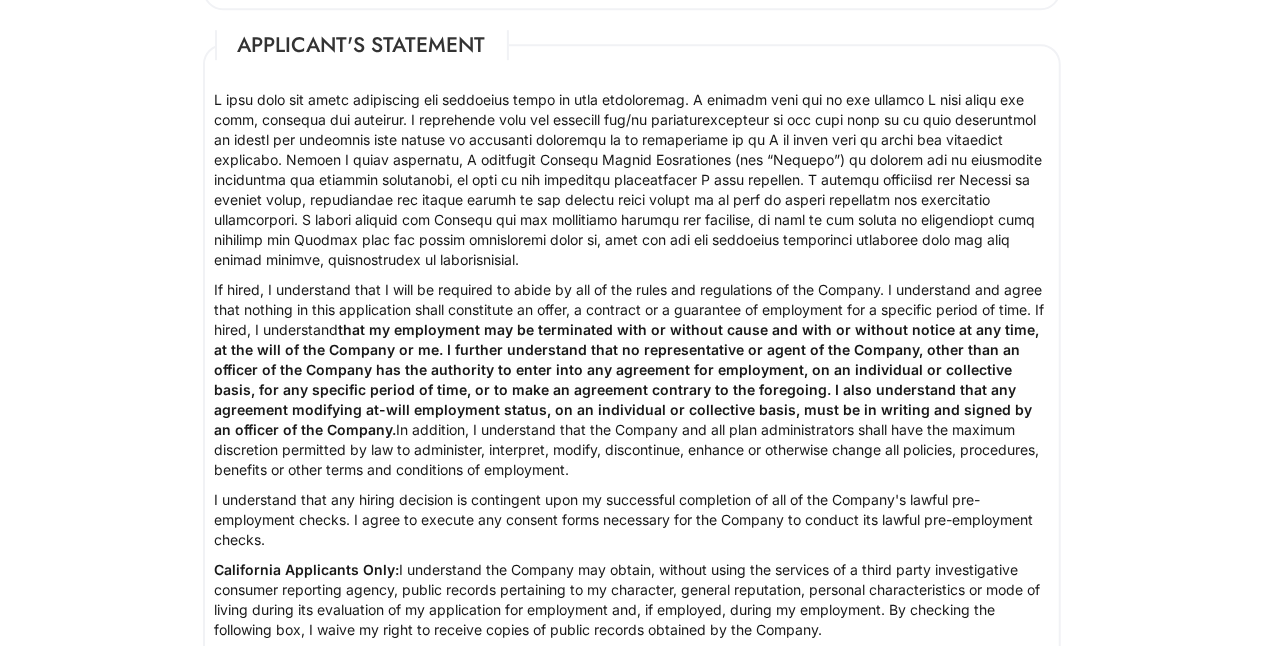 scroll, scrollTop: 3512, scrollLeft: 0, axis: vertical 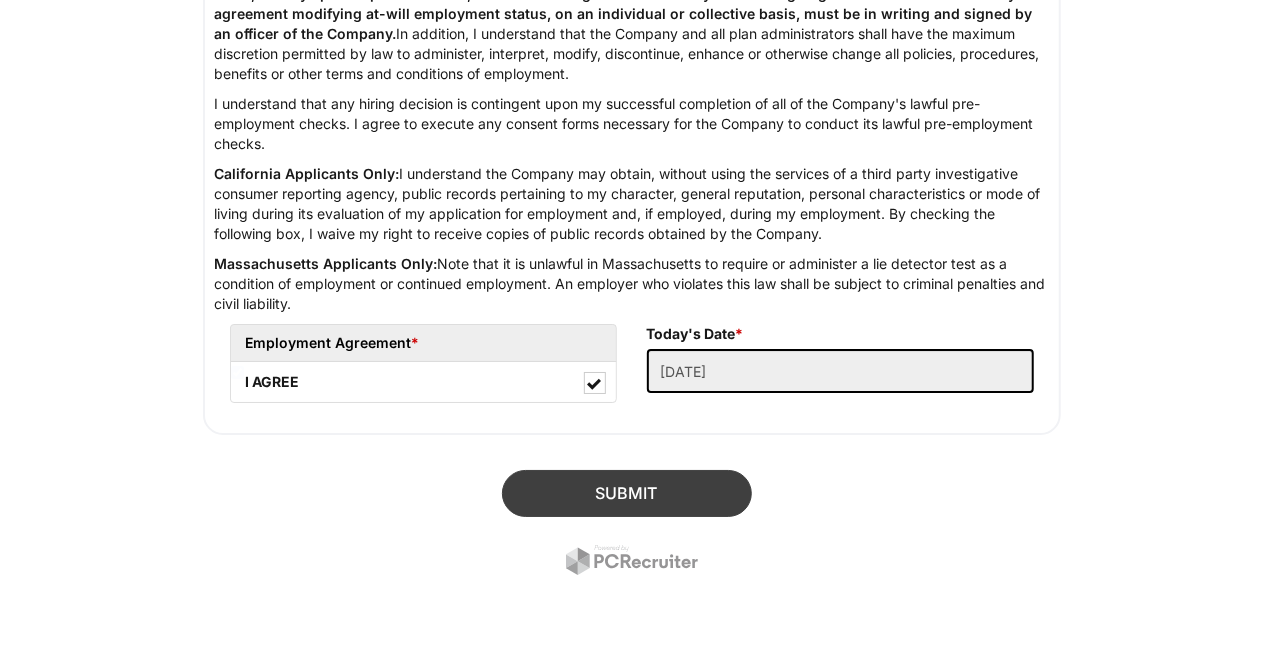 type on "[YEARS]" 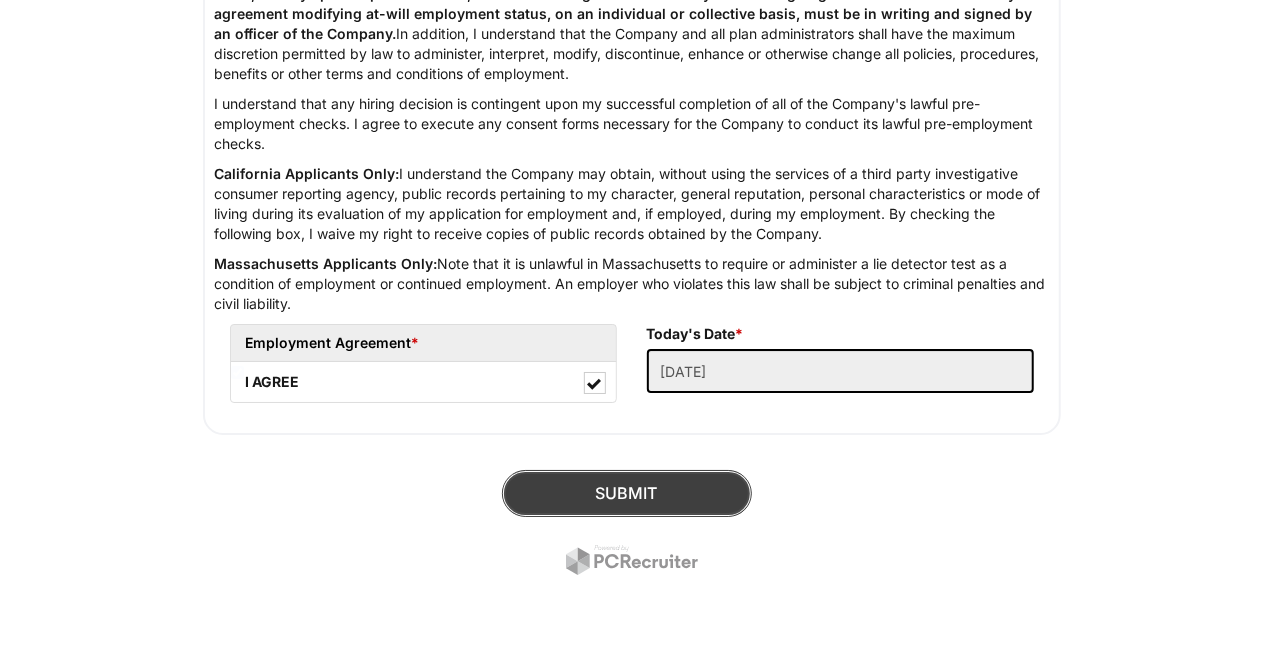 click on "SUBMIT" at bounding box center [627, 493] 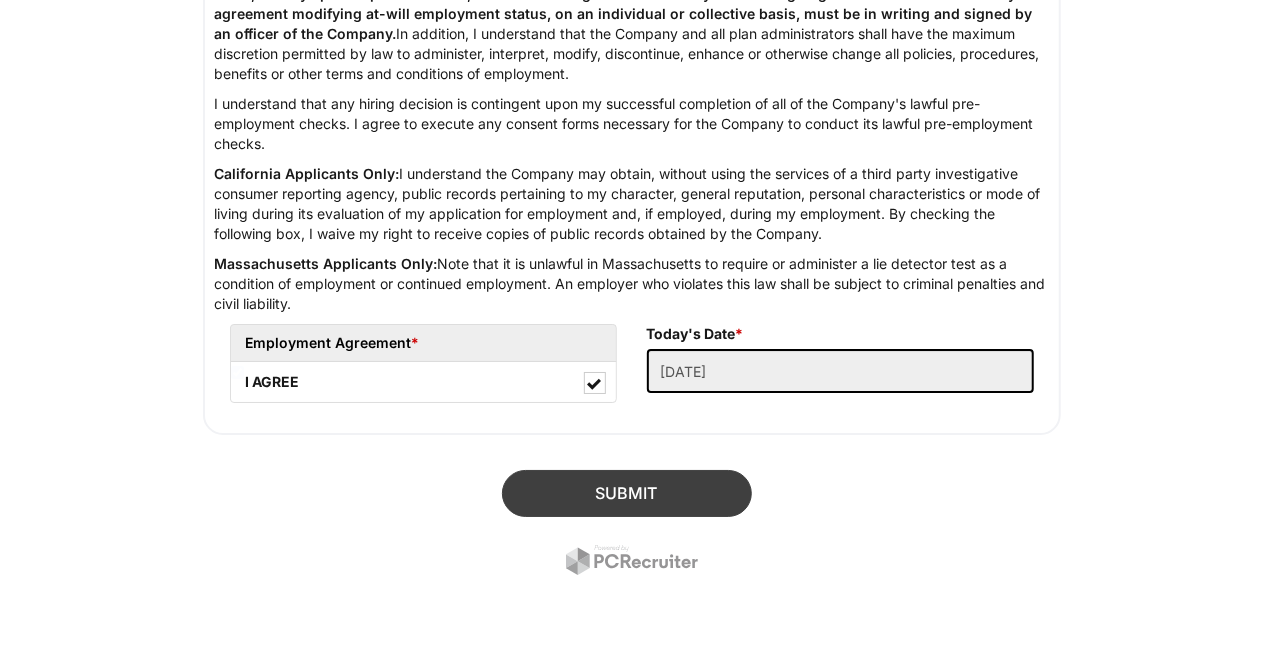 scroll, scrollTop: 622, scrollLeft: 0, axis: vertical 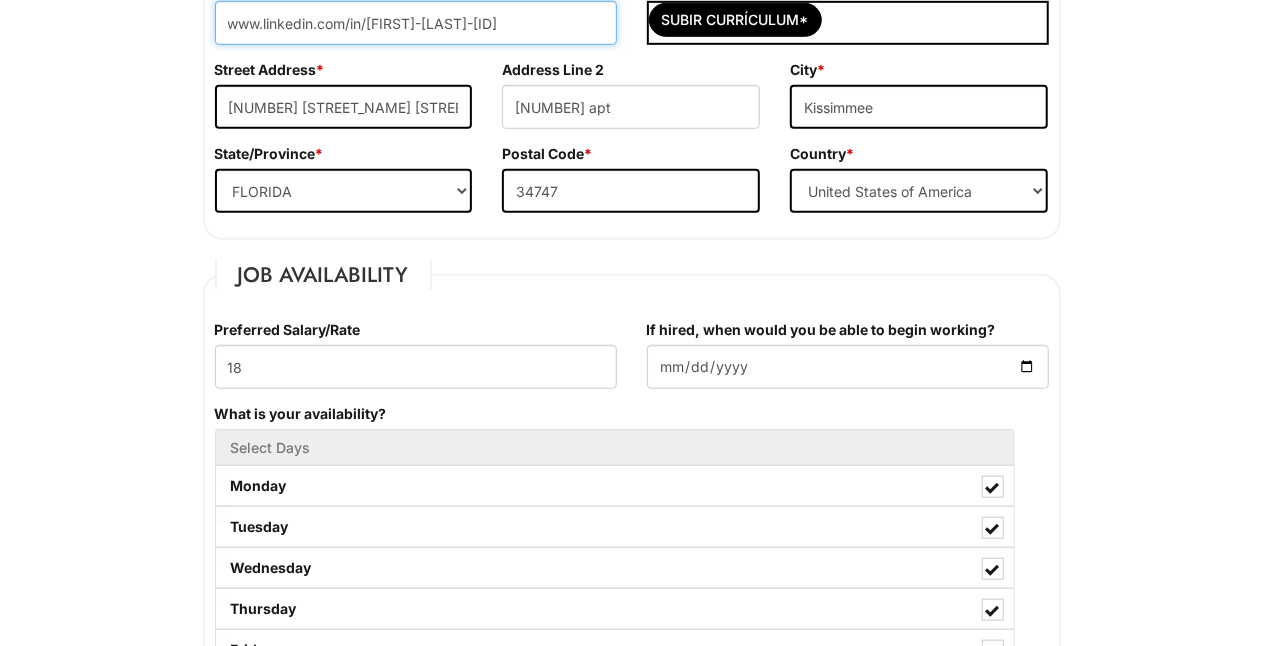 click on "www.linkedin.com/in/[FIRST]-[LAST]-[ID]" at bounding box center [416, 23] 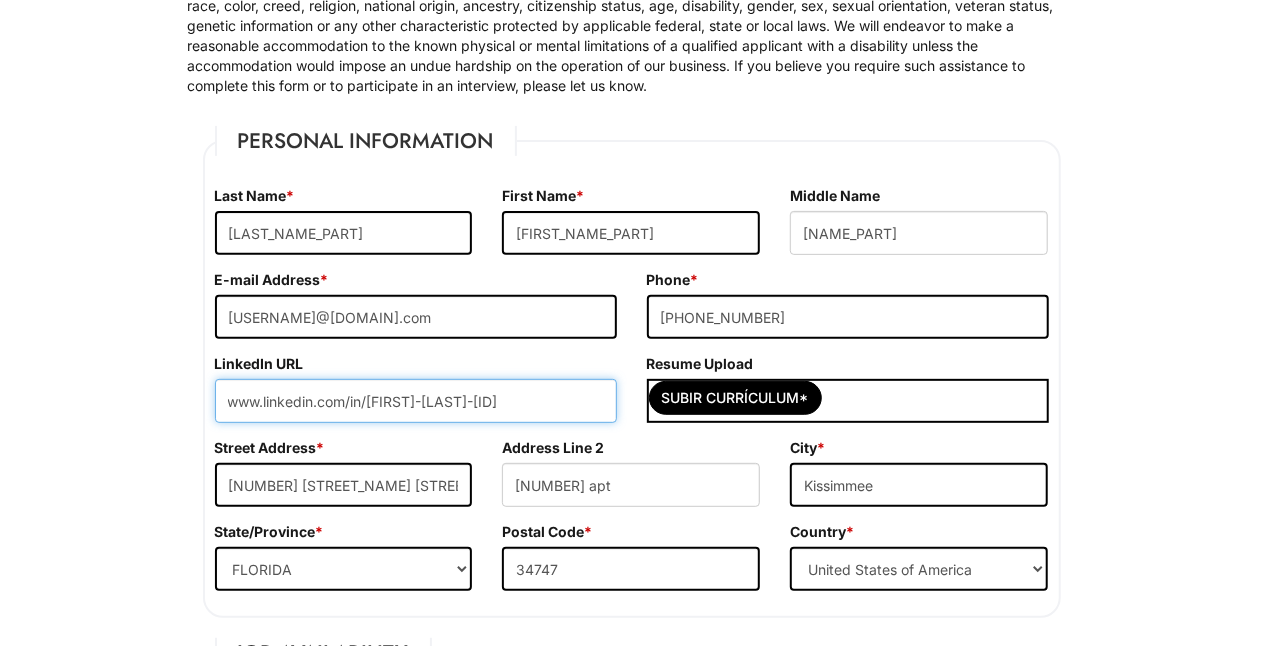 scroll, scrollTop: 235, scrollLeft: 0, axis: vertical 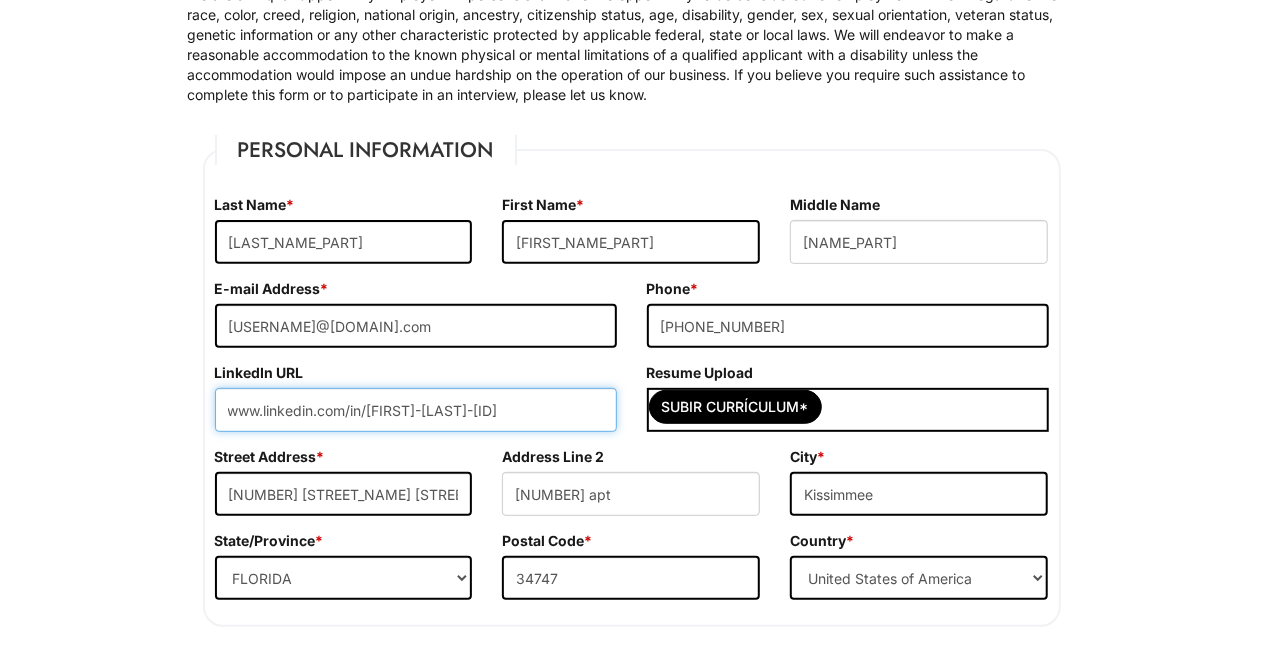 click on "www.linkedin.com/in/[FIRST]-[LAST]-[ID]" at bounding box center (416, 410) 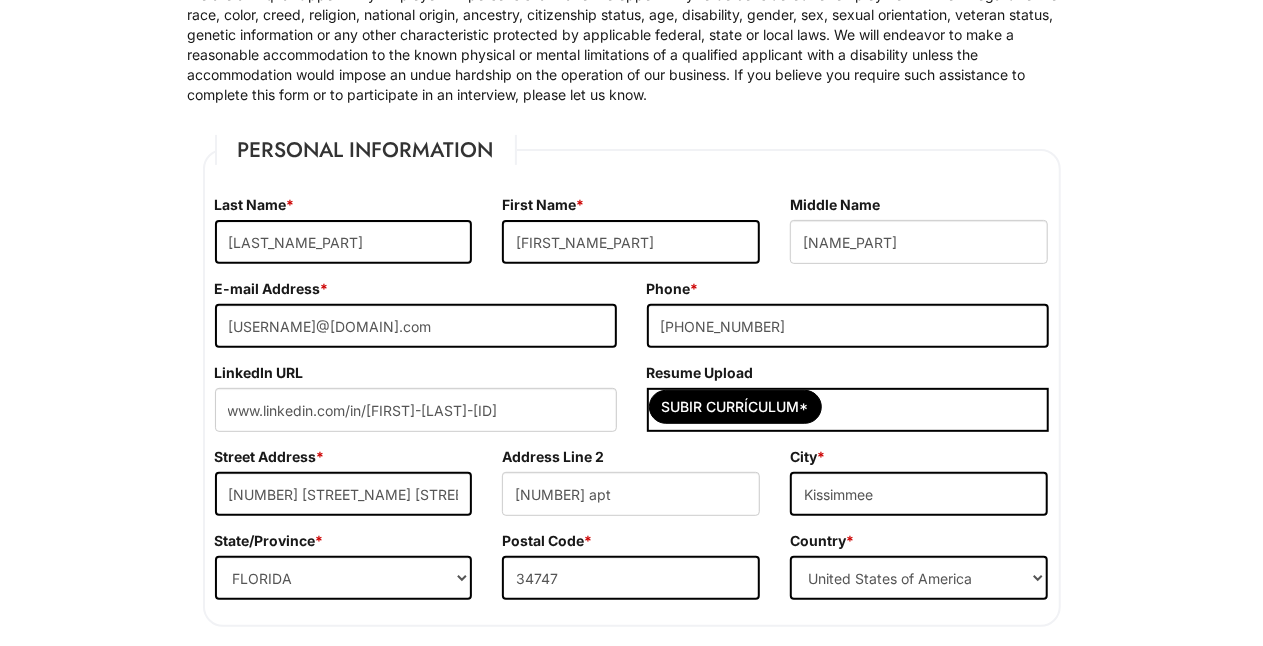 click on "LinkedIn URL   www.linkedin.com/in/[FIRST]-[LAST]-[ID]" at bounding box center (416, 405) 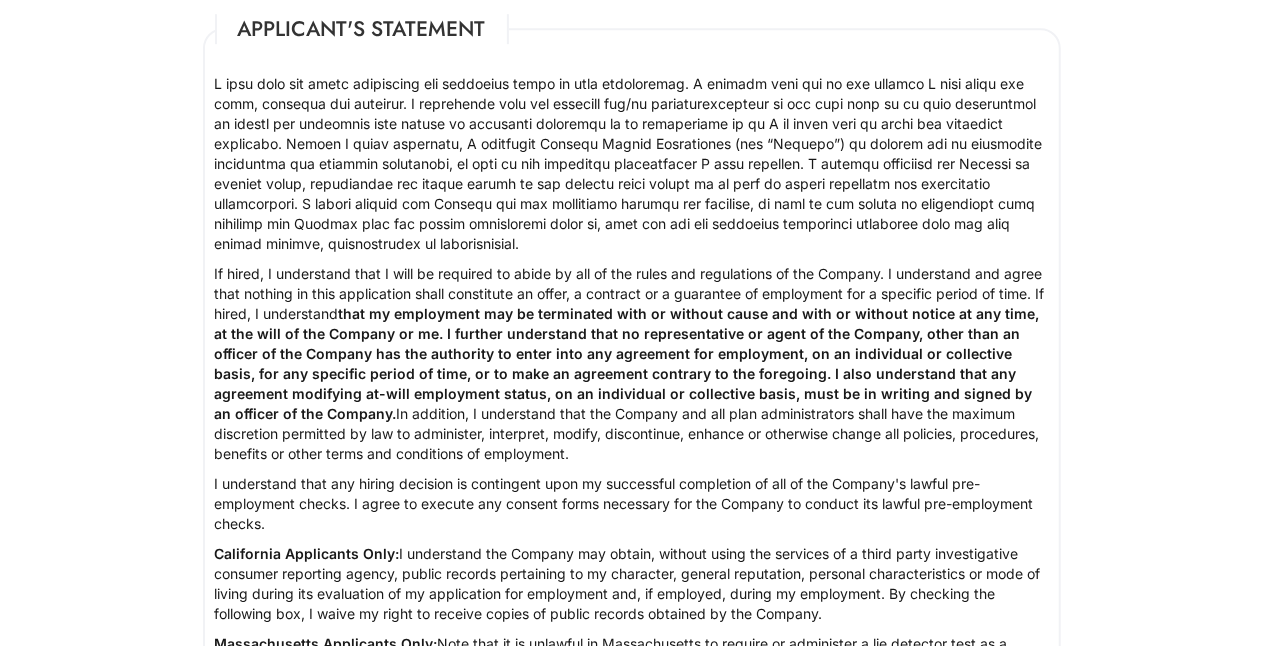 scroll, scrollTop: 3512, scrollLeft: 0, axis: vertical 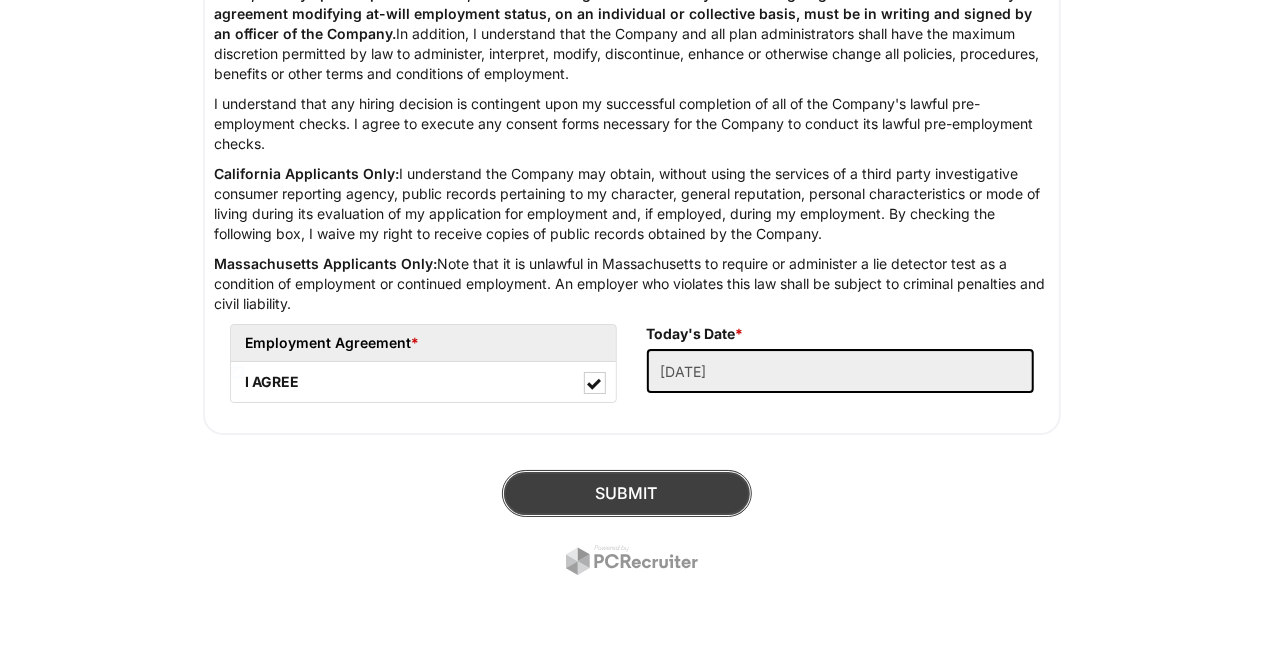 click on "SUBMIT" at bounding box center (627, 493) 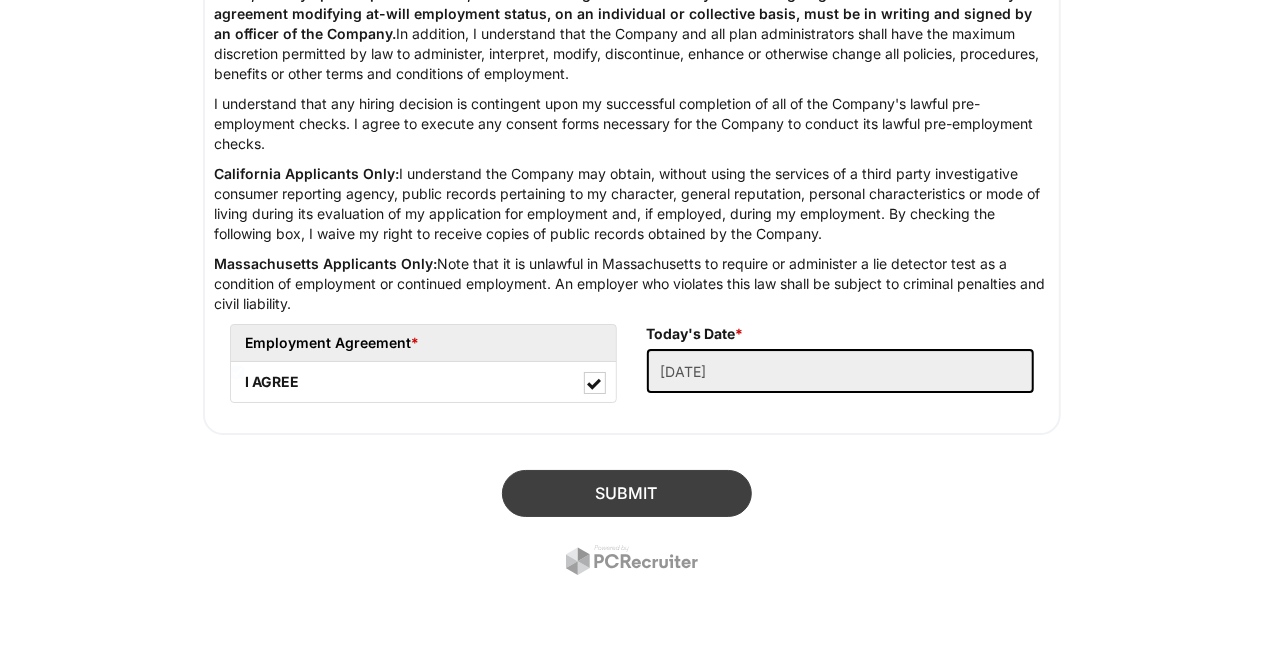 scroll, scrollTop: 622, scrollLeft: 0, axis: vertical 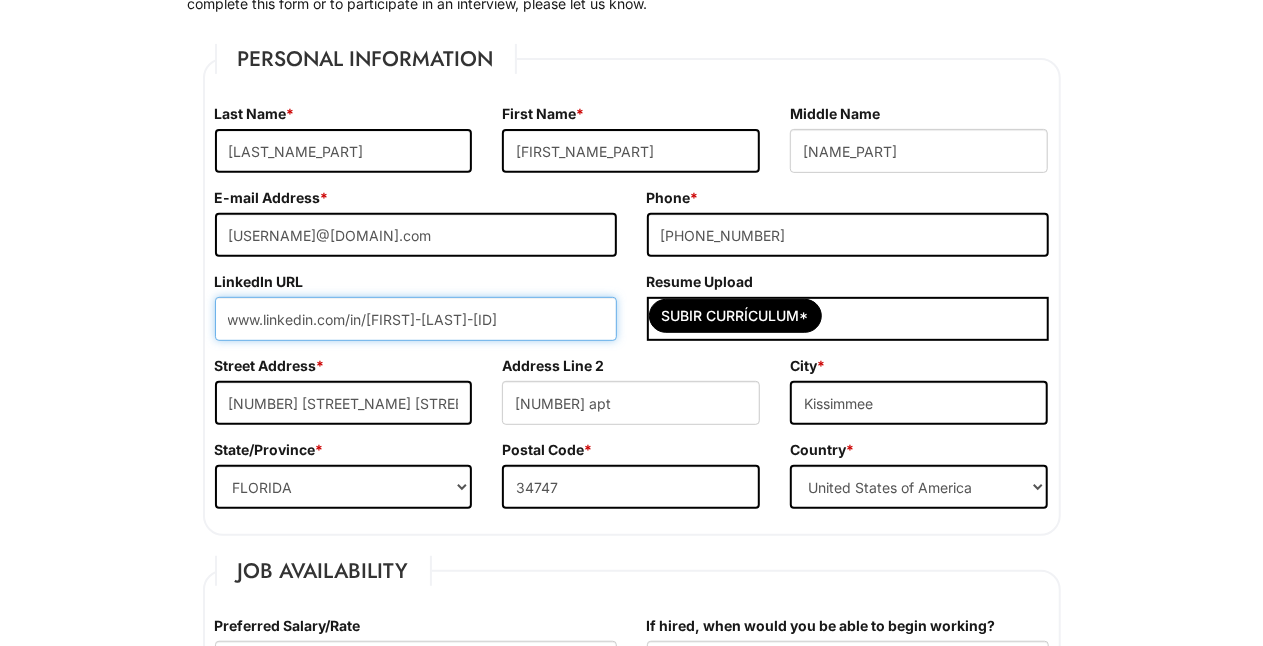 click on "www.linkedin.com/in/[FIRST]-[LAST]-[ID]" at bounding box center (416, 319) 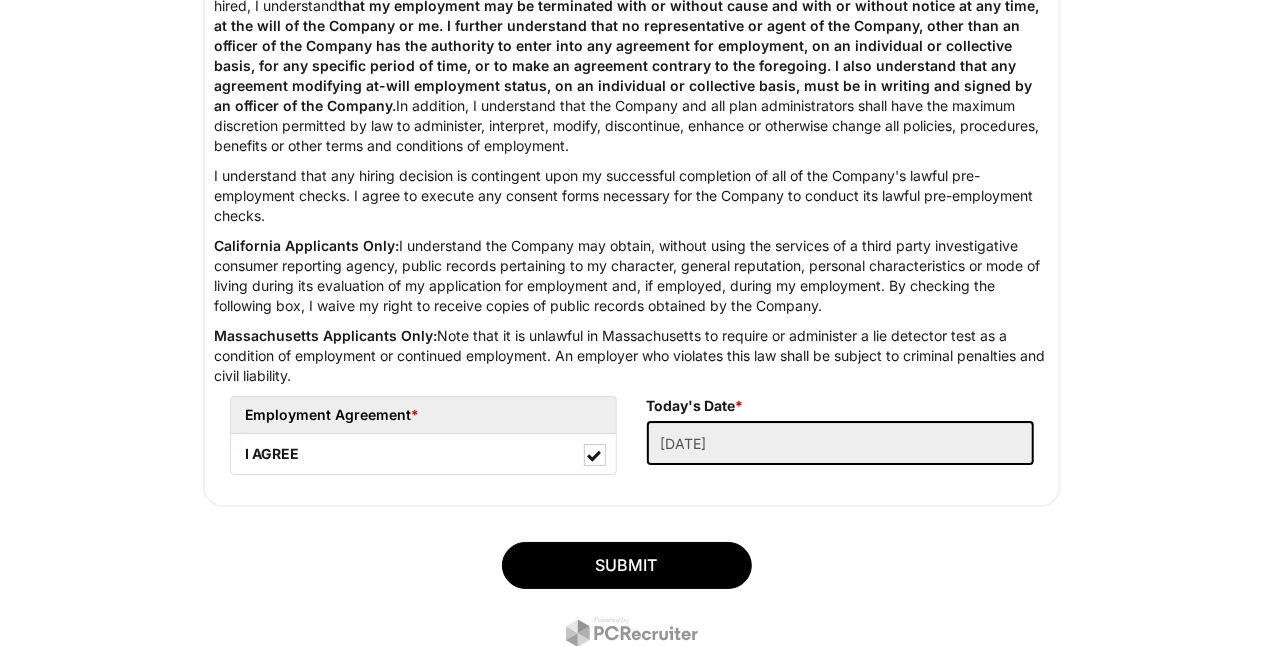 scroll, scrollTop: 3512, scrollLeft: 0, axis: vertical 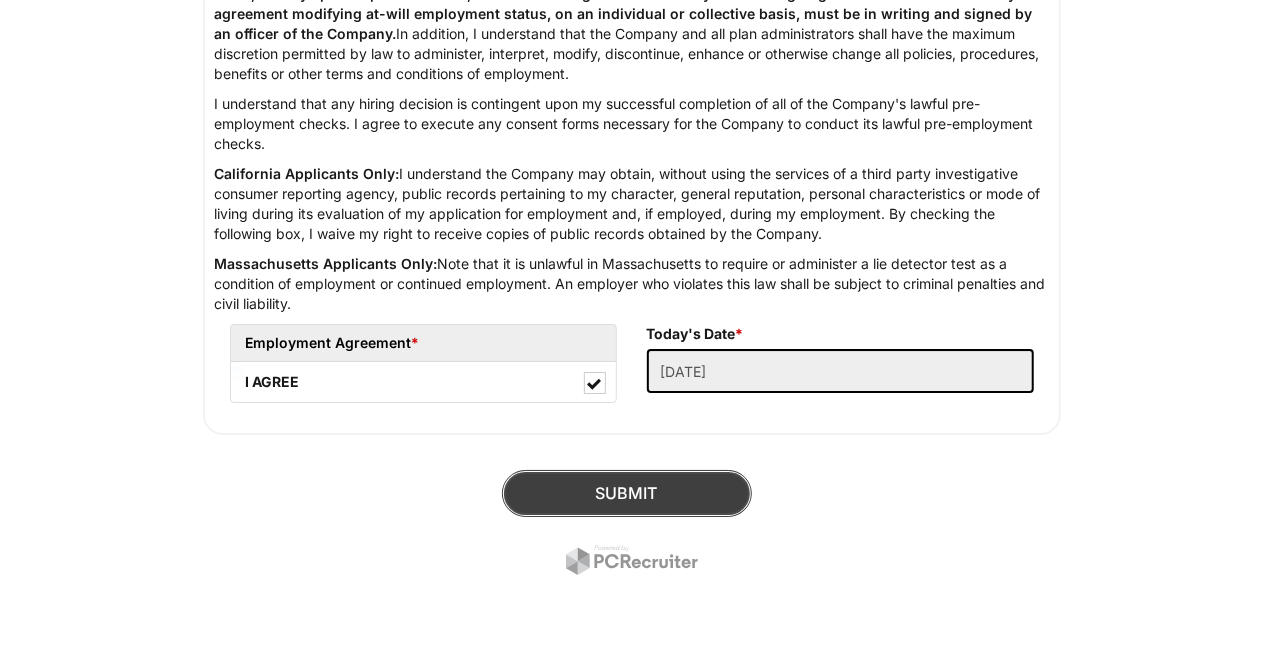 click on "SUBMIT" at bounding box center (627, 493) 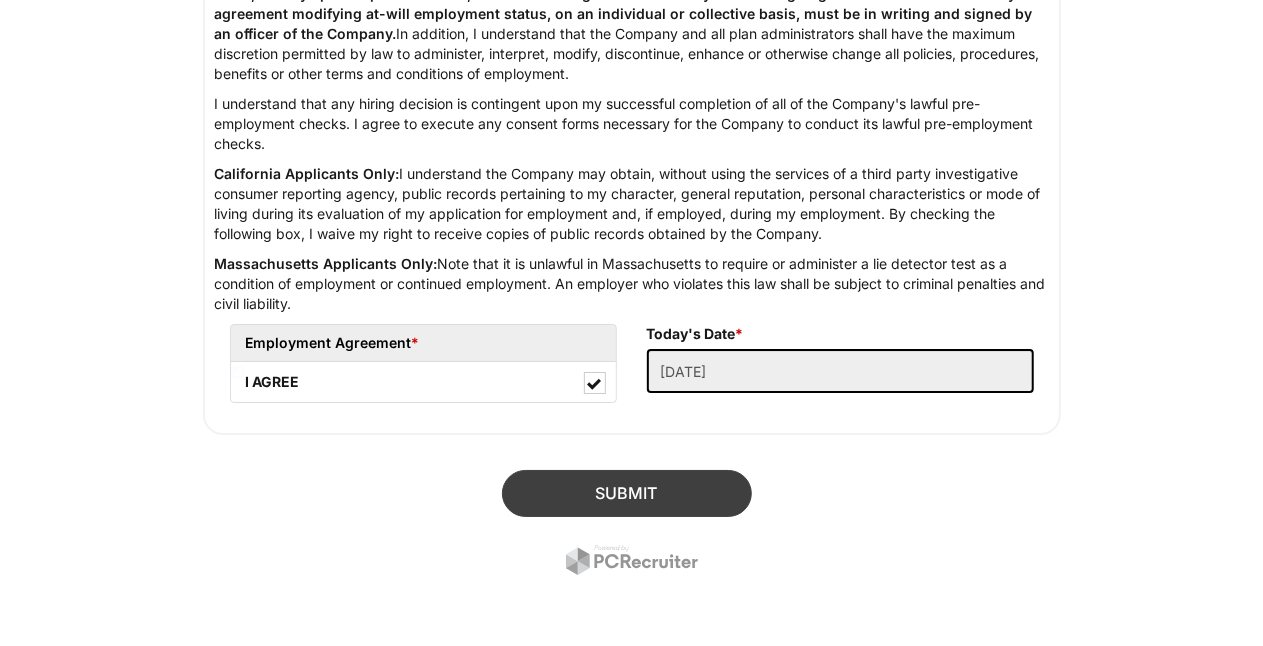scroll, scrollTop: 622, scrollLeft: 0, axis: vertical 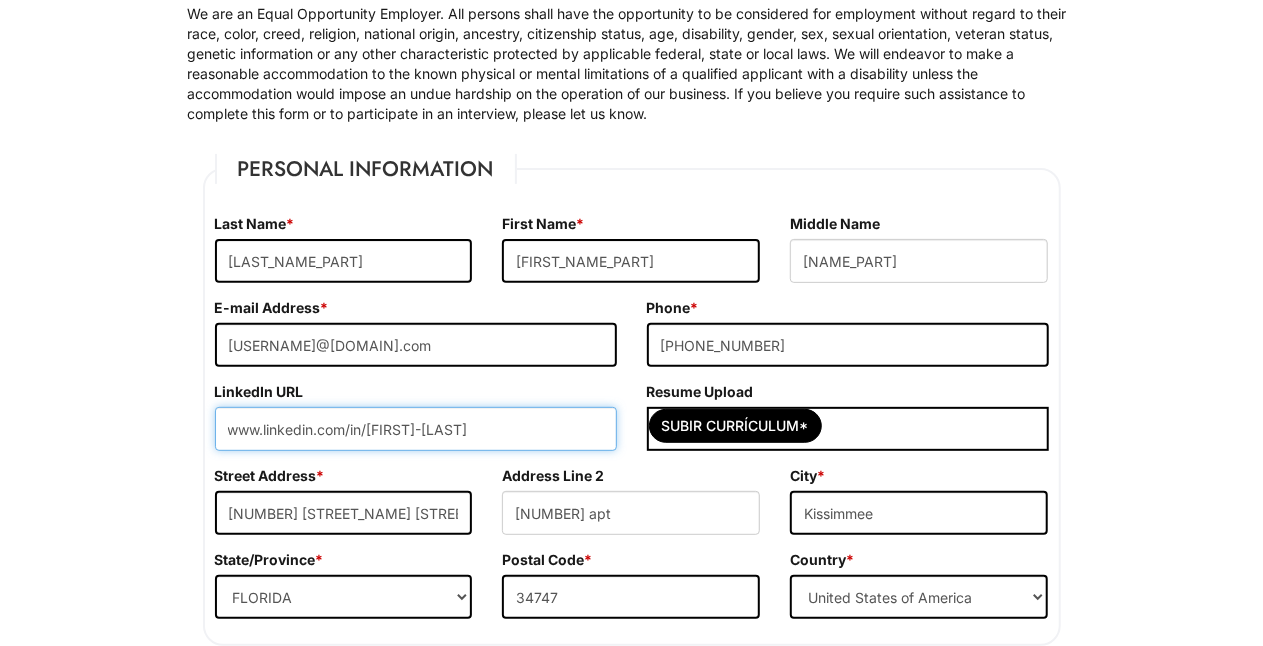 click on "www.linkedin.com/in/[FIRST]-[LAST]" at bounding box center [416, 429] 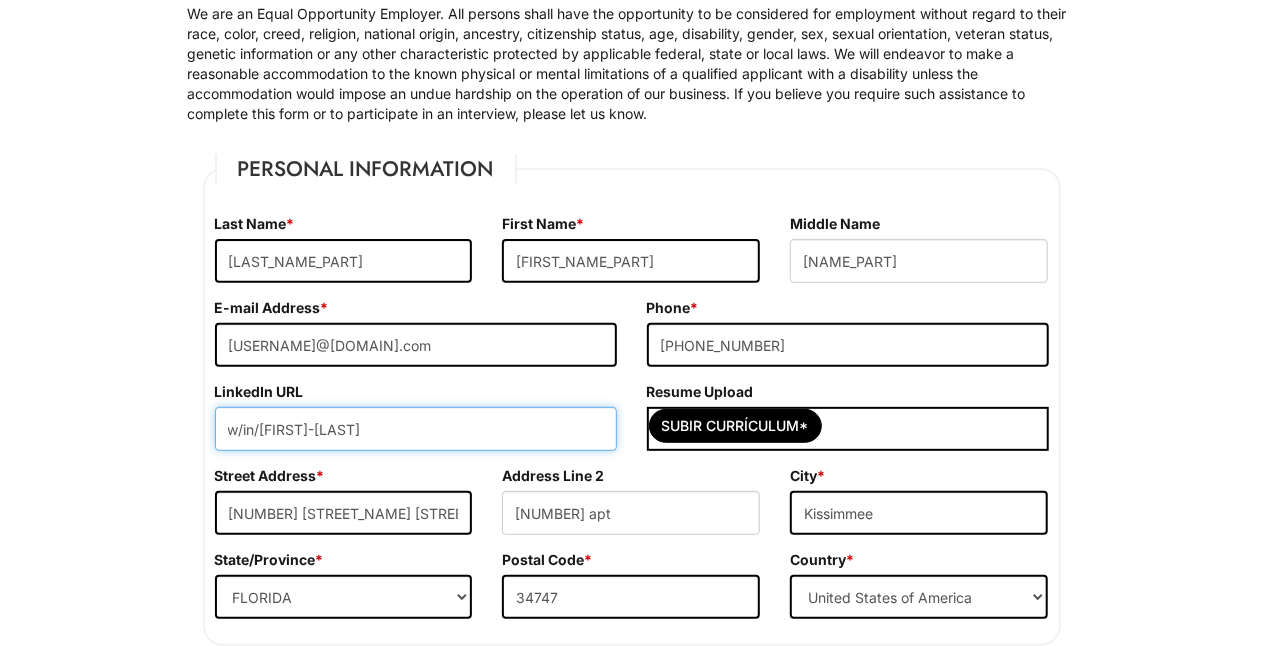 type on "/in/[NAME]" 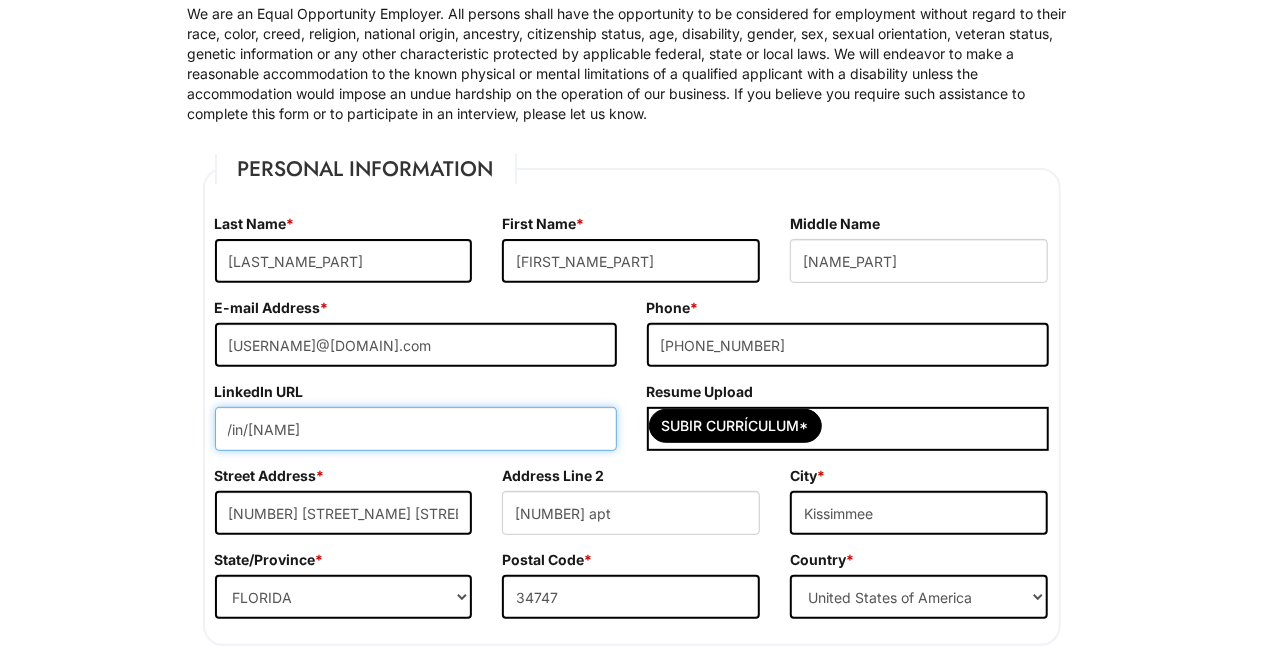 click on "/in/[NAME]" at bounding box center [416, 429] 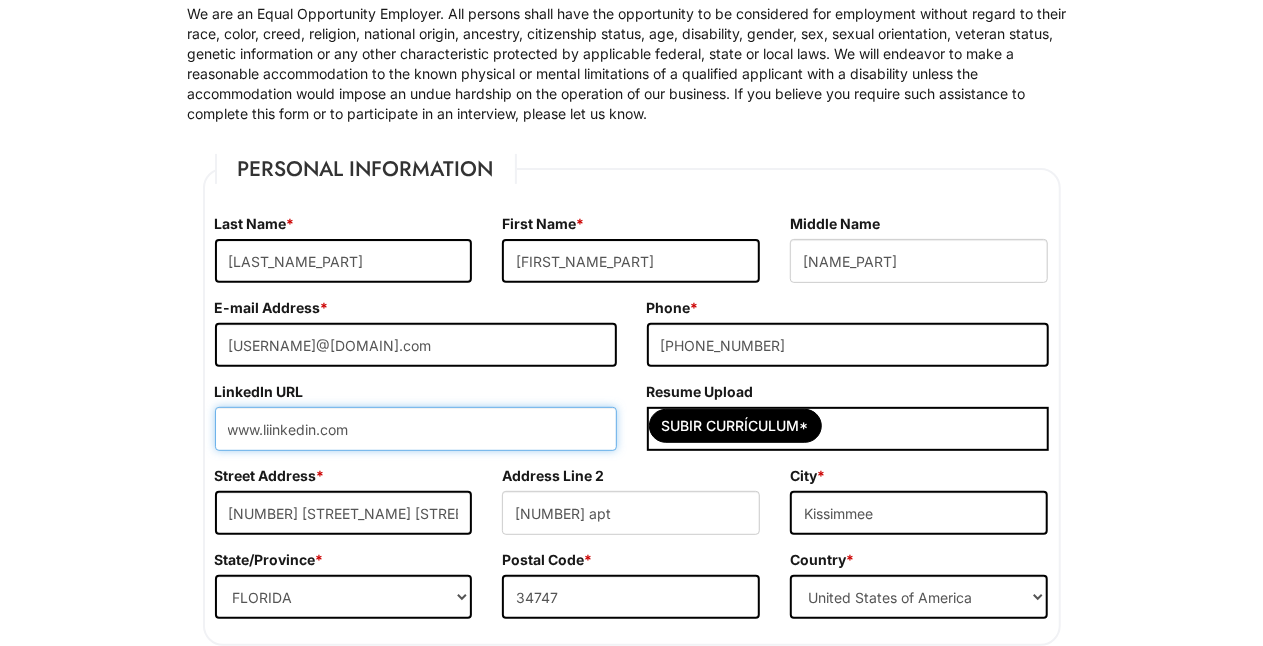 paste on "/" 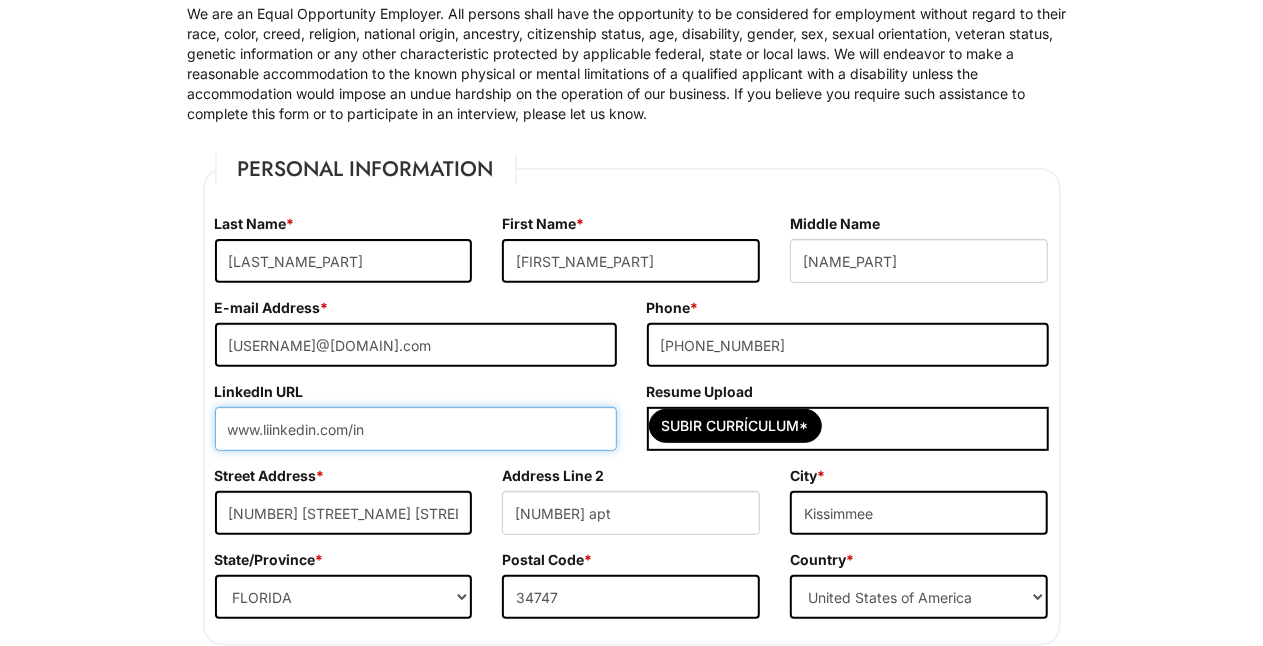 paste on "/" 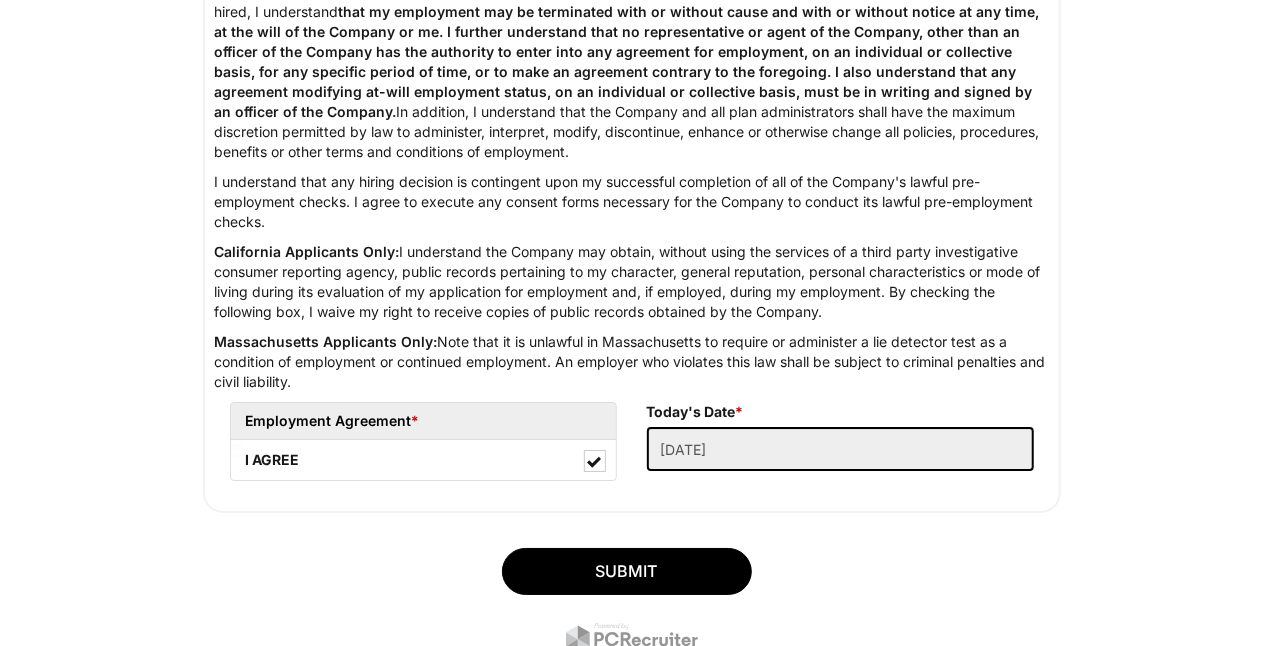 scroll, scrollTop: 3466, scrollLeft: 0, axis: vertical 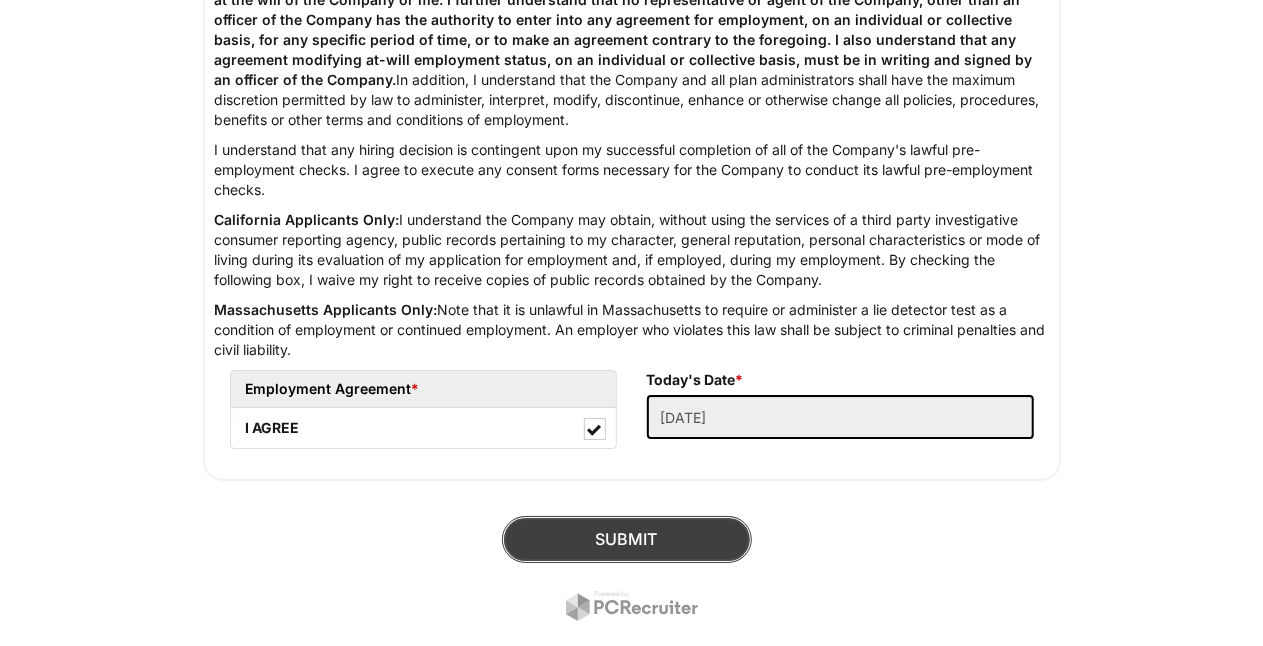 click on "SUBMIT" at bounding box center [627, 539] 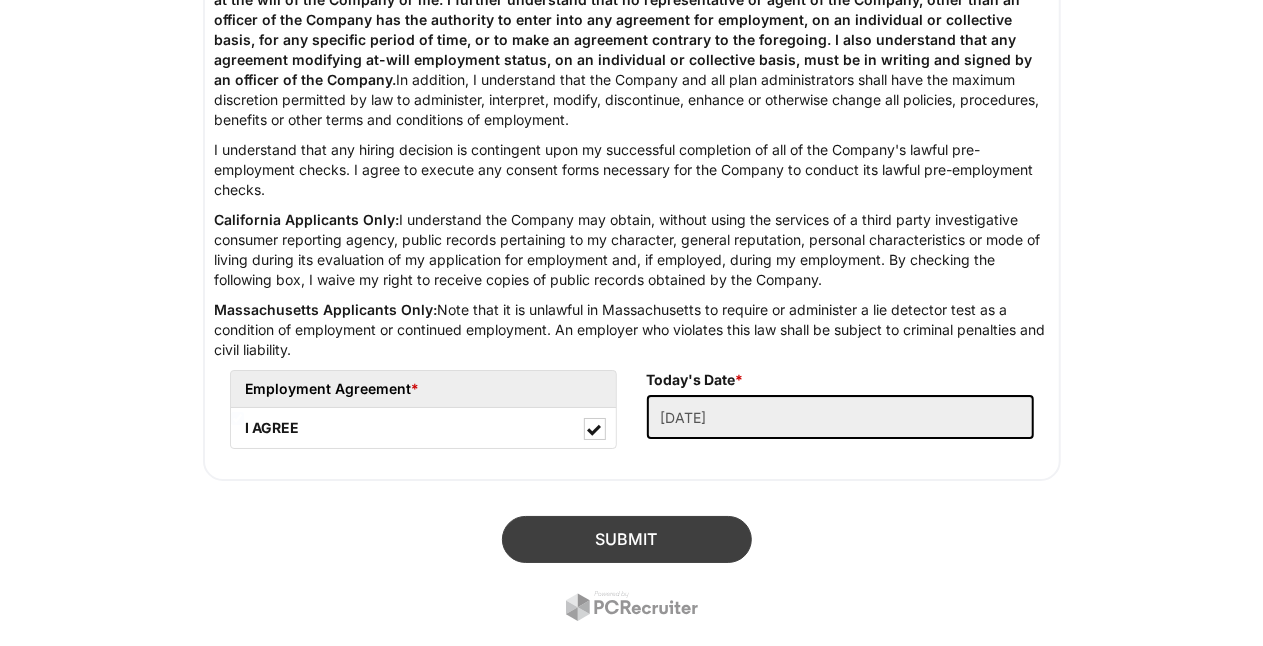 scroll, scrollTop: 622, scrollLeft: 0, axis: vertical 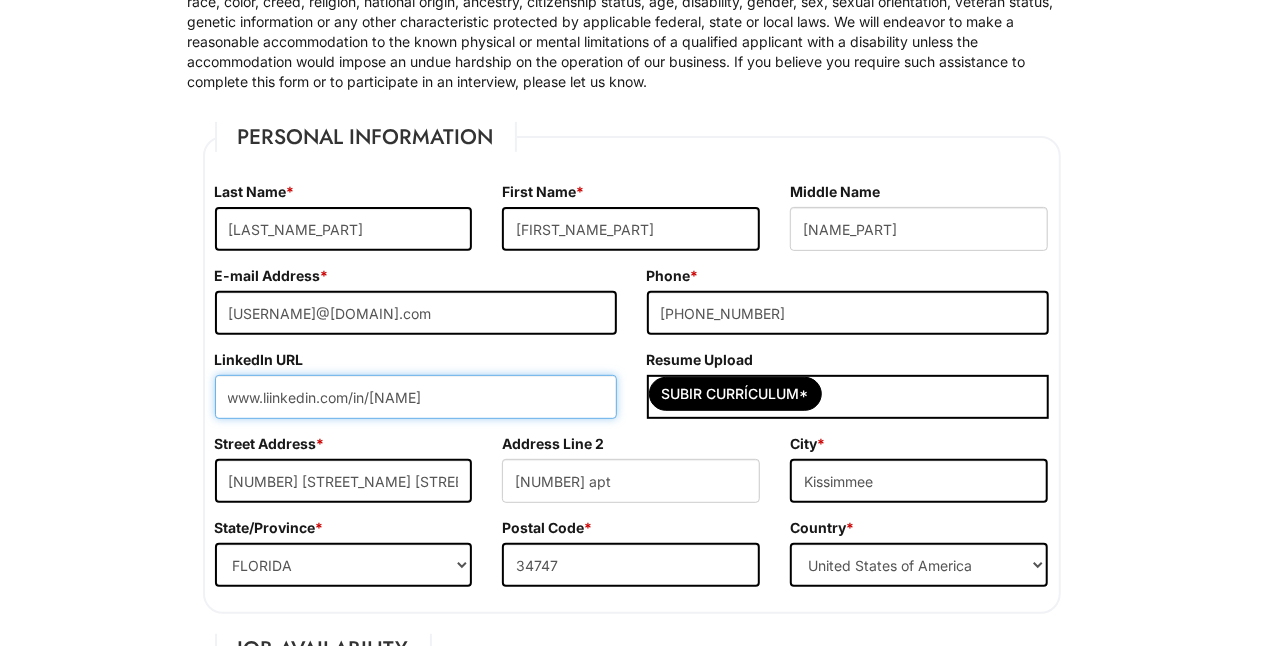 click on "www.liinkedin.com/in/[NAME]" at bounding box center (416, 397) 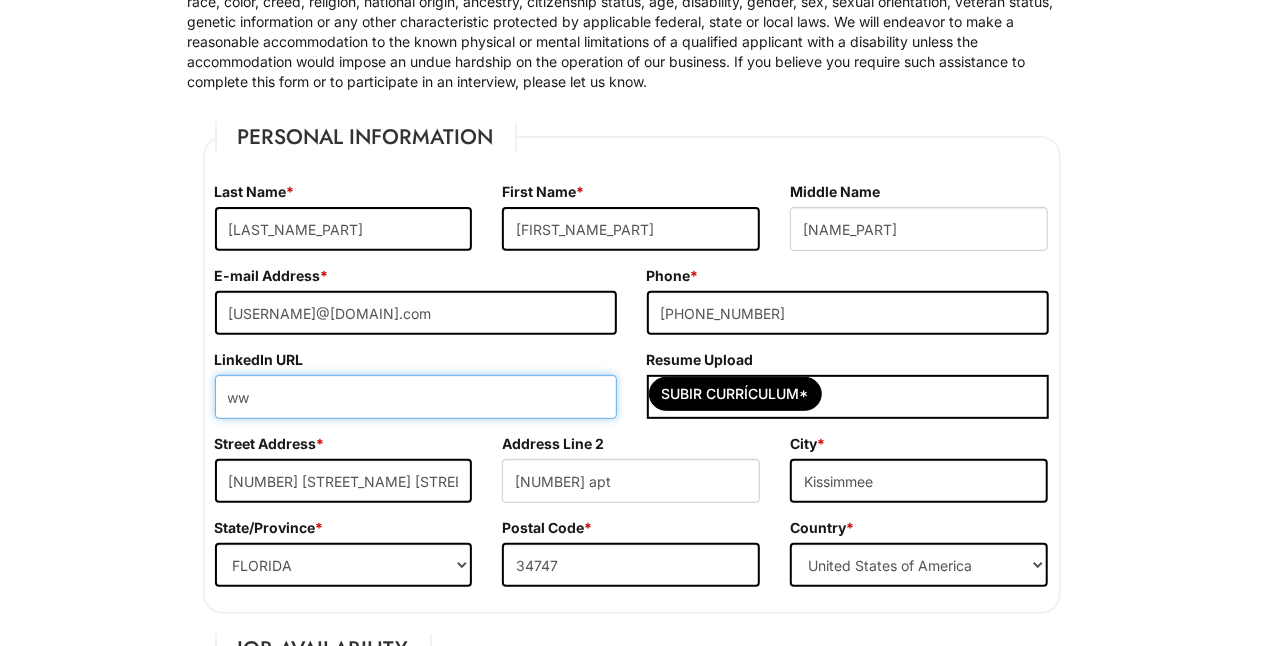 type on "w" 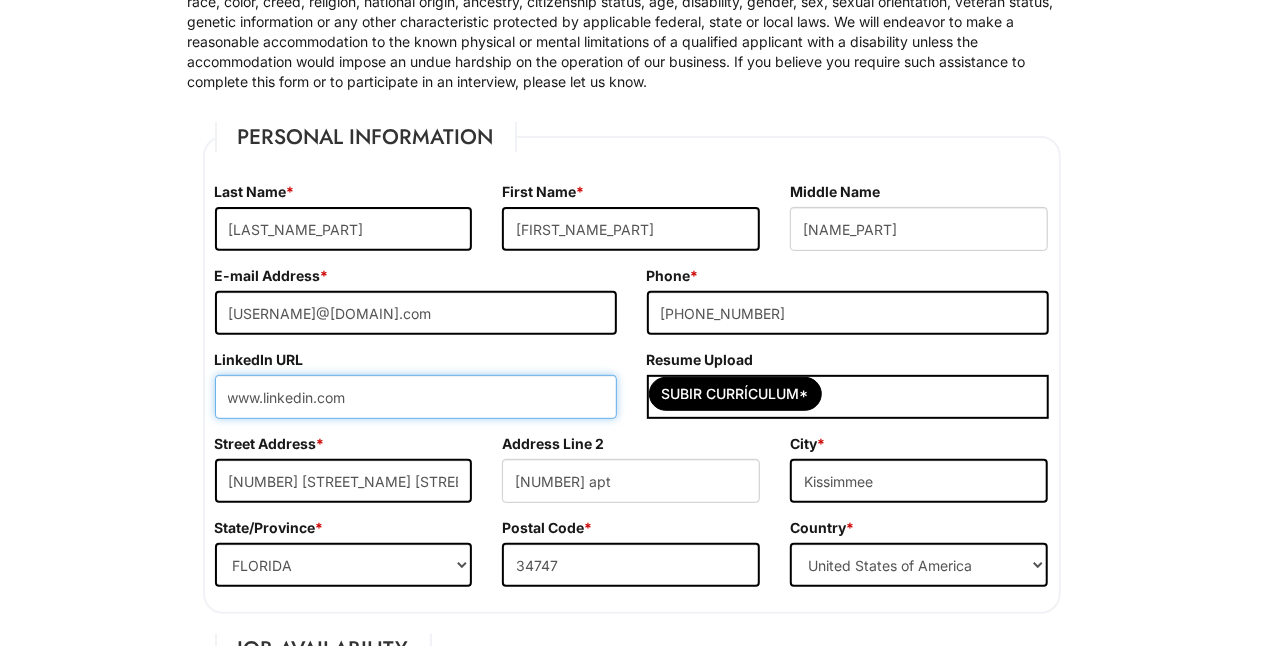 paste on "/" 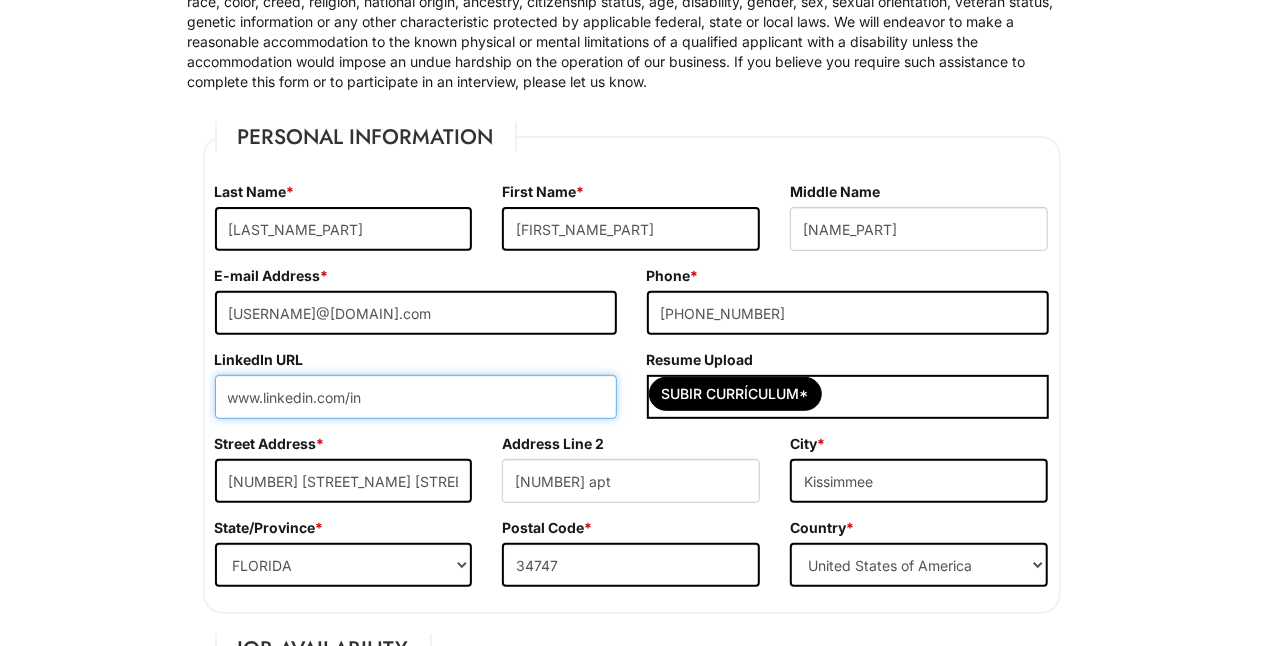 paste on "/" 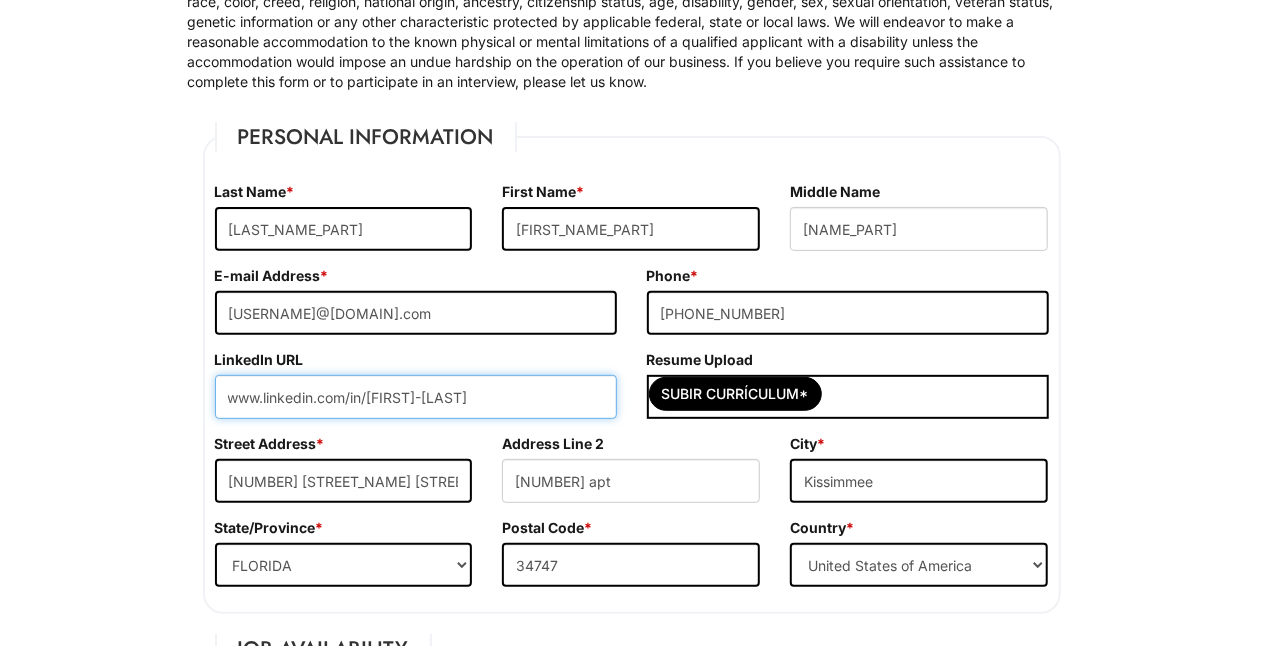 click on "www.linkedin.com/in/[FIRST]-[LAST]" at bounding box center [416, 397] 